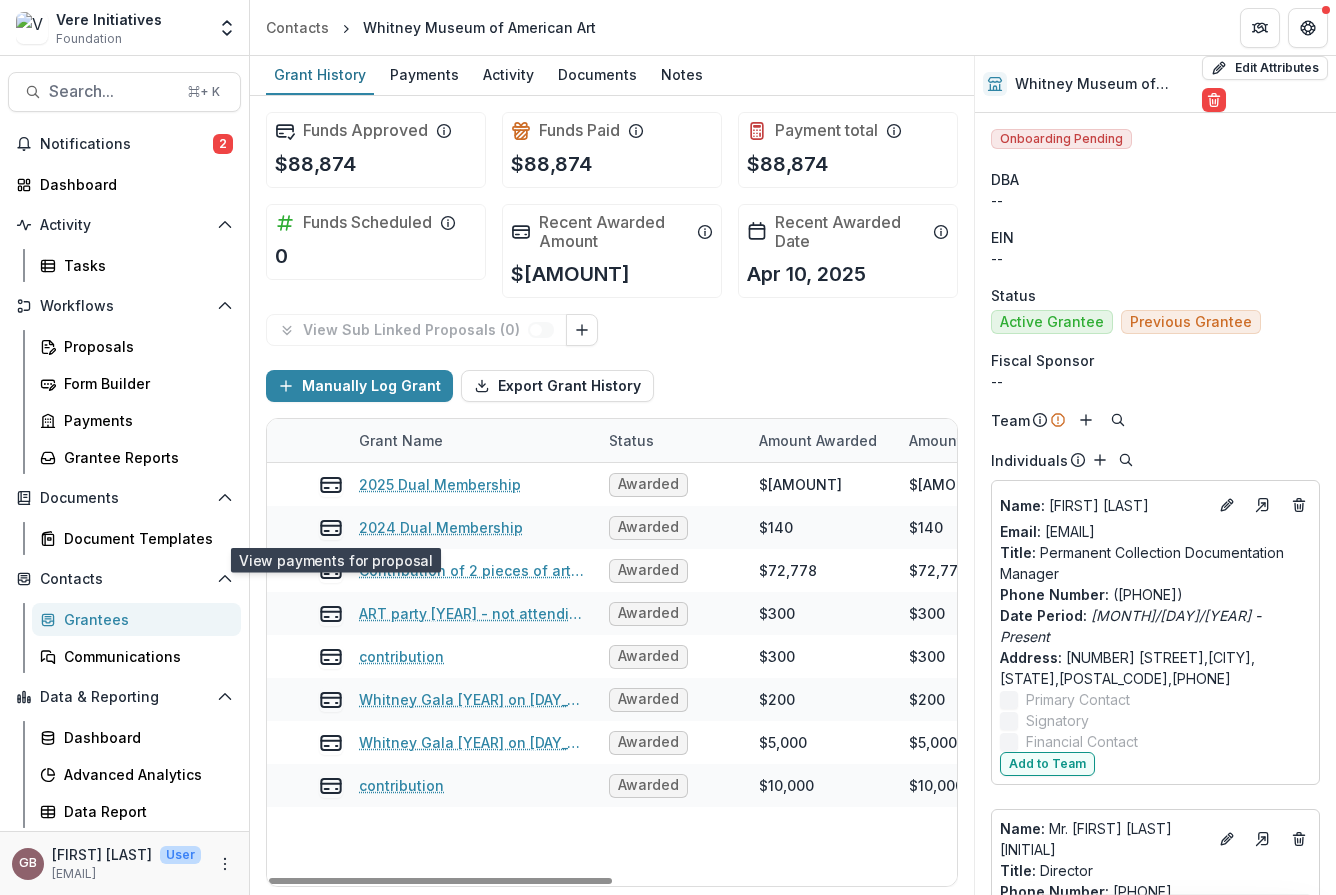 scroll, scrollTop: 0, scrollLeft: 0, axis: both 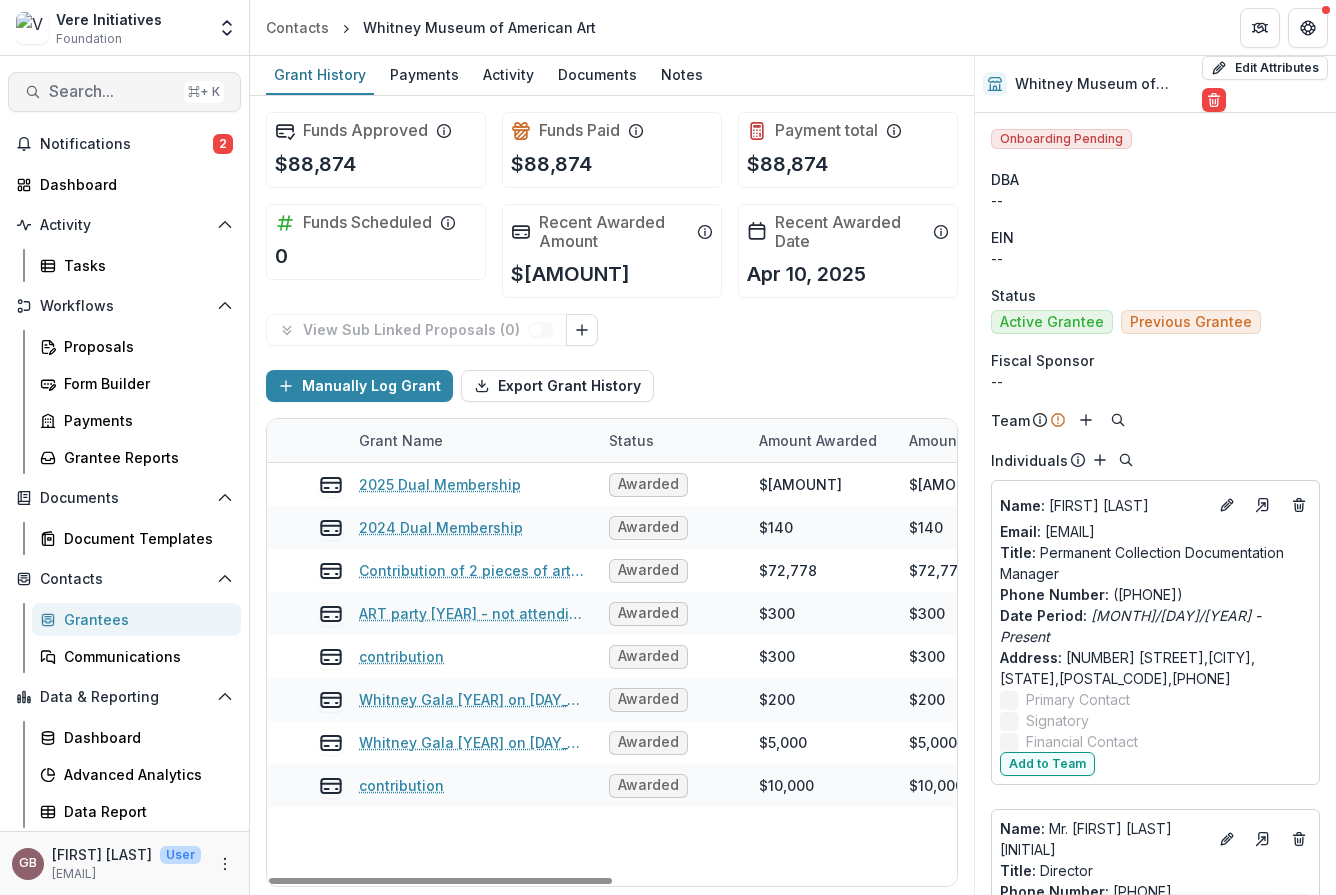 click on "Search..." at bounding box center (112, 91) 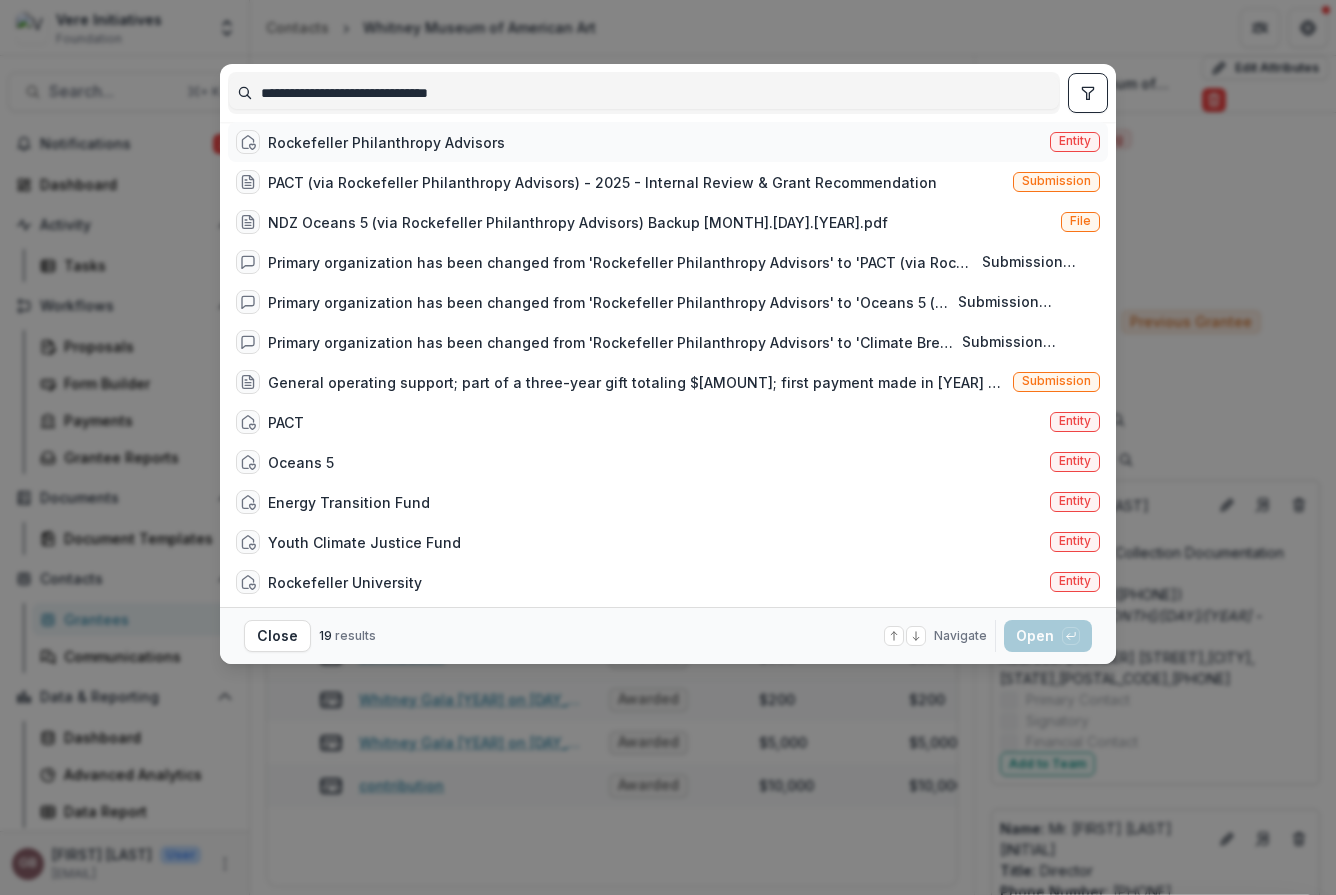 type on "**********" 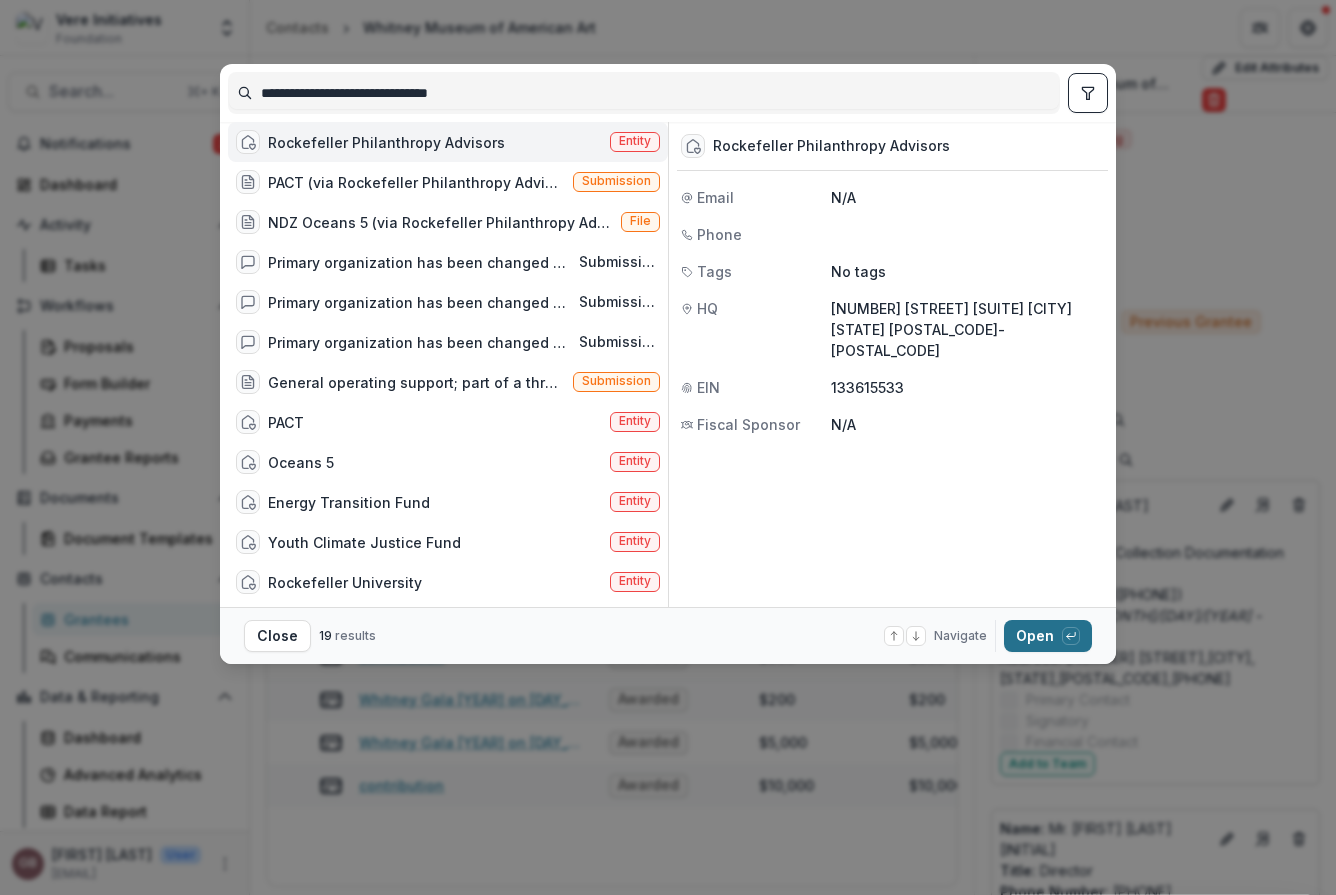 click on "Open with enter key" at bounding box center [1048, 636] 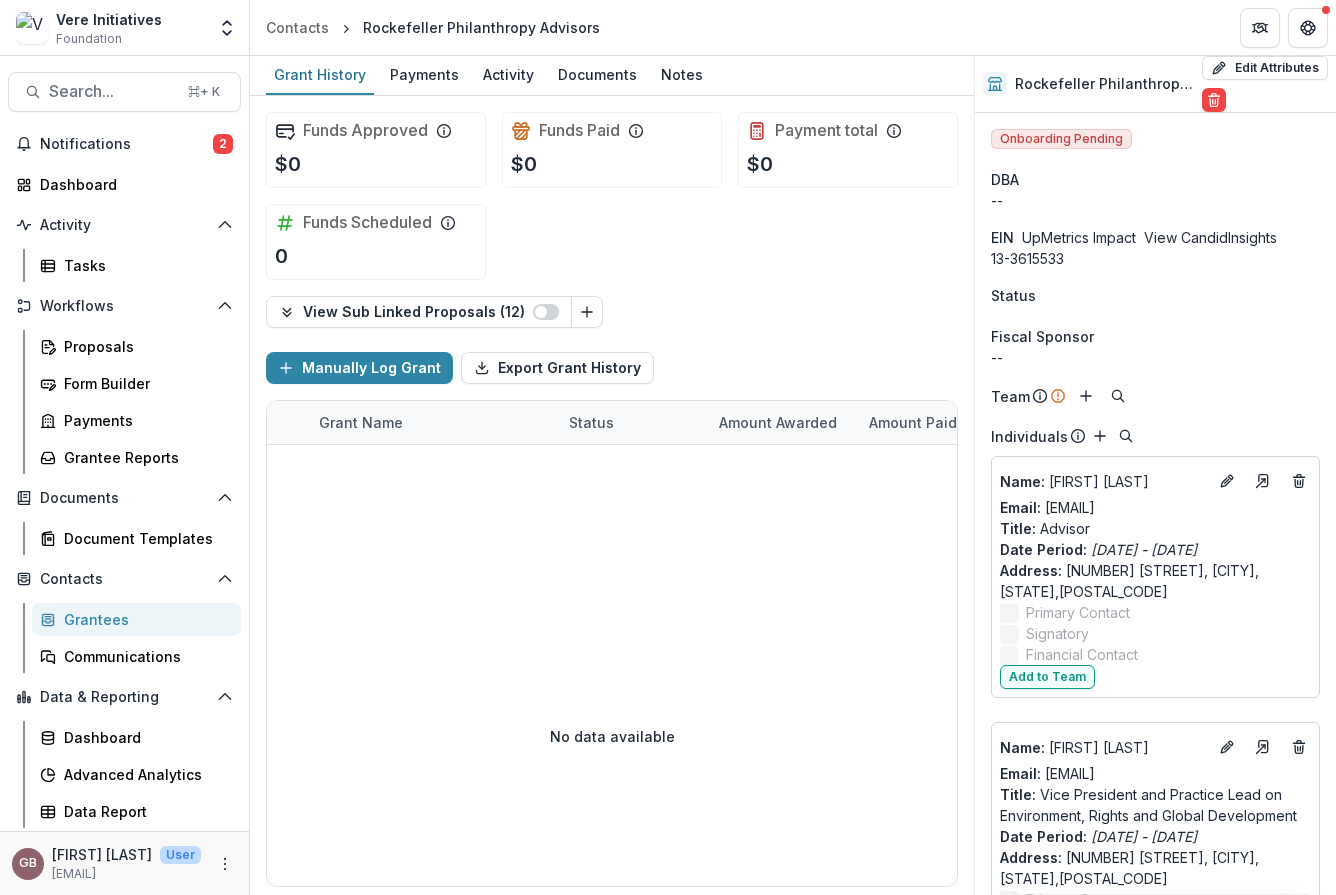 click on "View Candid  Insights" at bounding box center [1210, 237] 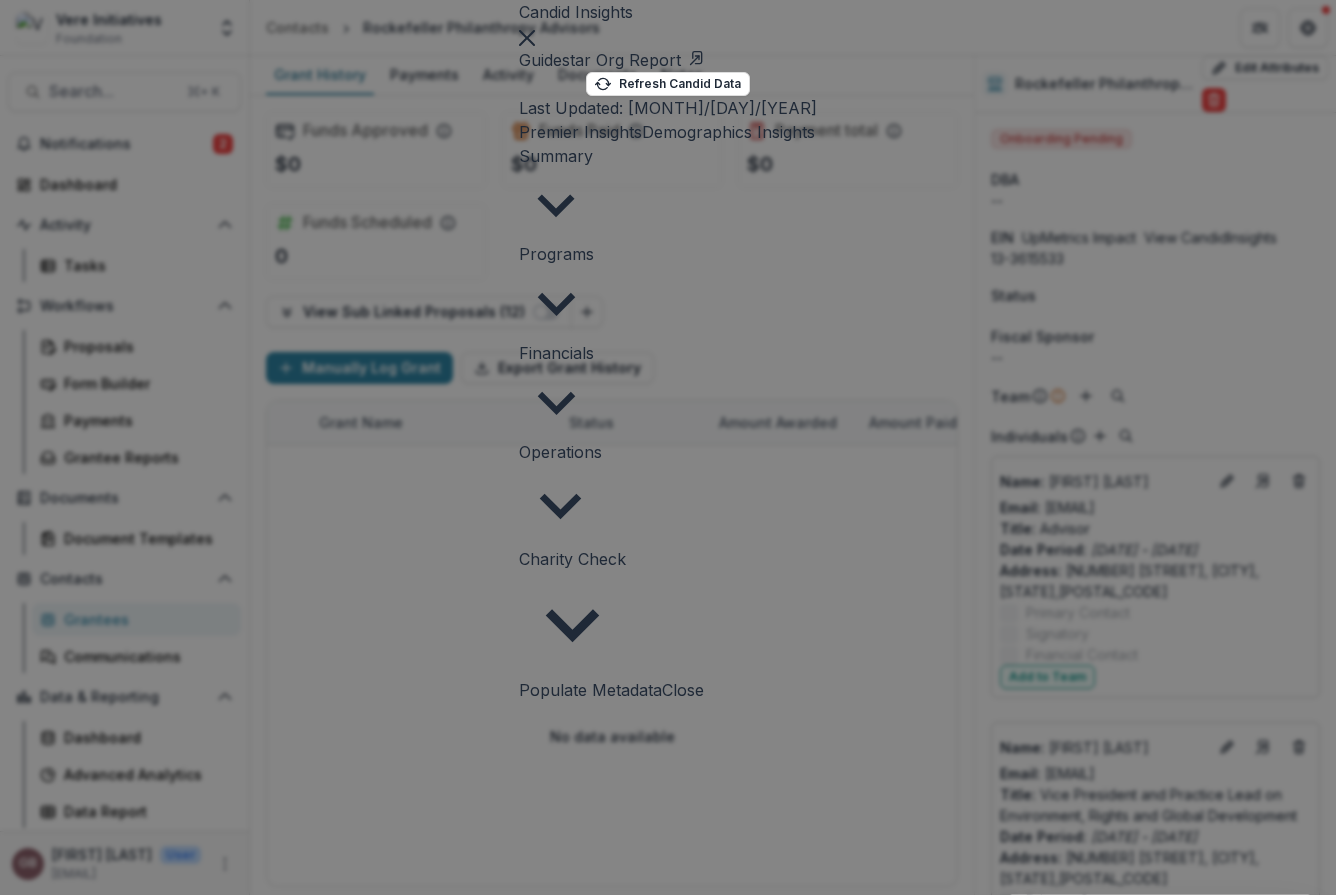 click on "Guidestar Org Report" at bounding box center [612, 60] 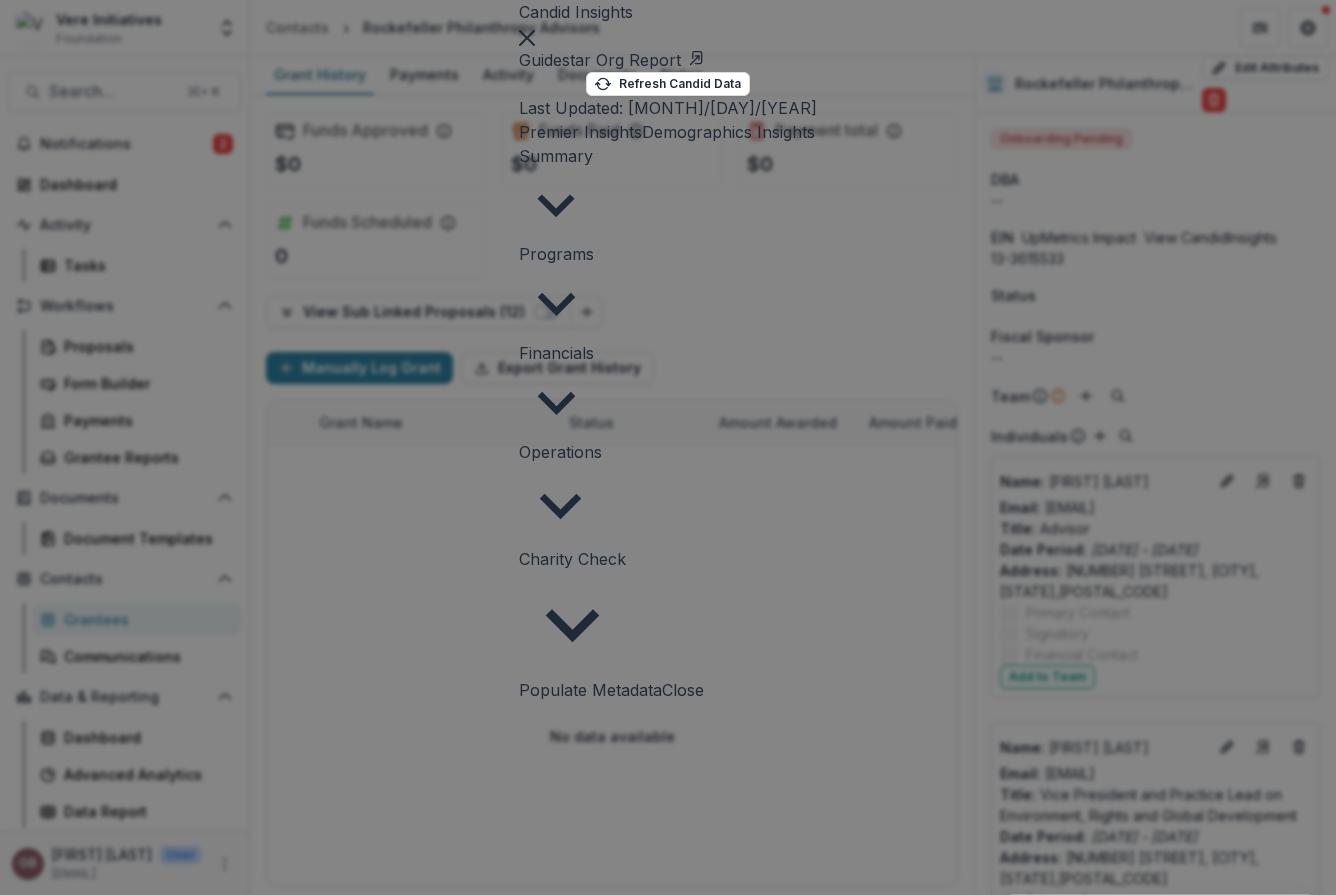 click at bounding box center [527, 36] 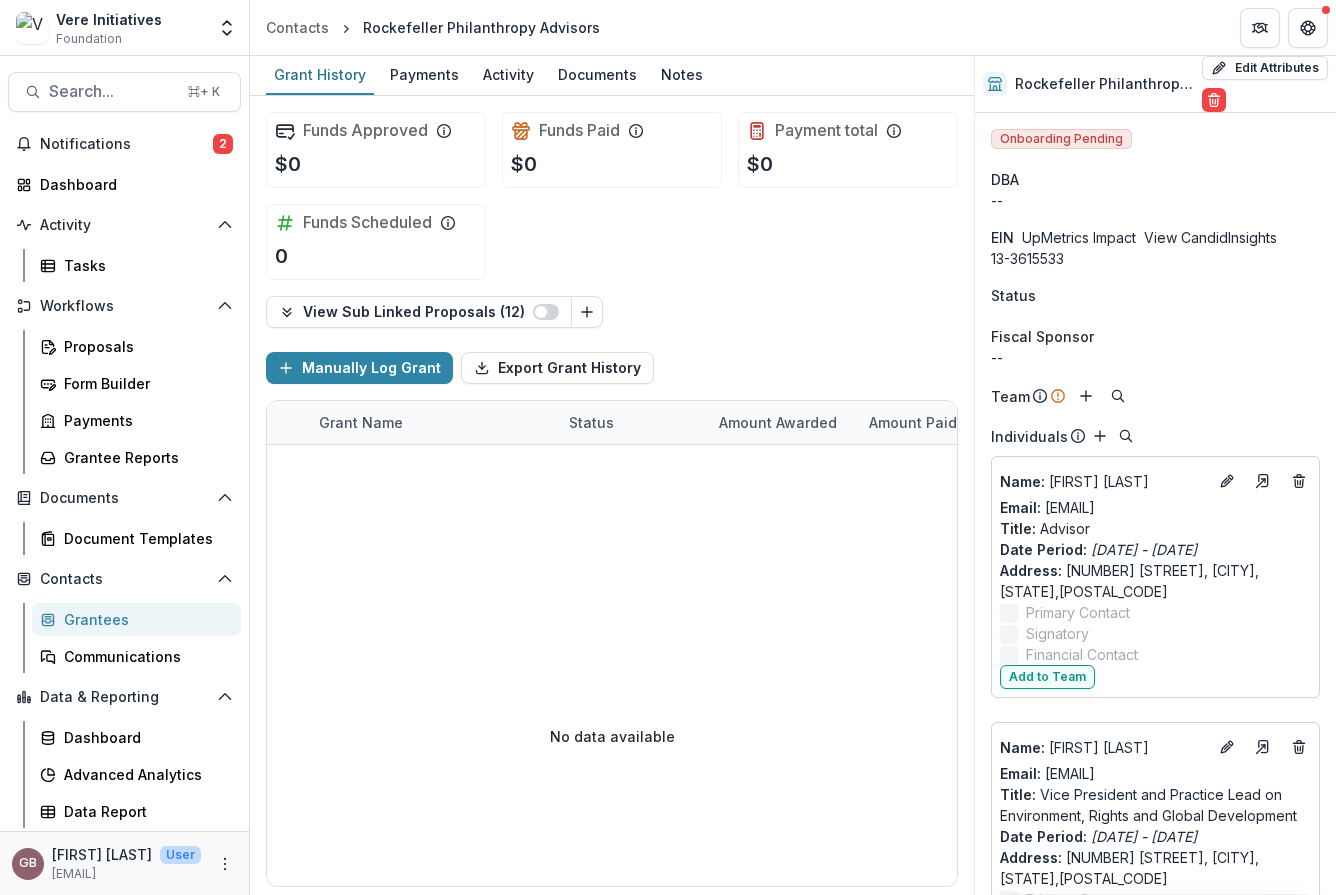 click on "View Candid  Insights" at bounding box center [1210, 237] 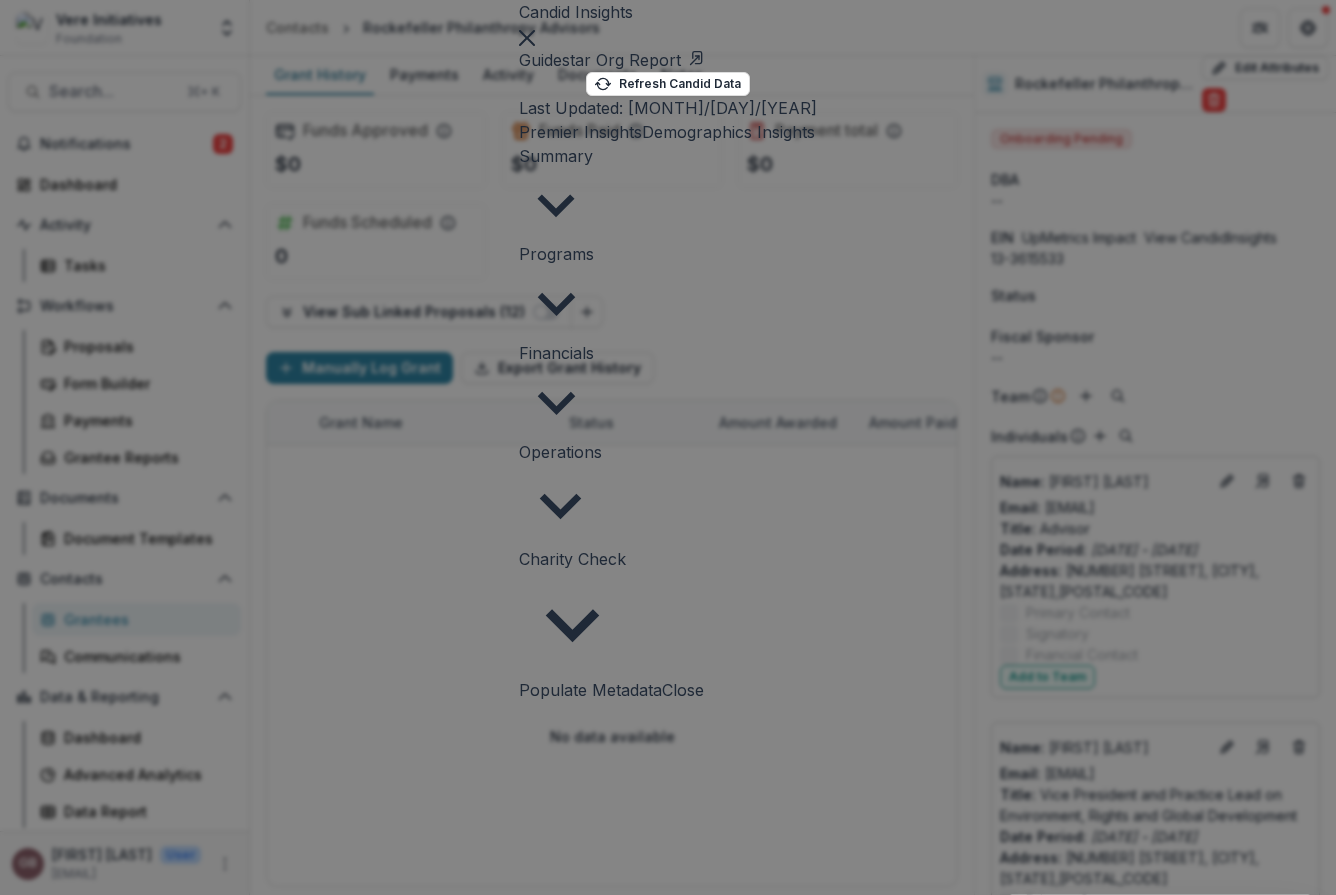 click on "Charity Check" at bounding box center [572, 559] 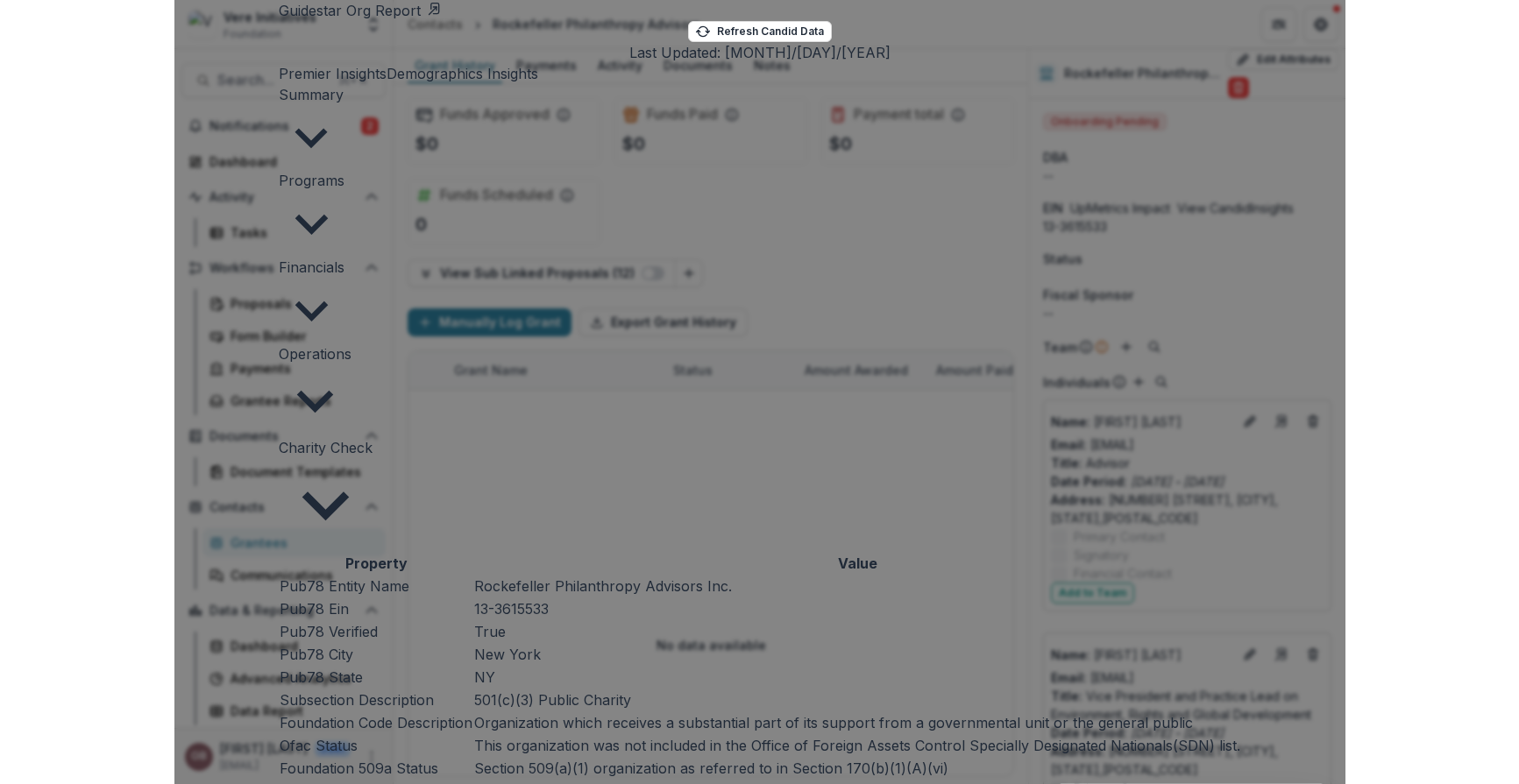 scroll, scrollTop: 44, scrollLeft: 0, axis: vertical 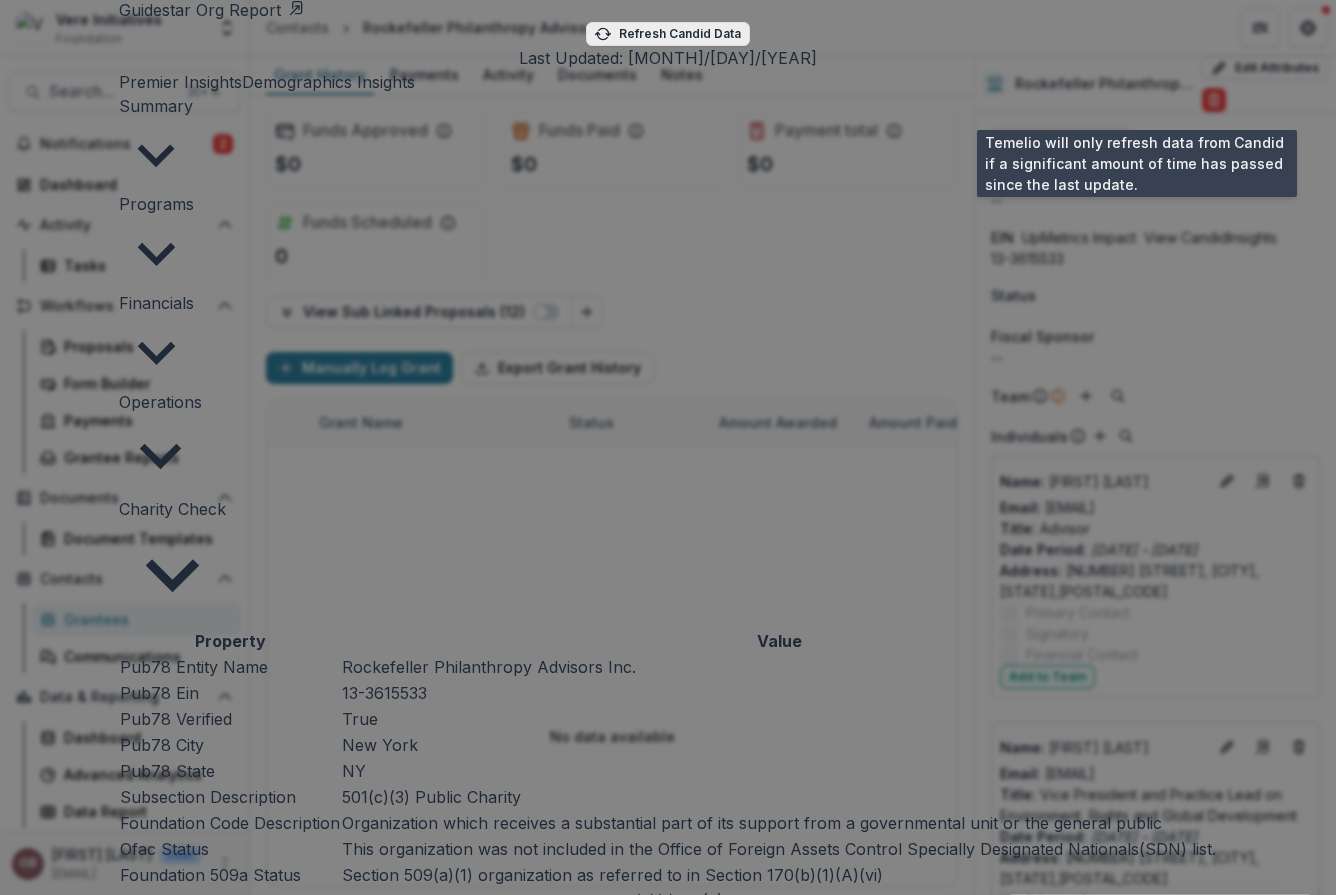 click 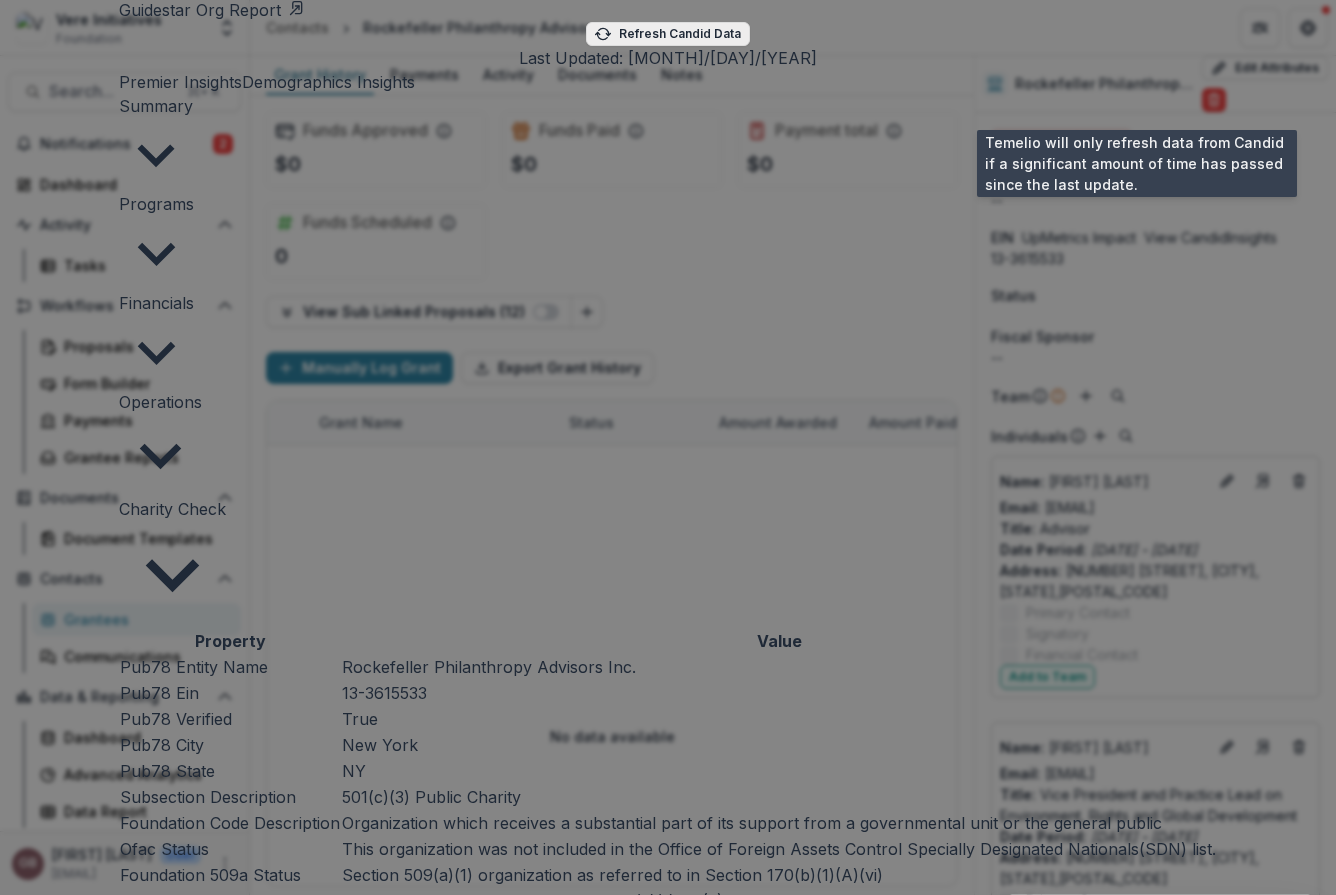 click on "Refresh Candid Data" at bounding box center [668, 34] 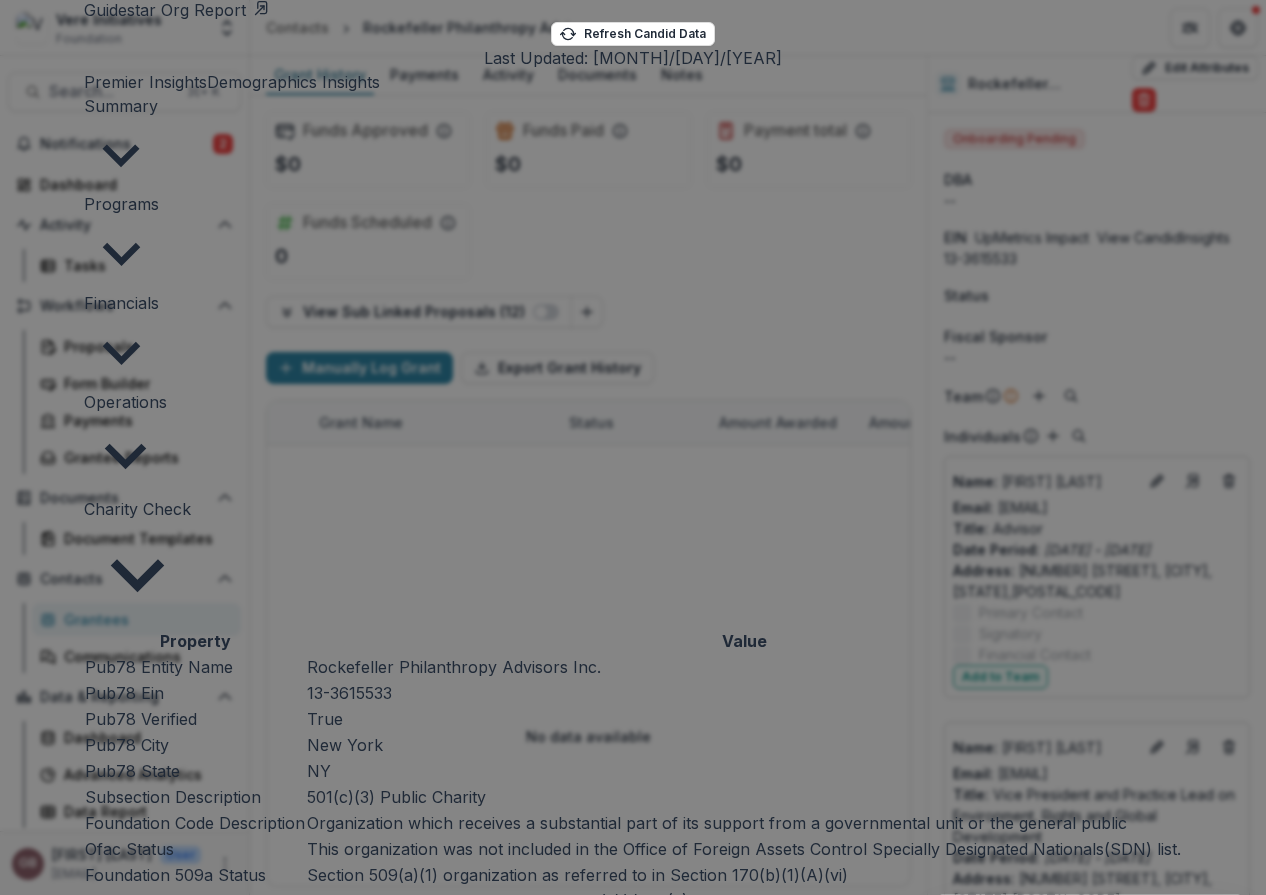 click at bounding box center [92, -14] 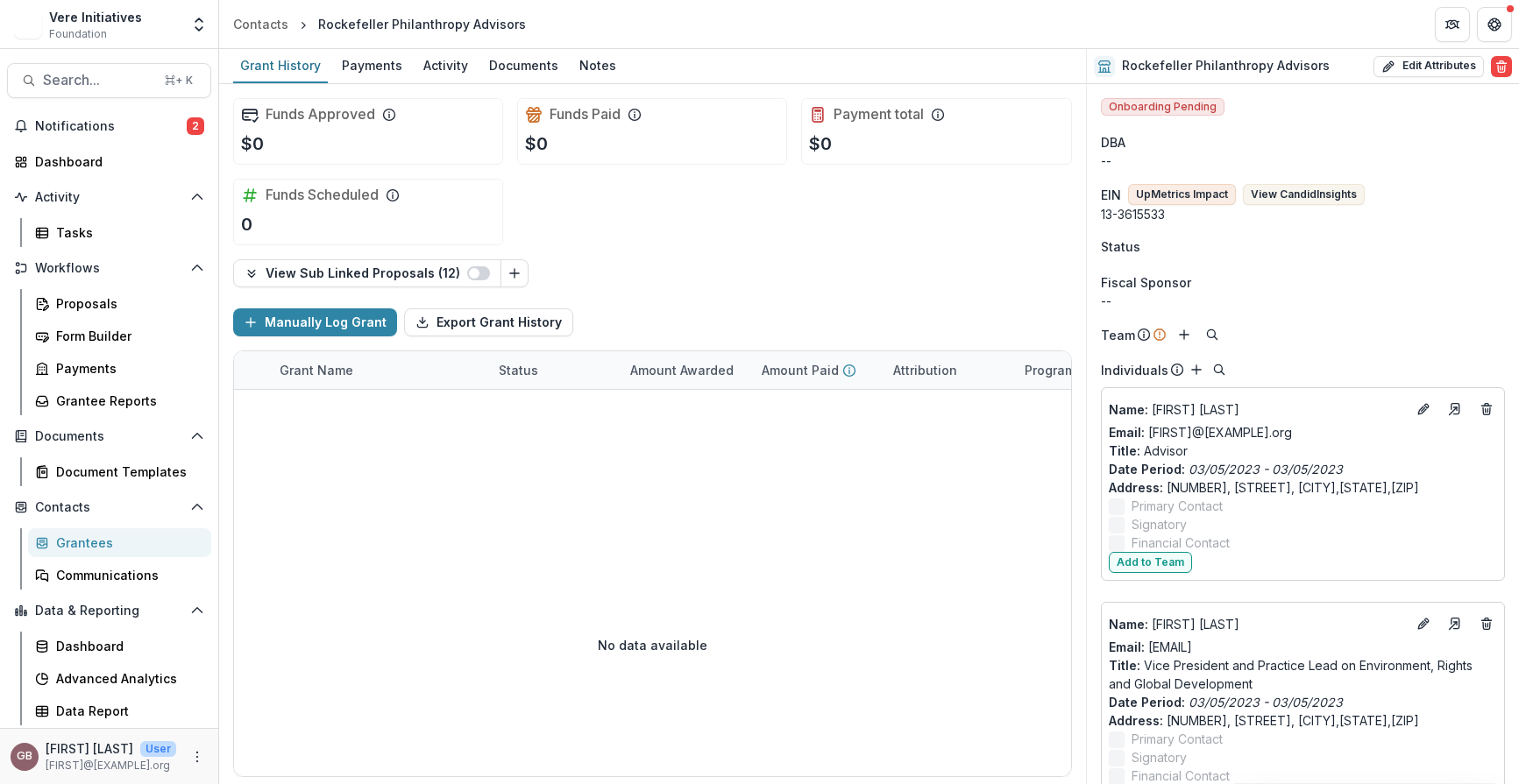 scroll, scrollTop: 0, scrollLeft: 0, axis: both 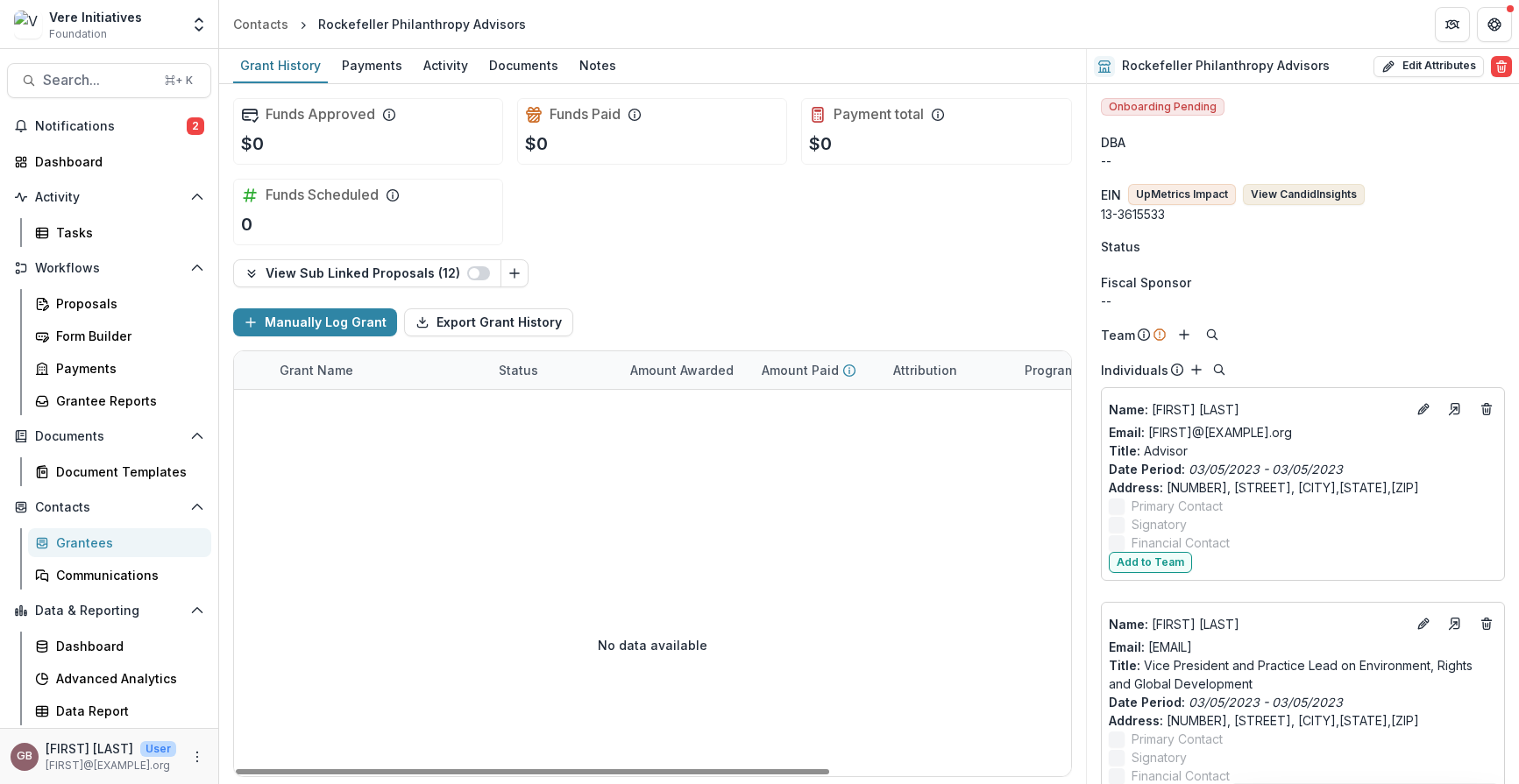 click on "View Candid  Insights" at bounding box center [1303, 194] 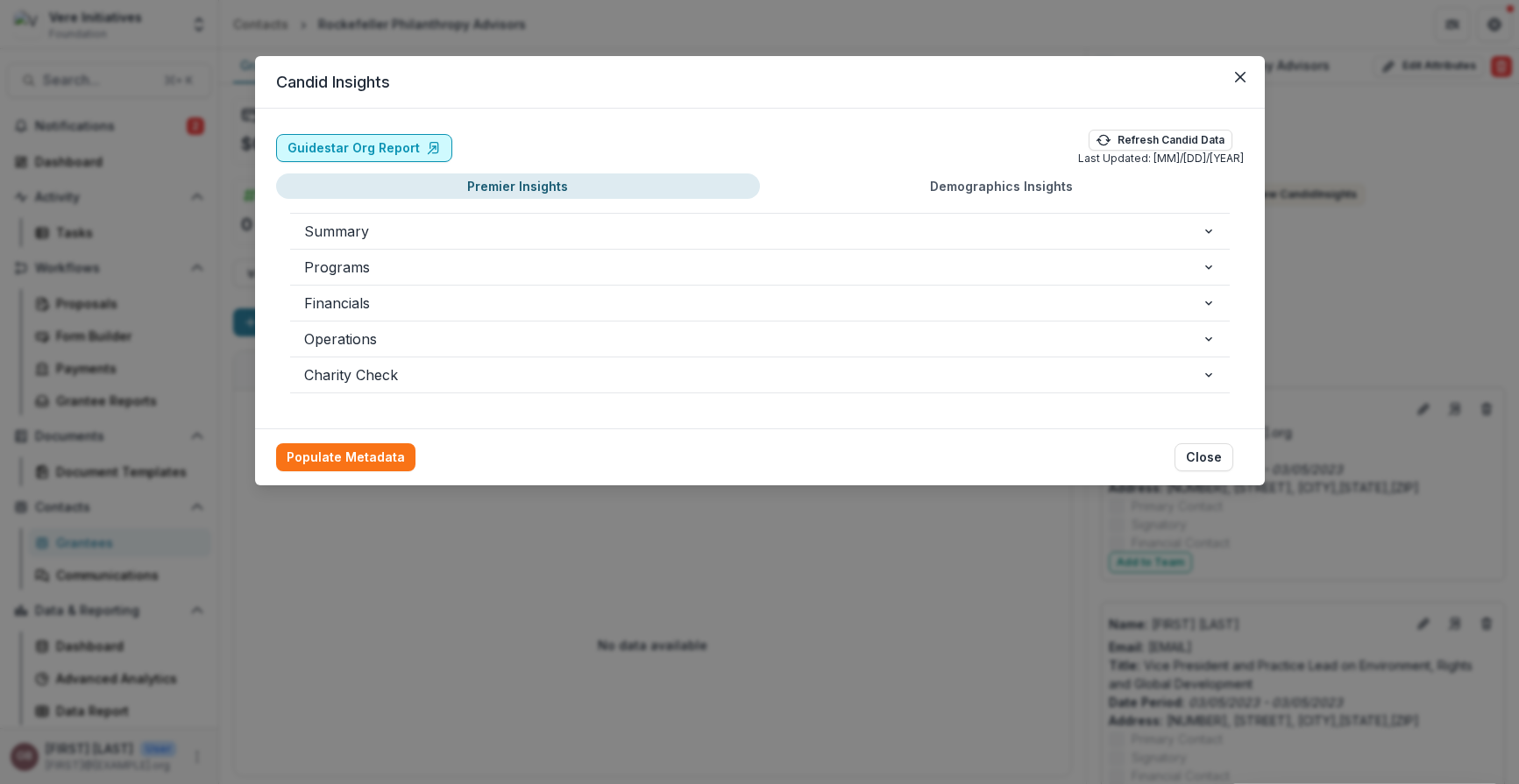 click on "Guidestar Org Report" at bounding box center (364, 148) 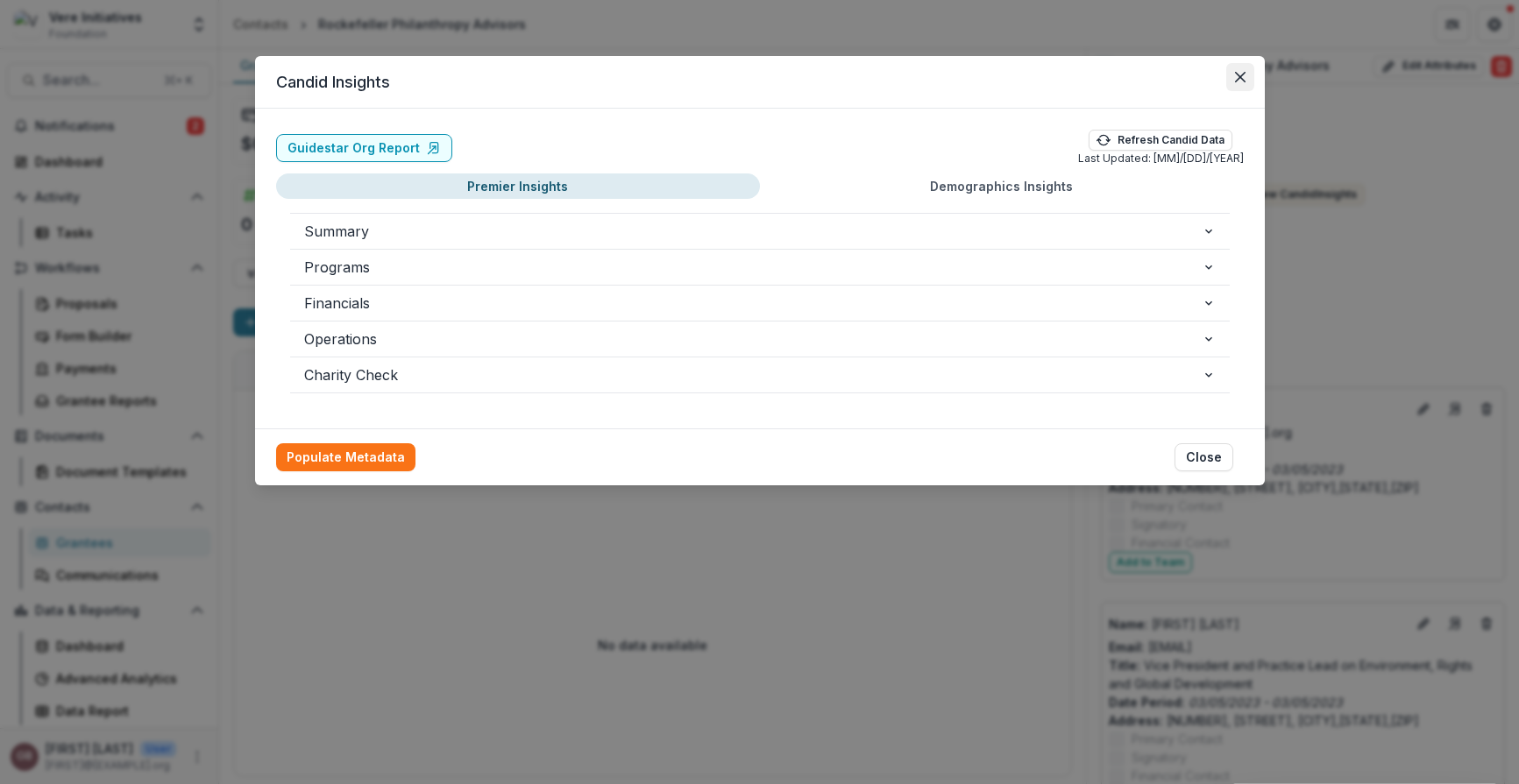 click 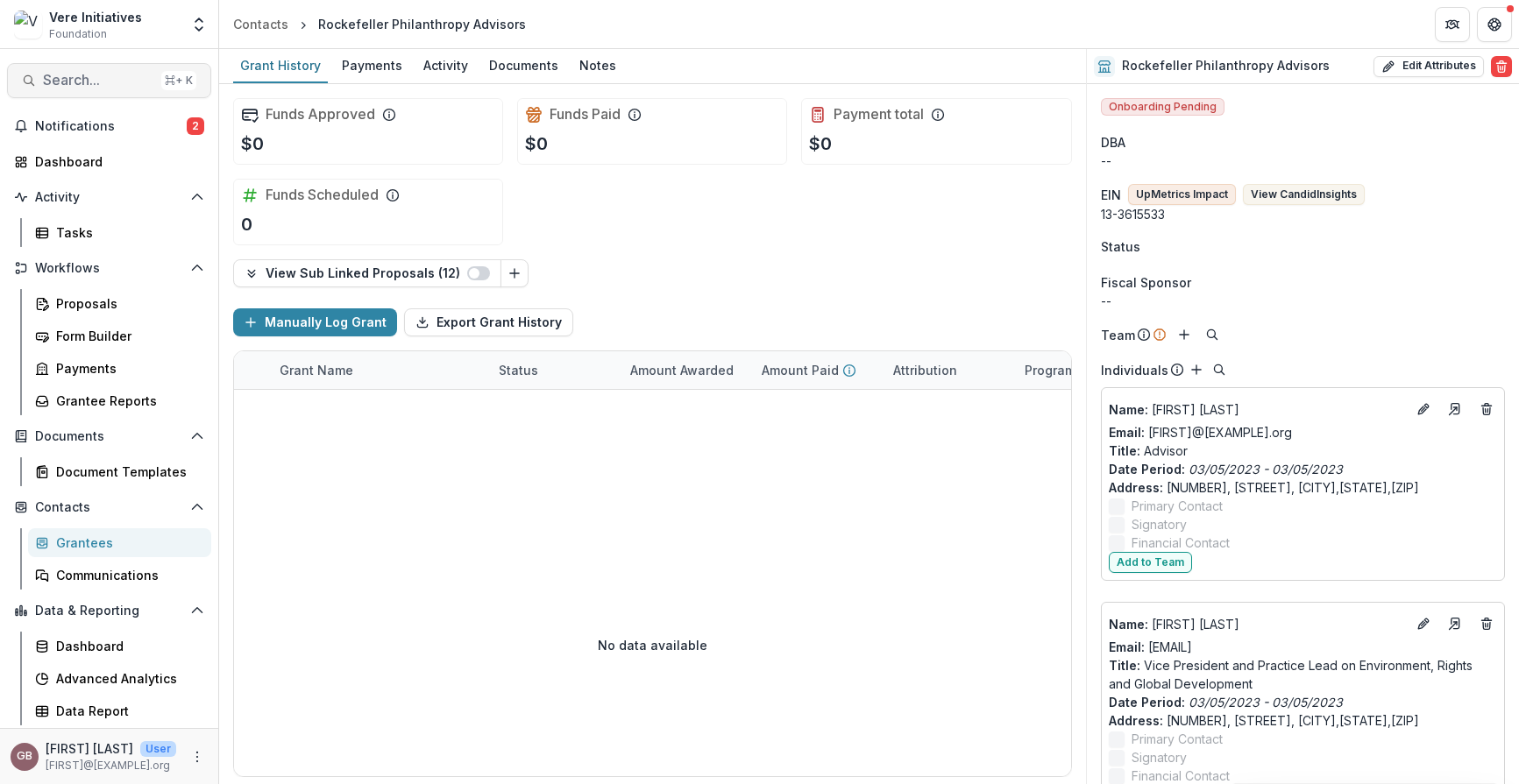 click on "Search..." at bounding box center (98, 80) 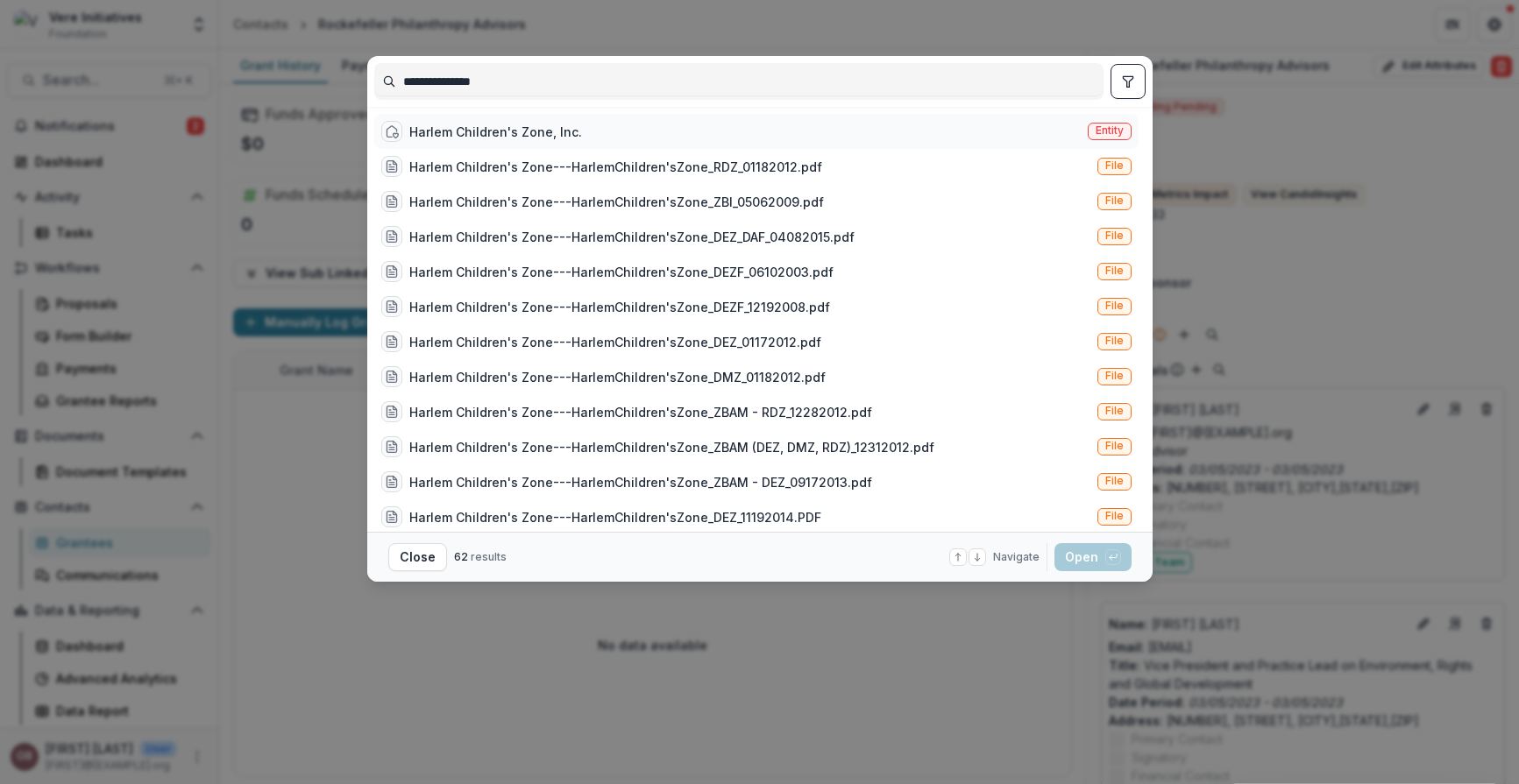 type on "**********" 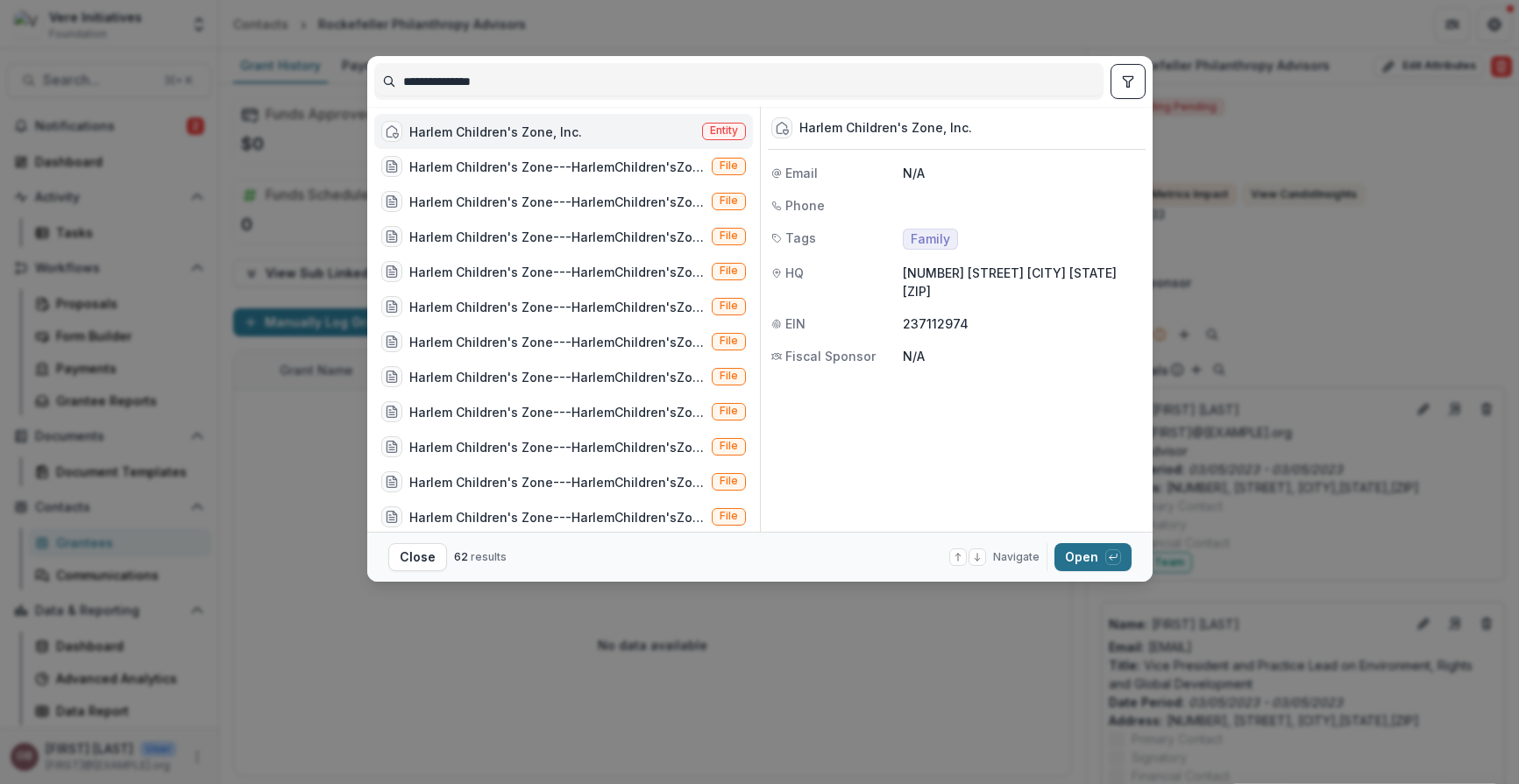 click on "Open with enter key" at bounding box center (1093, 557) 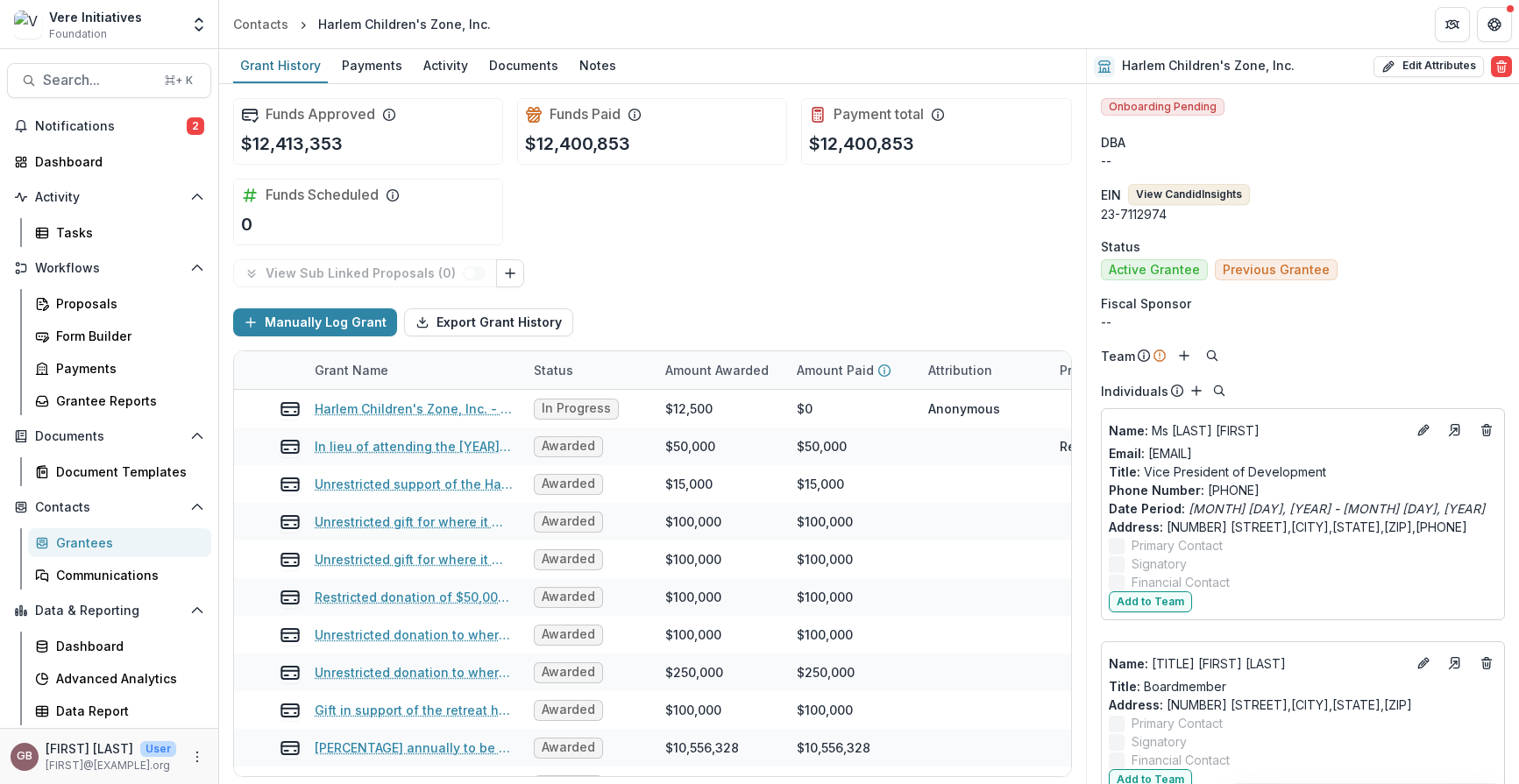 click on "View Candid  Insights" at bounding box center (1189, 194) 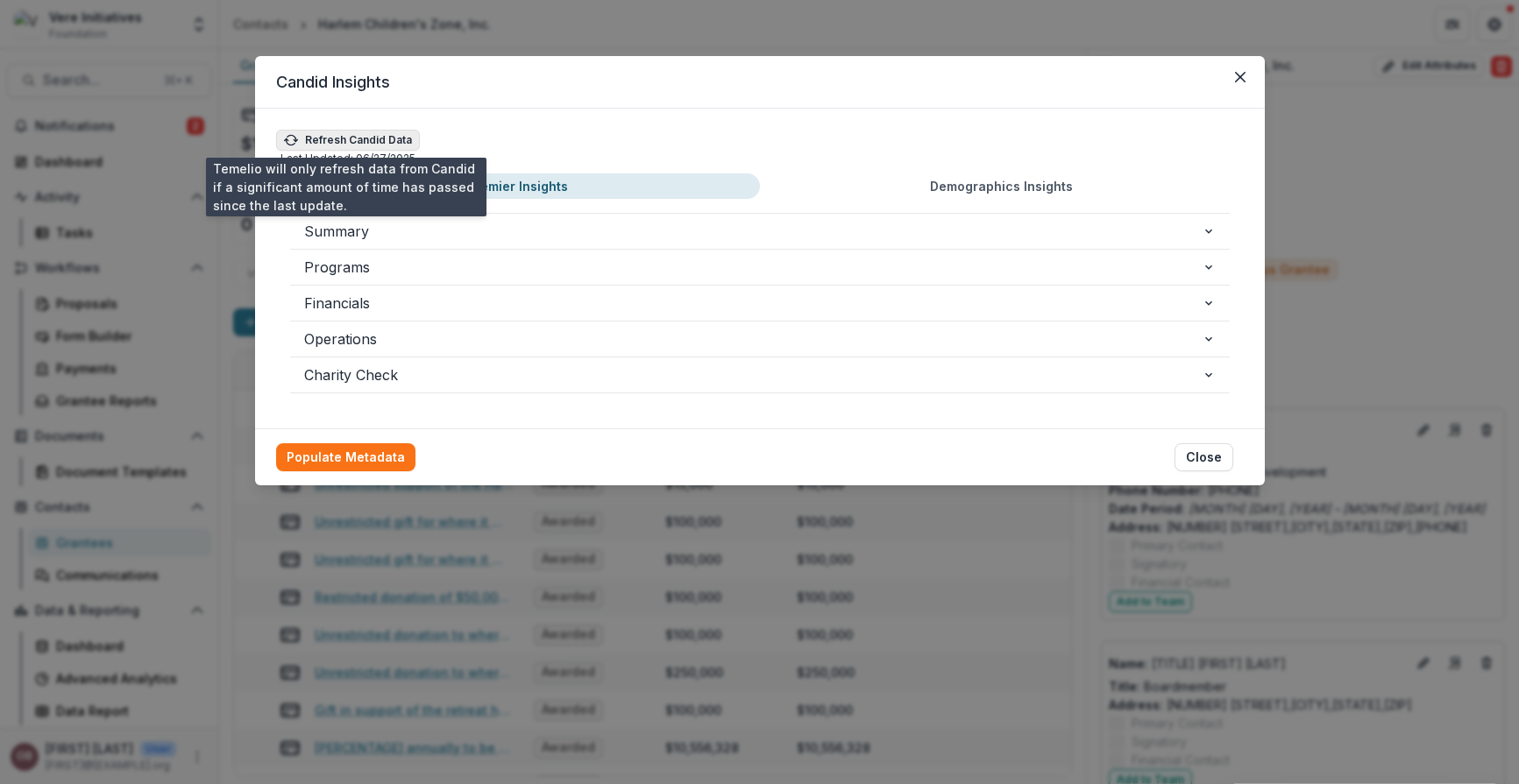 click on "Refresh Candid Data" at bounding box center (348, 140) 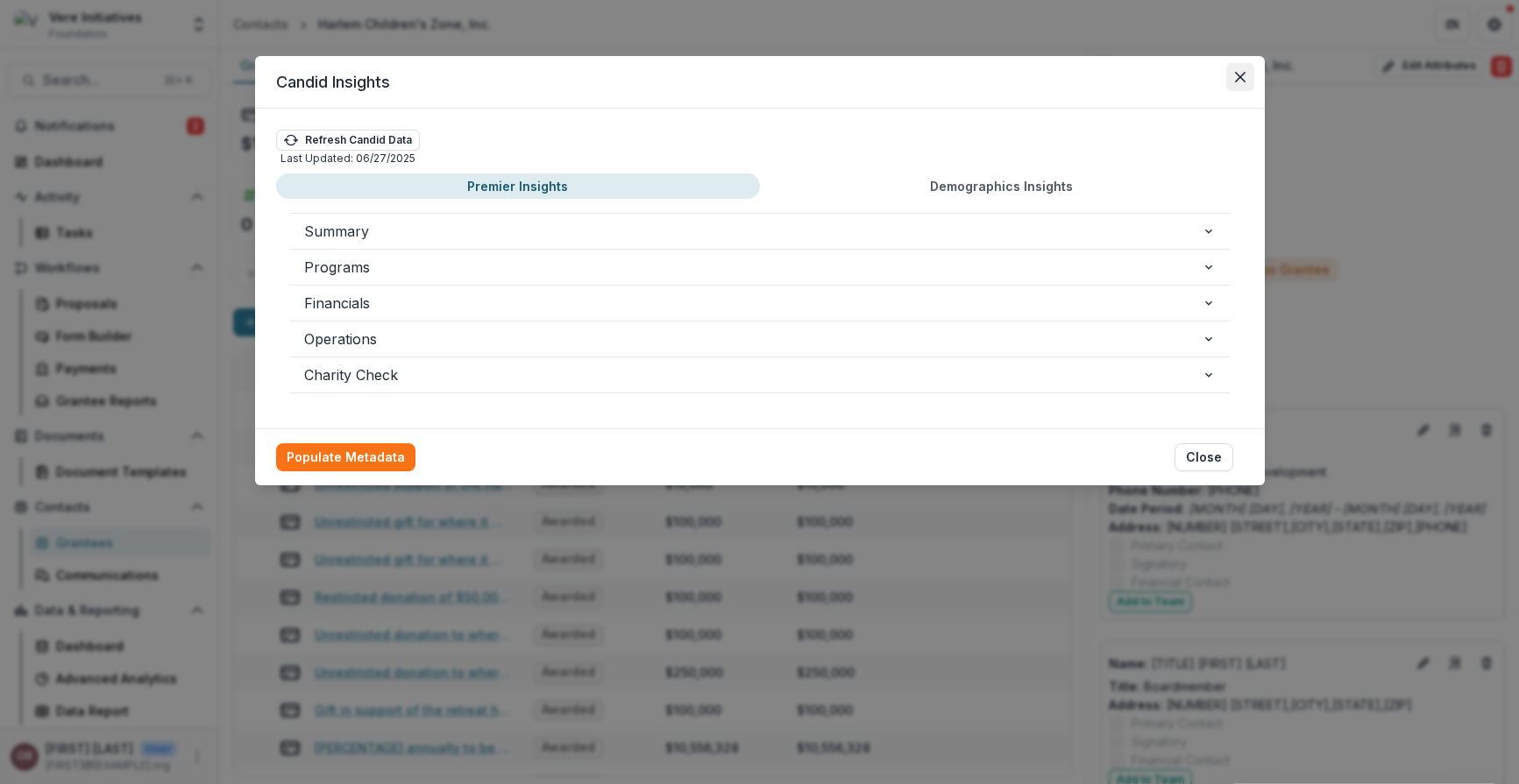 click 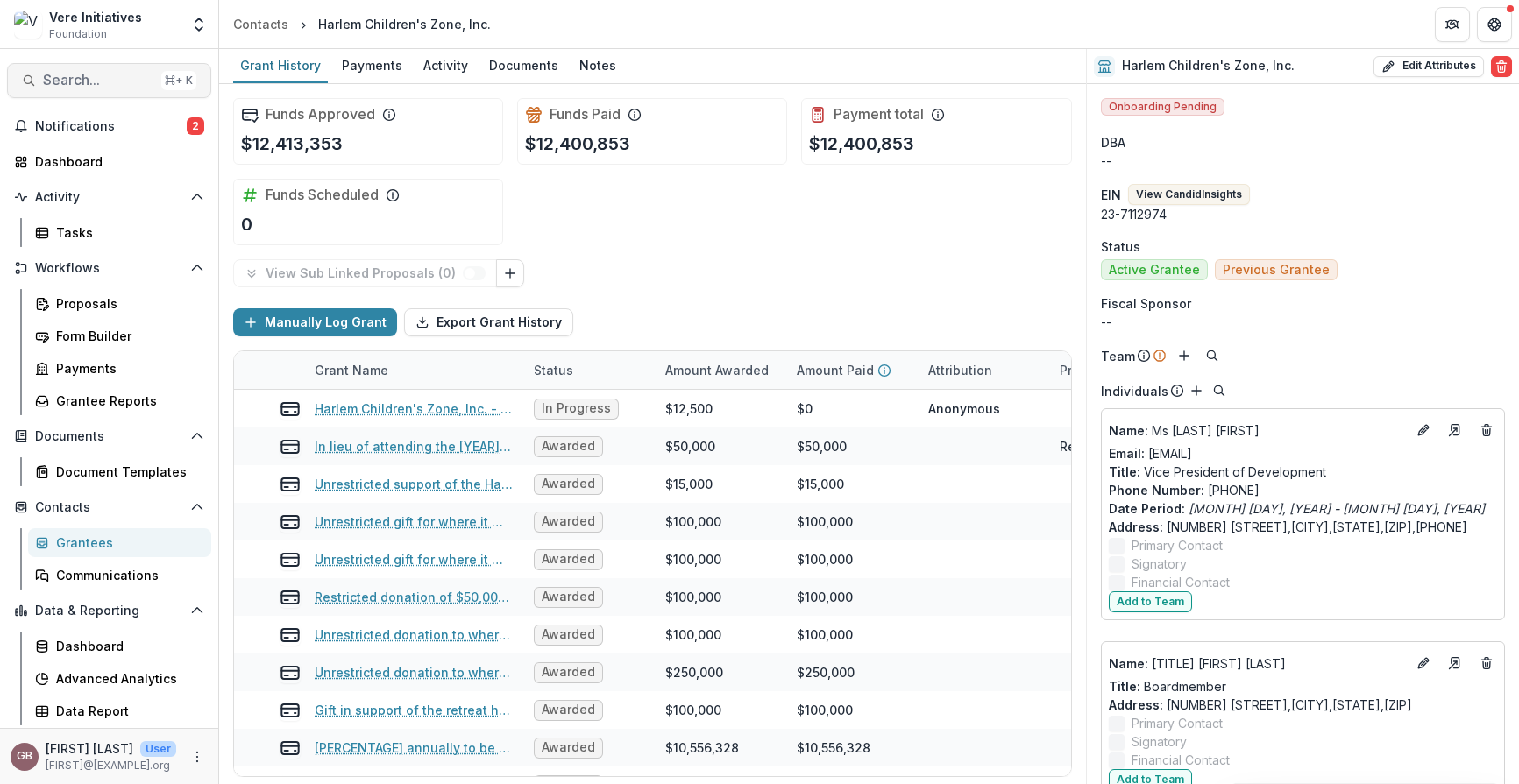 click on "Search..." at bounding box center [98, 80] 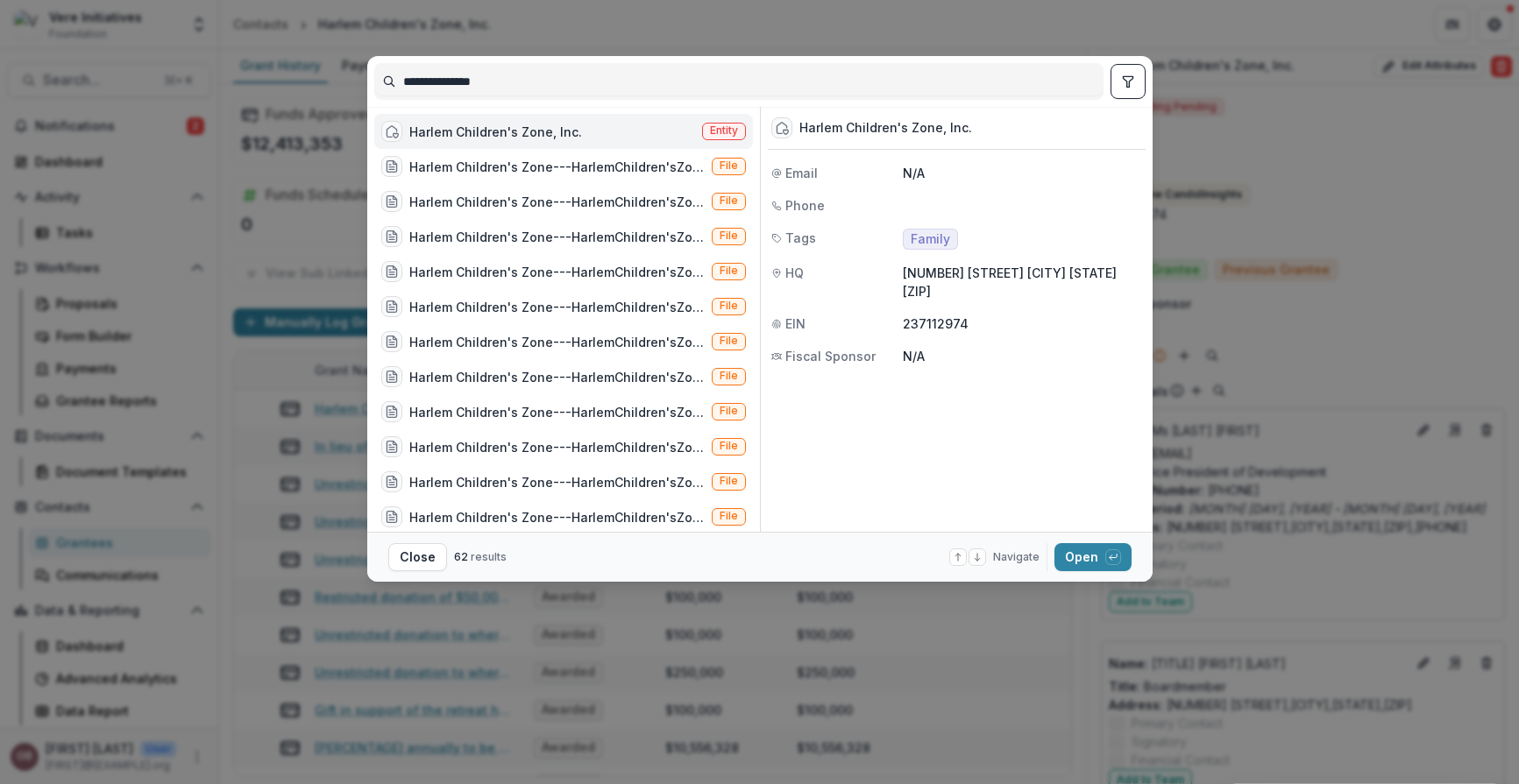drag, startPoint x: 512, startPoint y: 86, endPoint x: 367, endPoint y: 81, distance: 145.08618 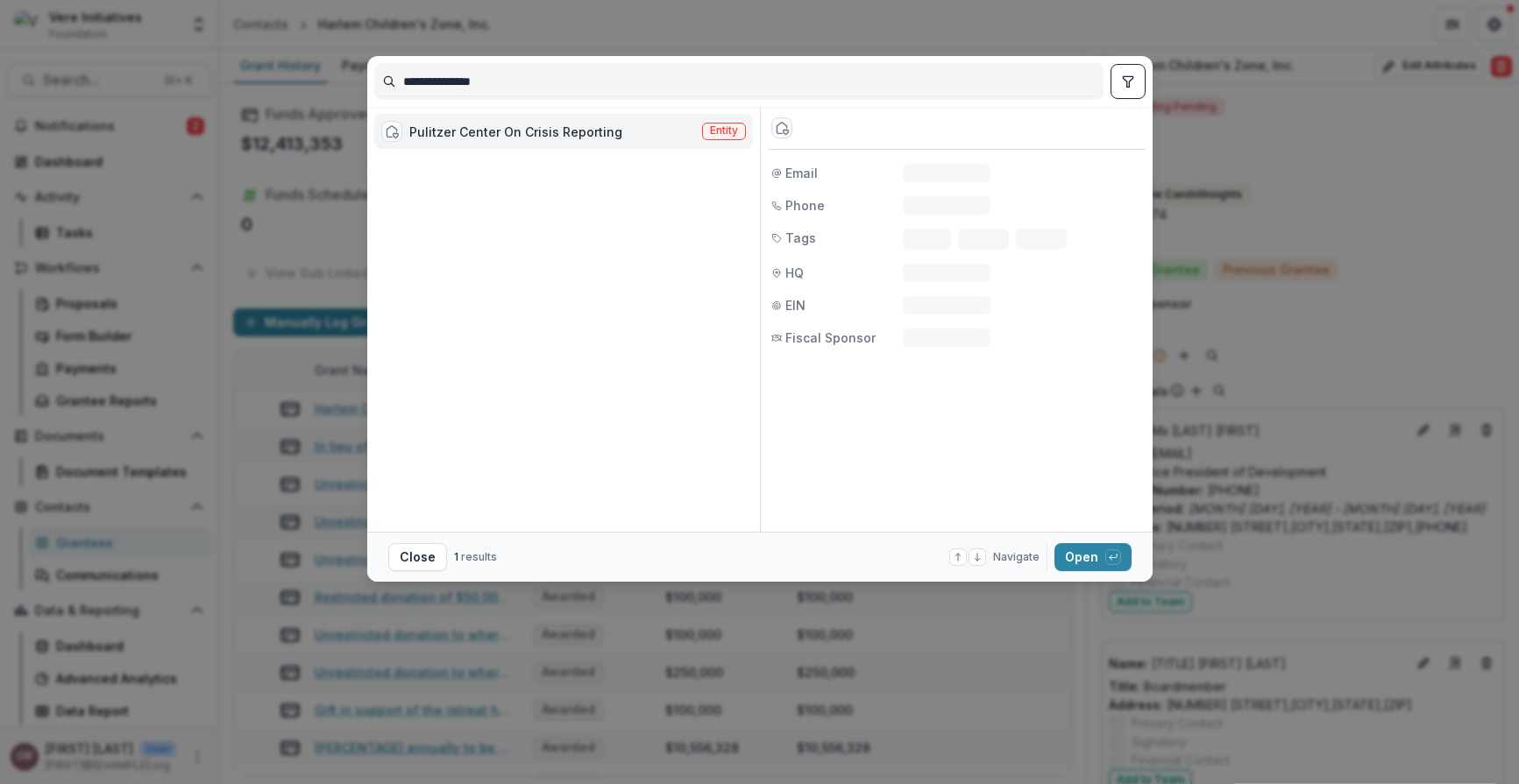 type on "**********" 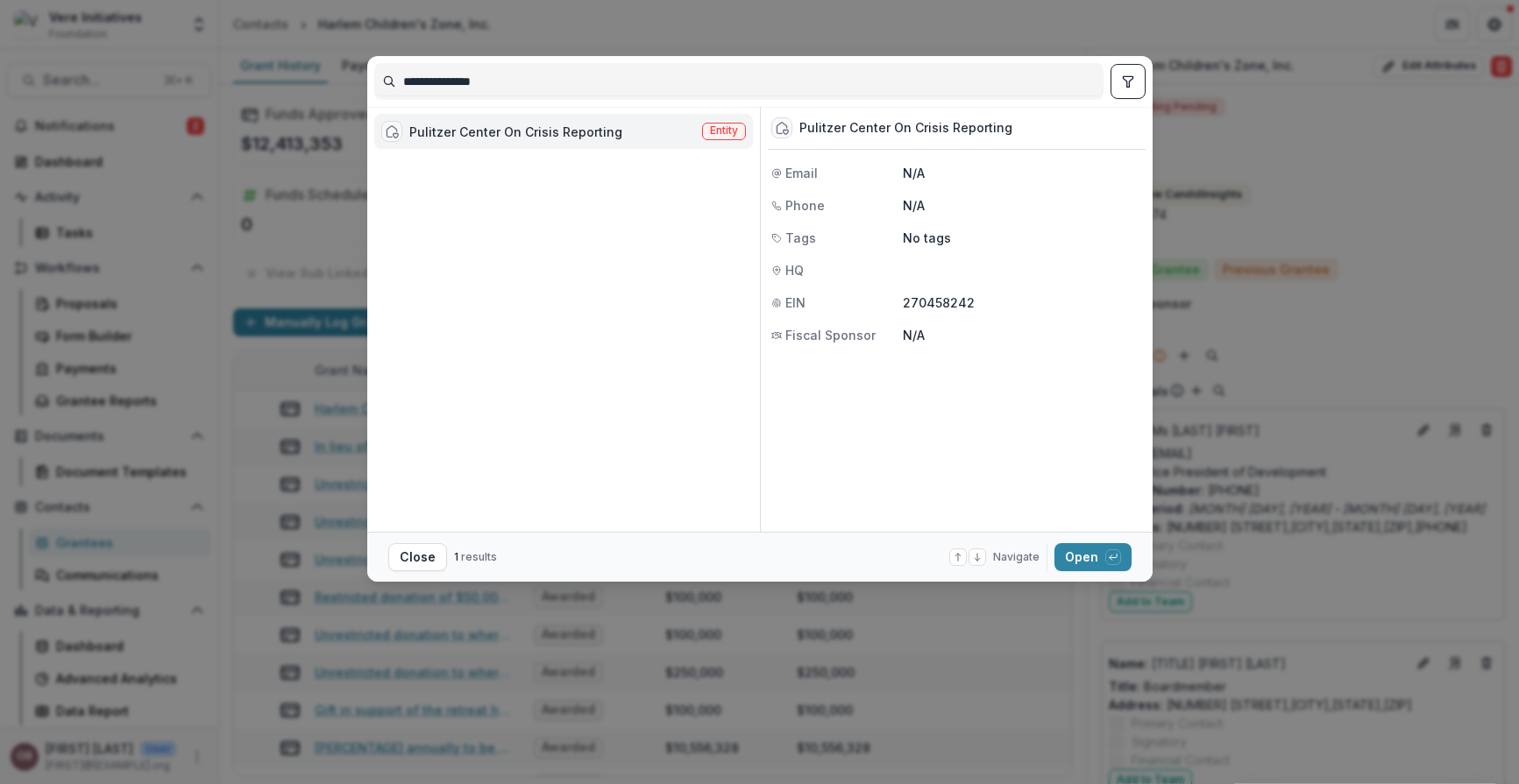click on "Pulitzer Center On Crisis Reporting" at bounding box center (515, 131) 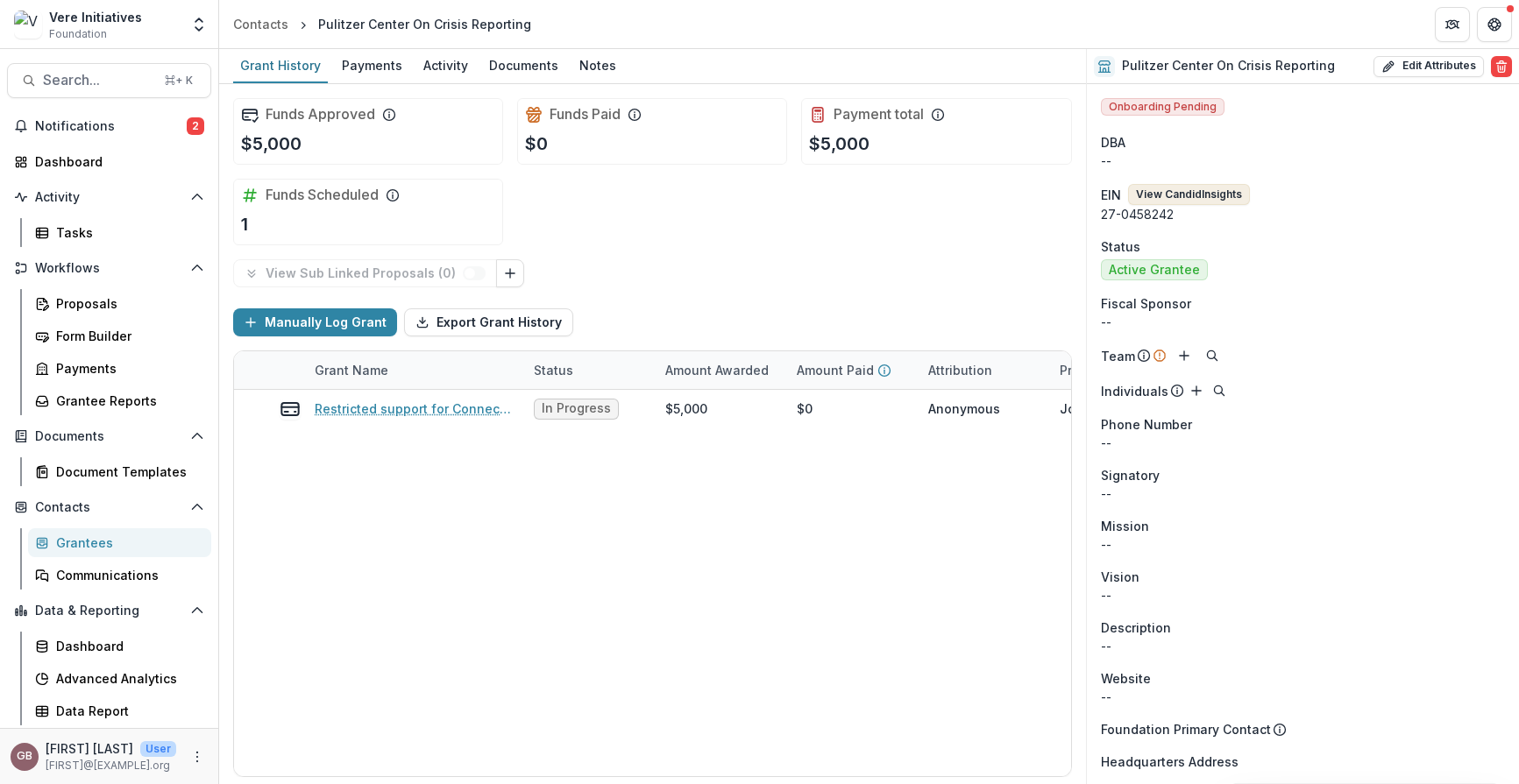 click on "View Candid  Insights" at bounding box center (1189, 194) 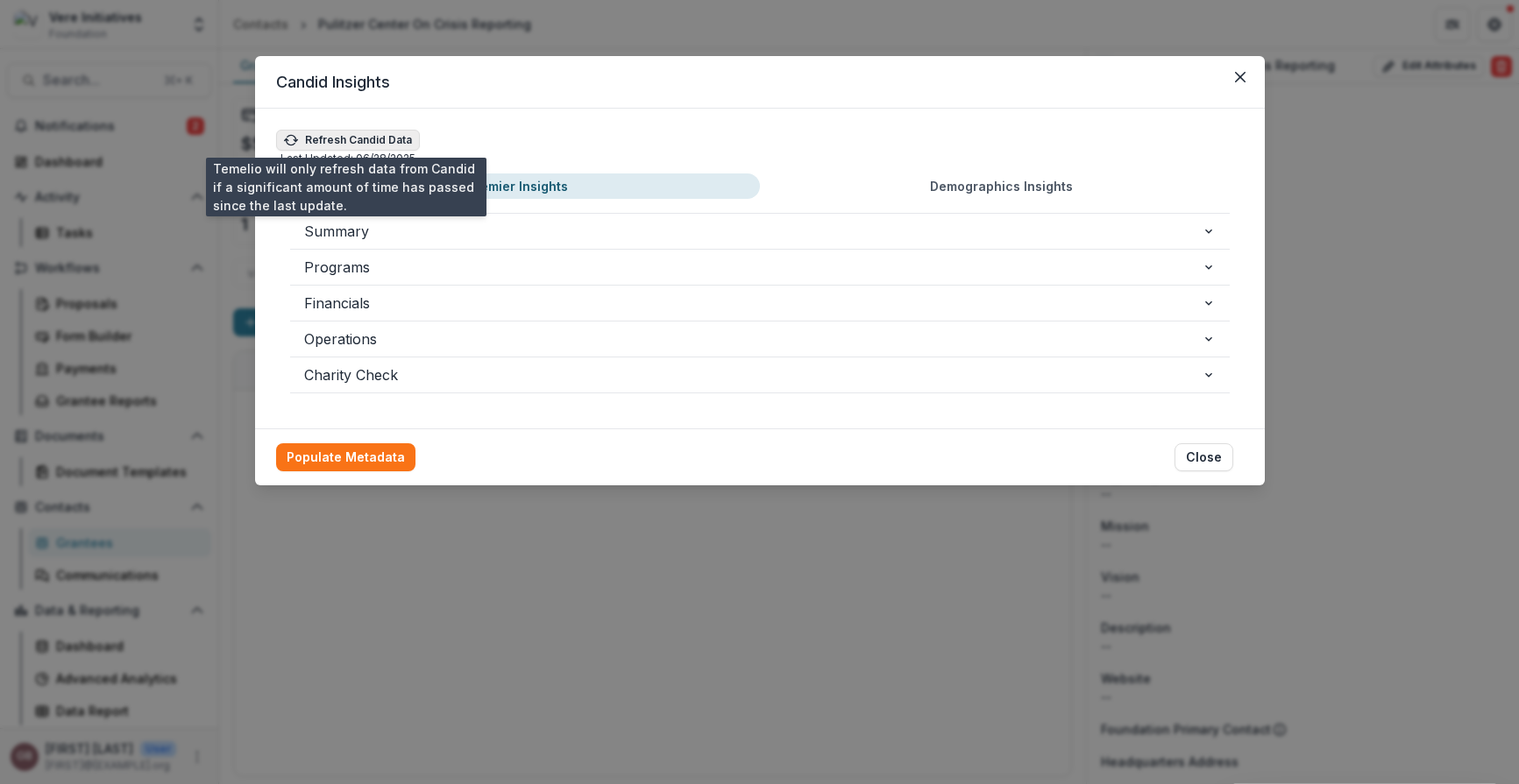 click on "Refresh Candid Data" at bounding box center [348, 140] 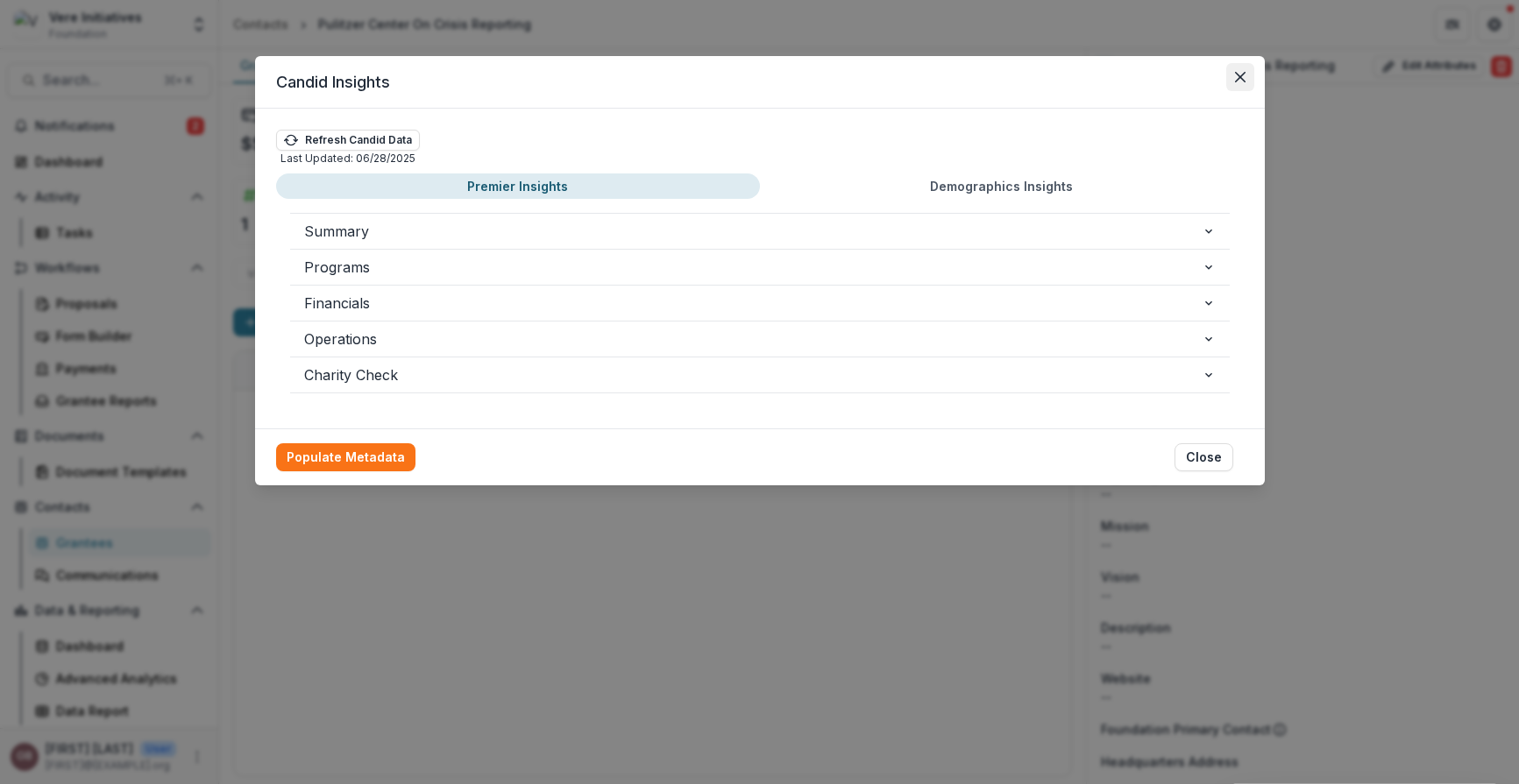 click 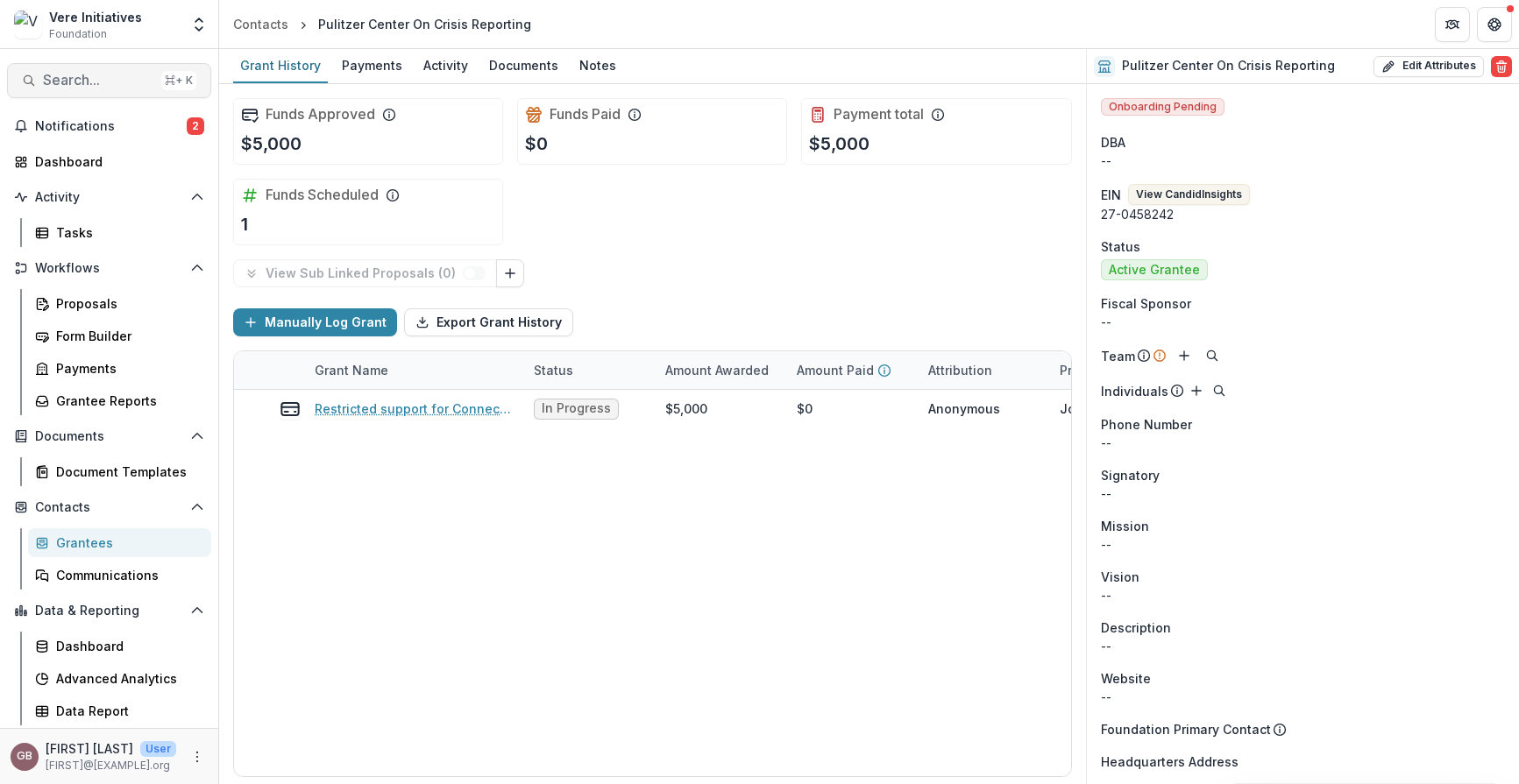 click on "Search..." at bounding box center [98, 80] 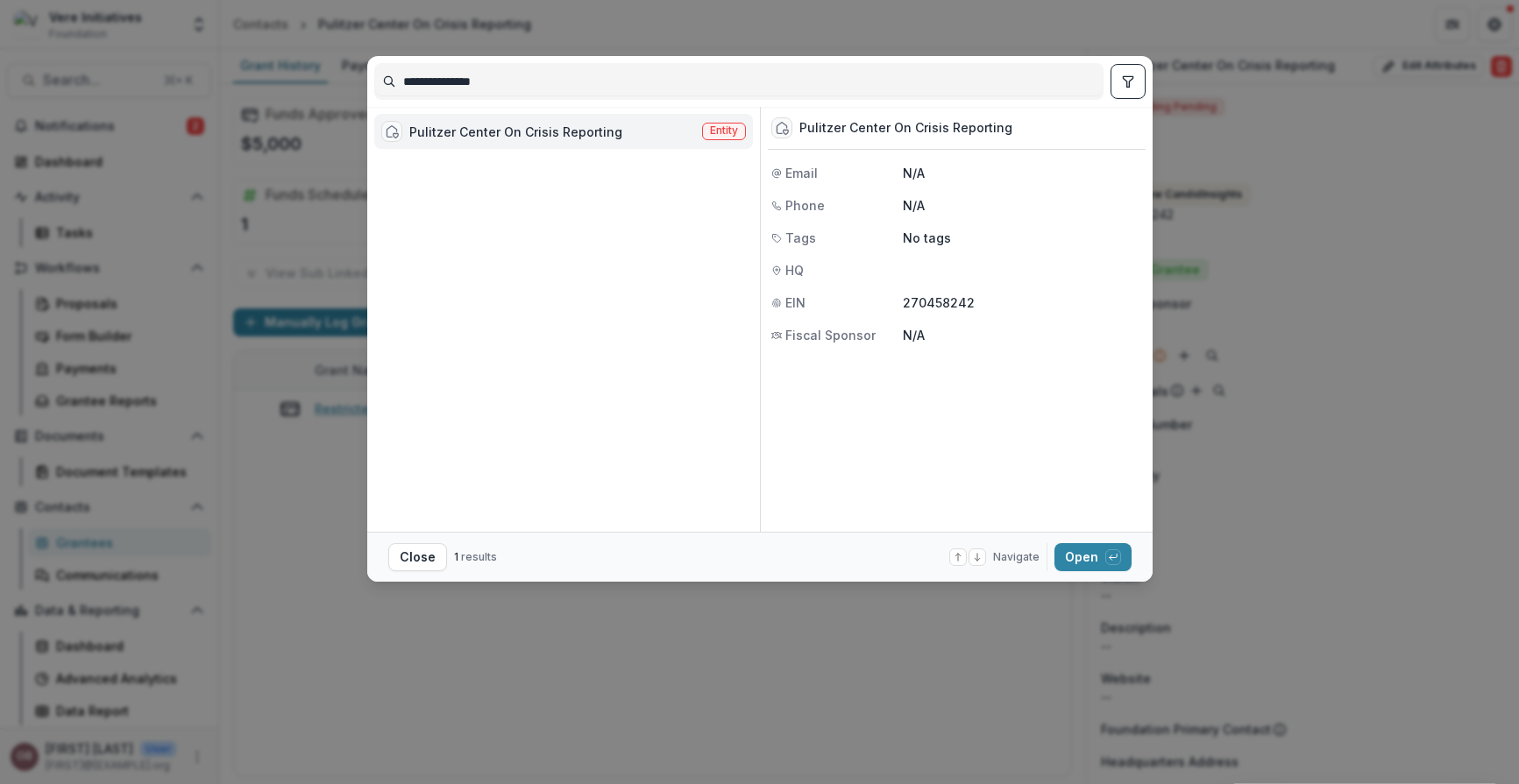 drag, startPoint x: 618, startPoint y: 82, endPoint x: 333, endPoint y: 60, distance: 285.8479 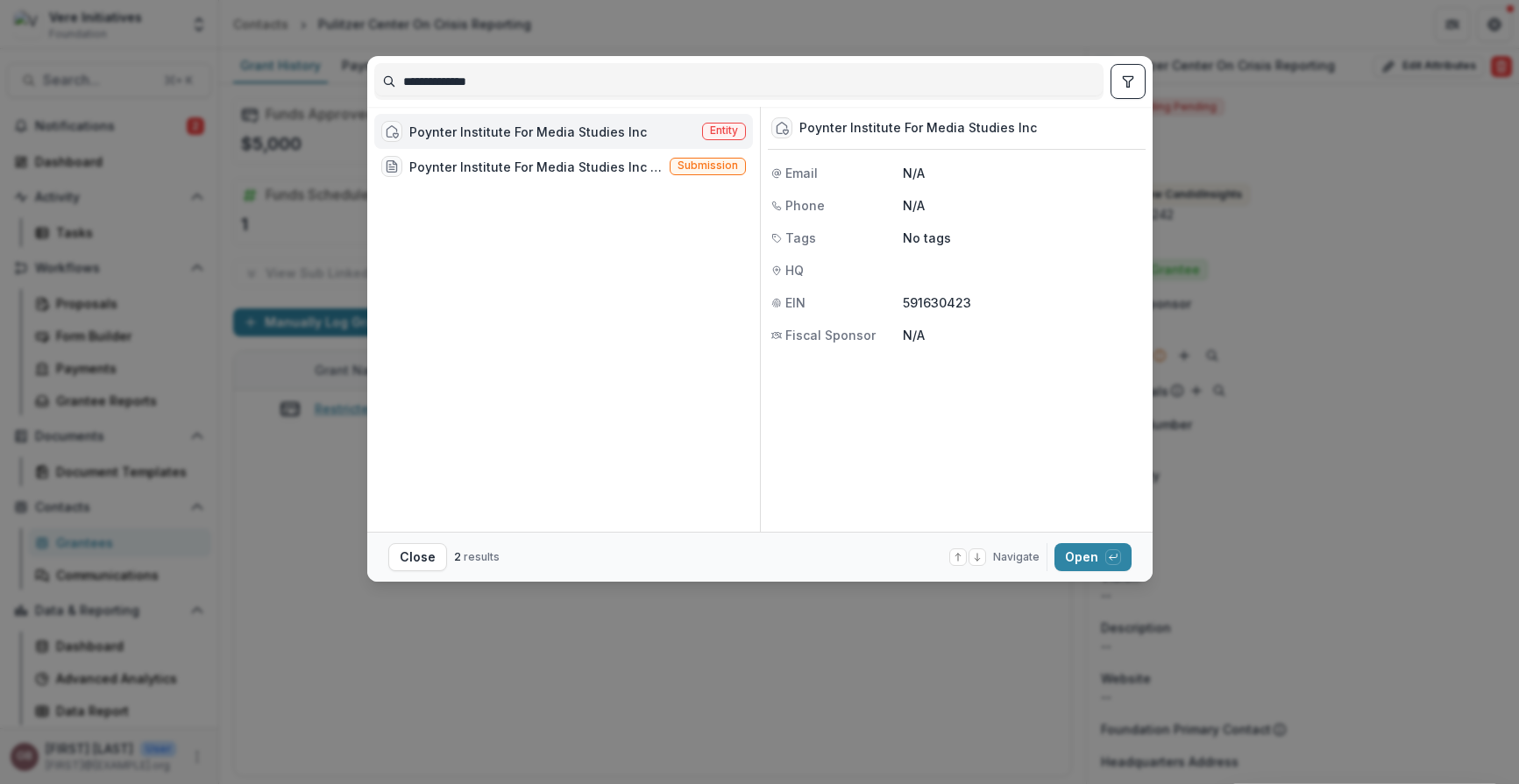 type on "**********" 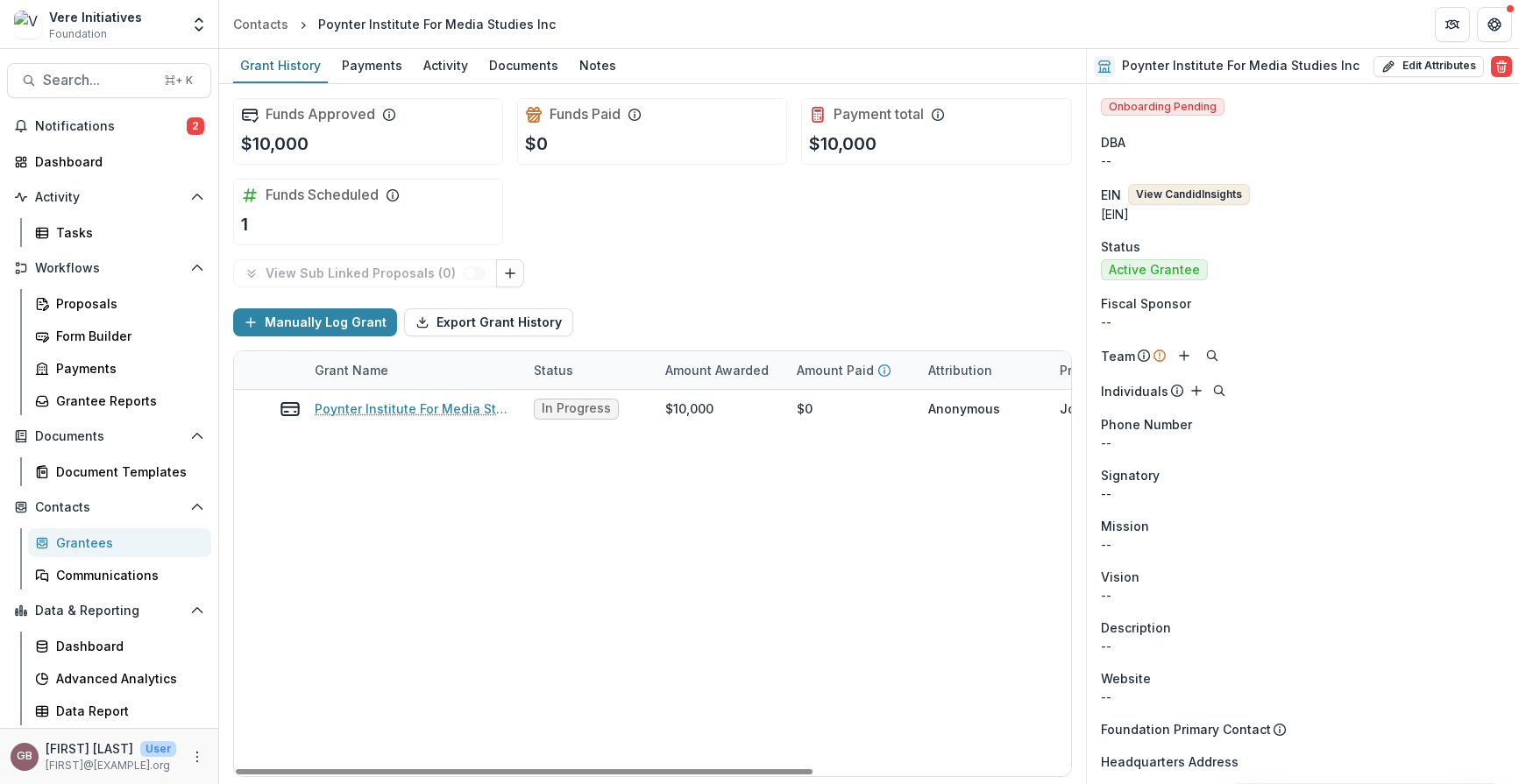 click on "View Candid  Insights" at bounding box center [1189, 194] 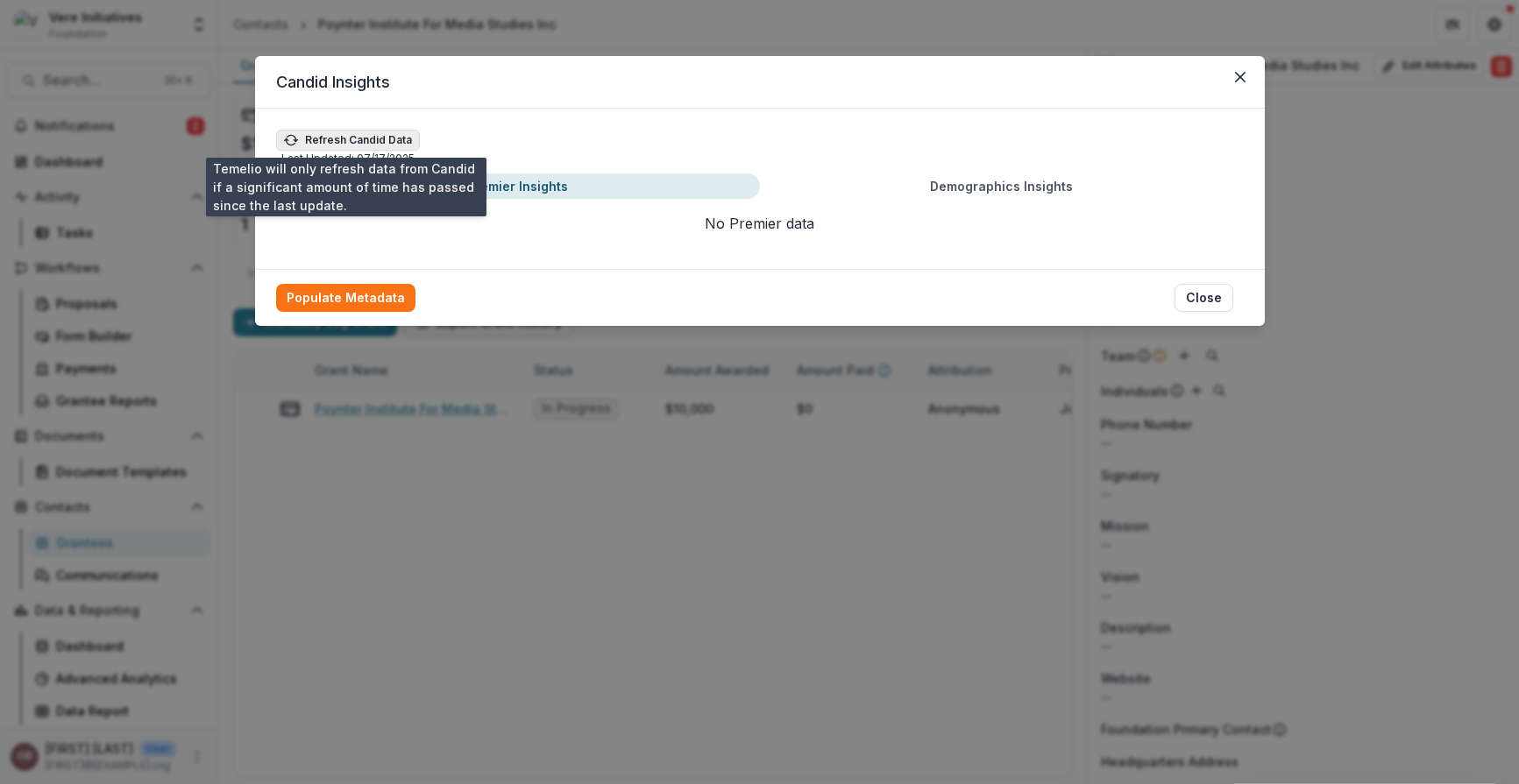 click on "Refresh Candid Data" at bounding box center (348, 140) 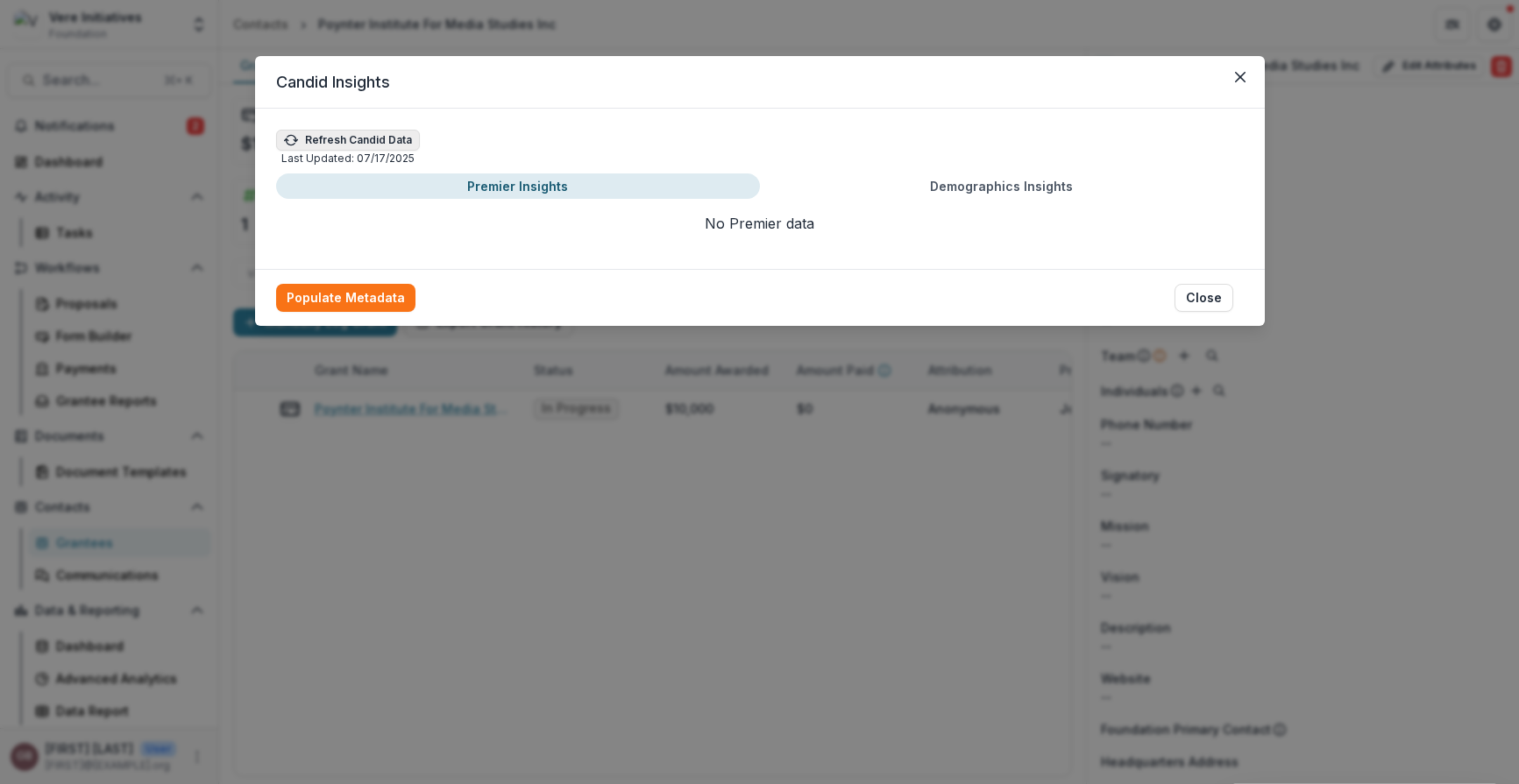 click on "Refresh Candid Data" at bounding box center [348, 140] 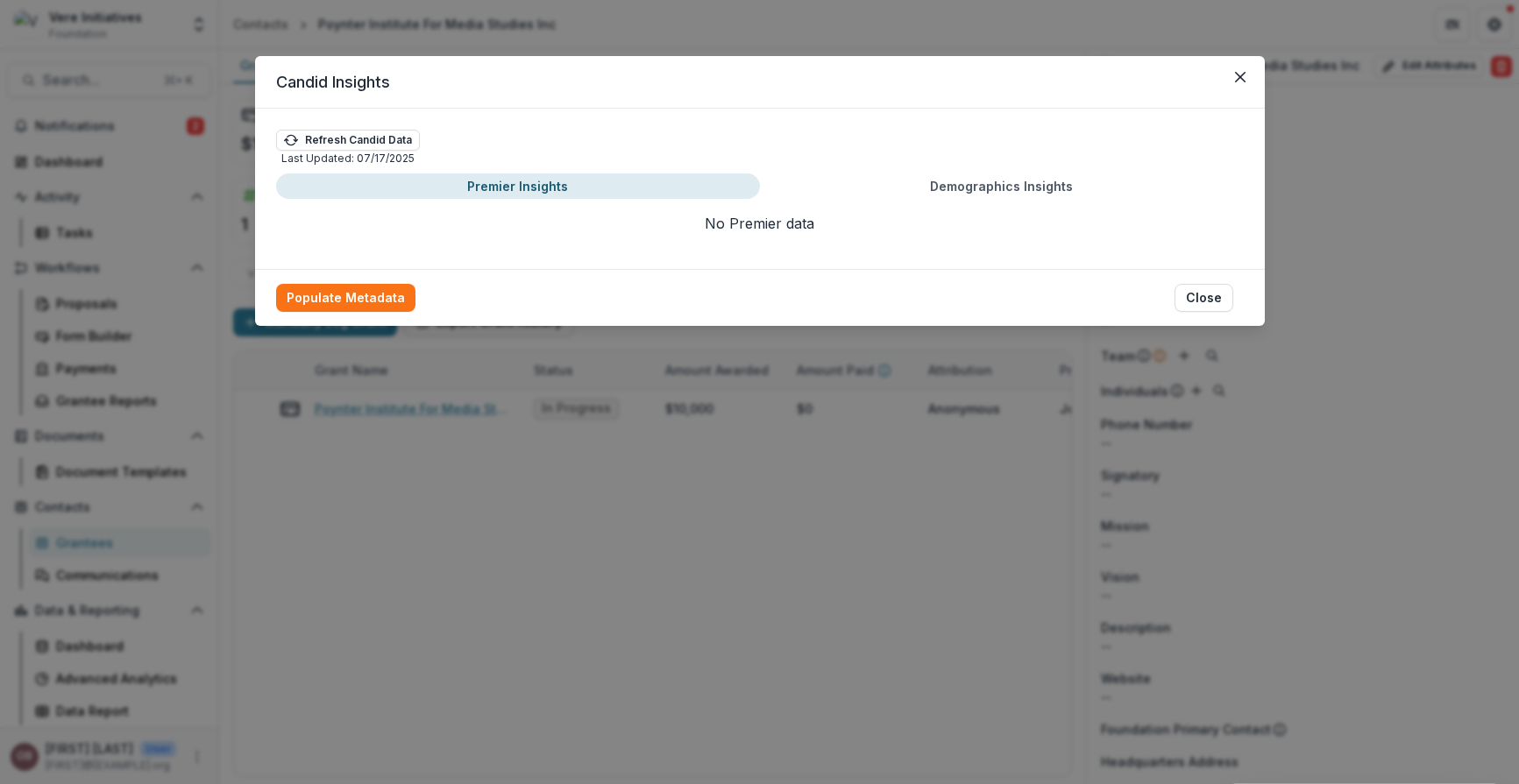 click on "No Premier data" at bounding box center [760, 223] 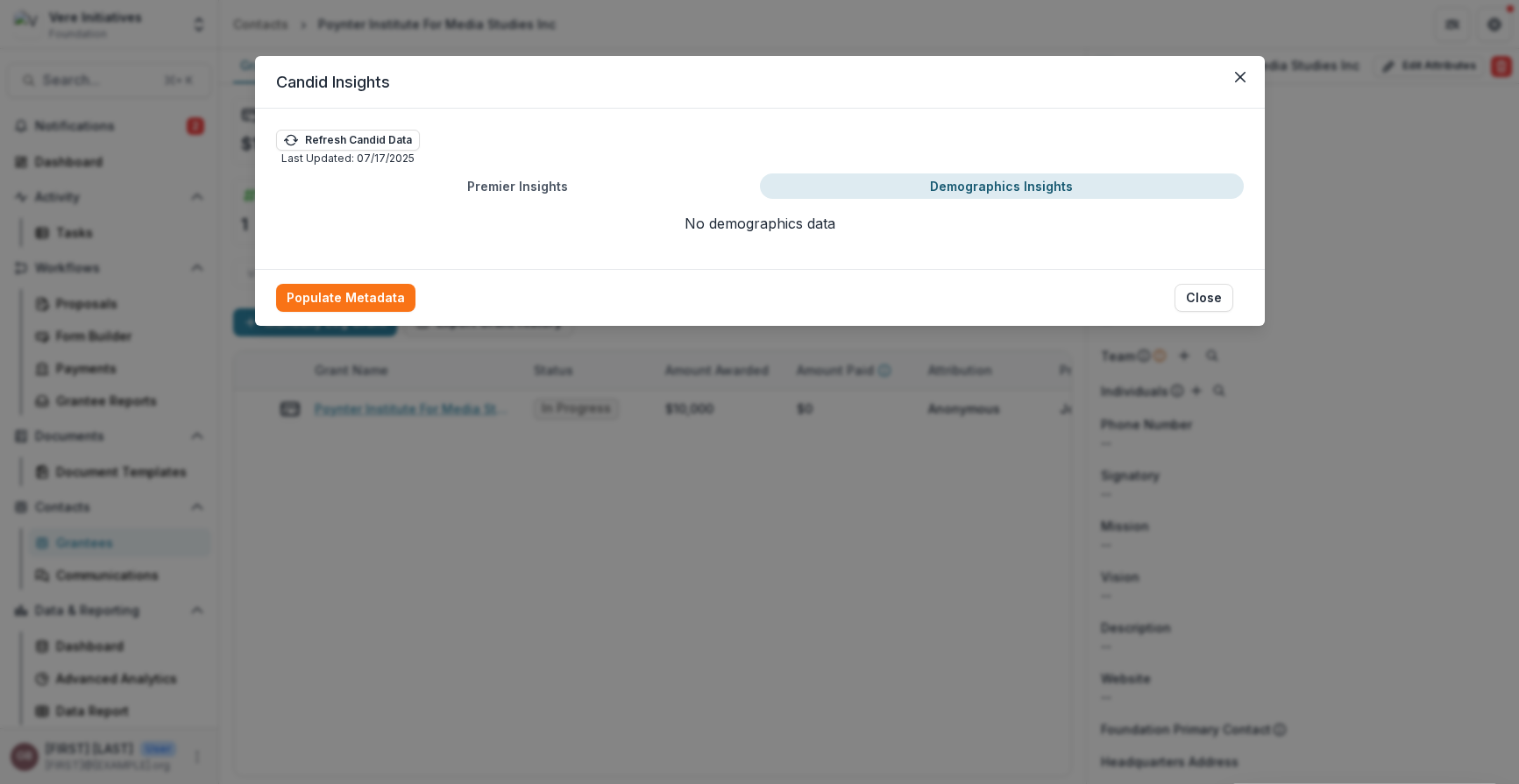 click on "Demographics Insights" at bounding box center (1002, 186) 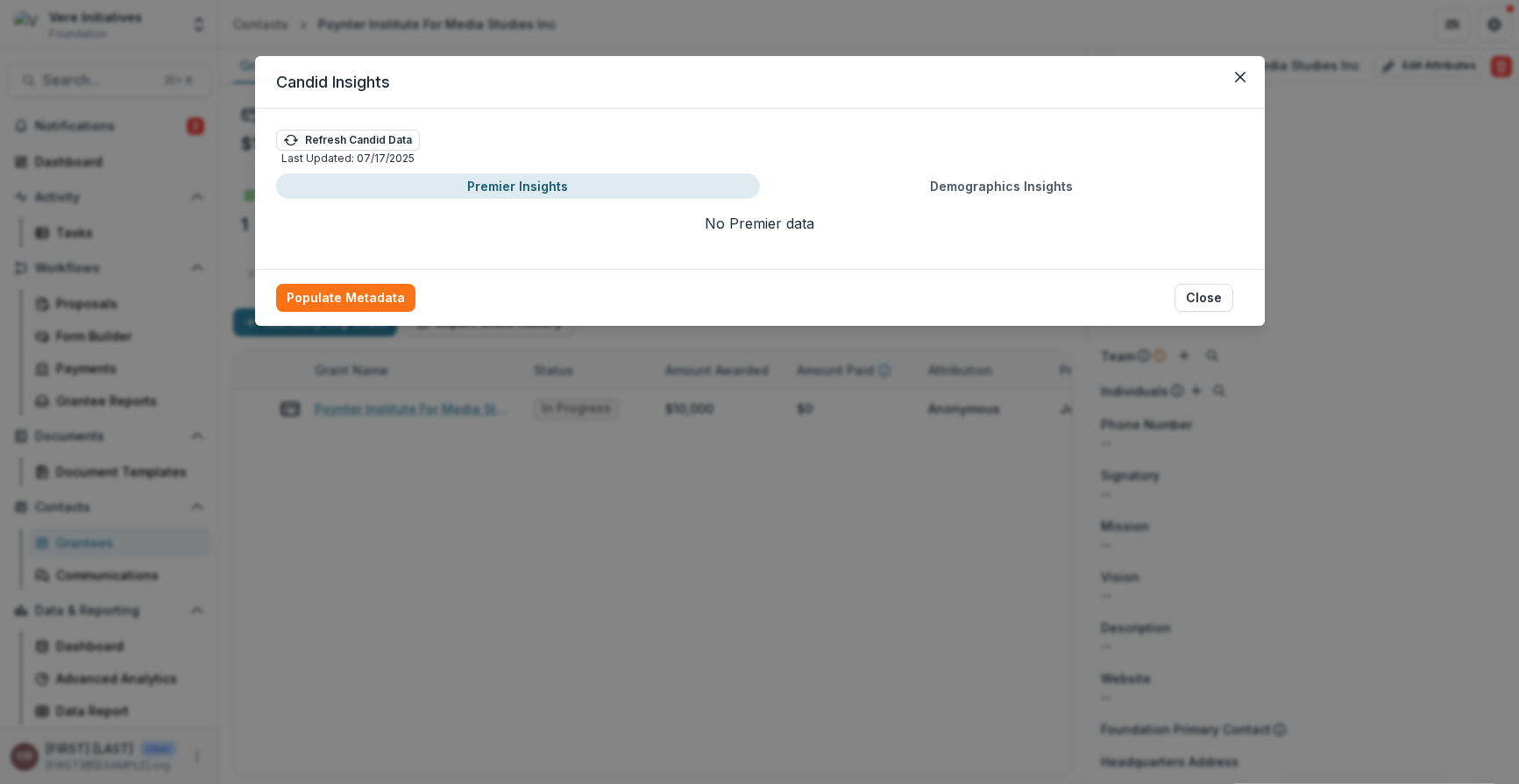 click on "Premier Insights" at bounding box center [518, 186] 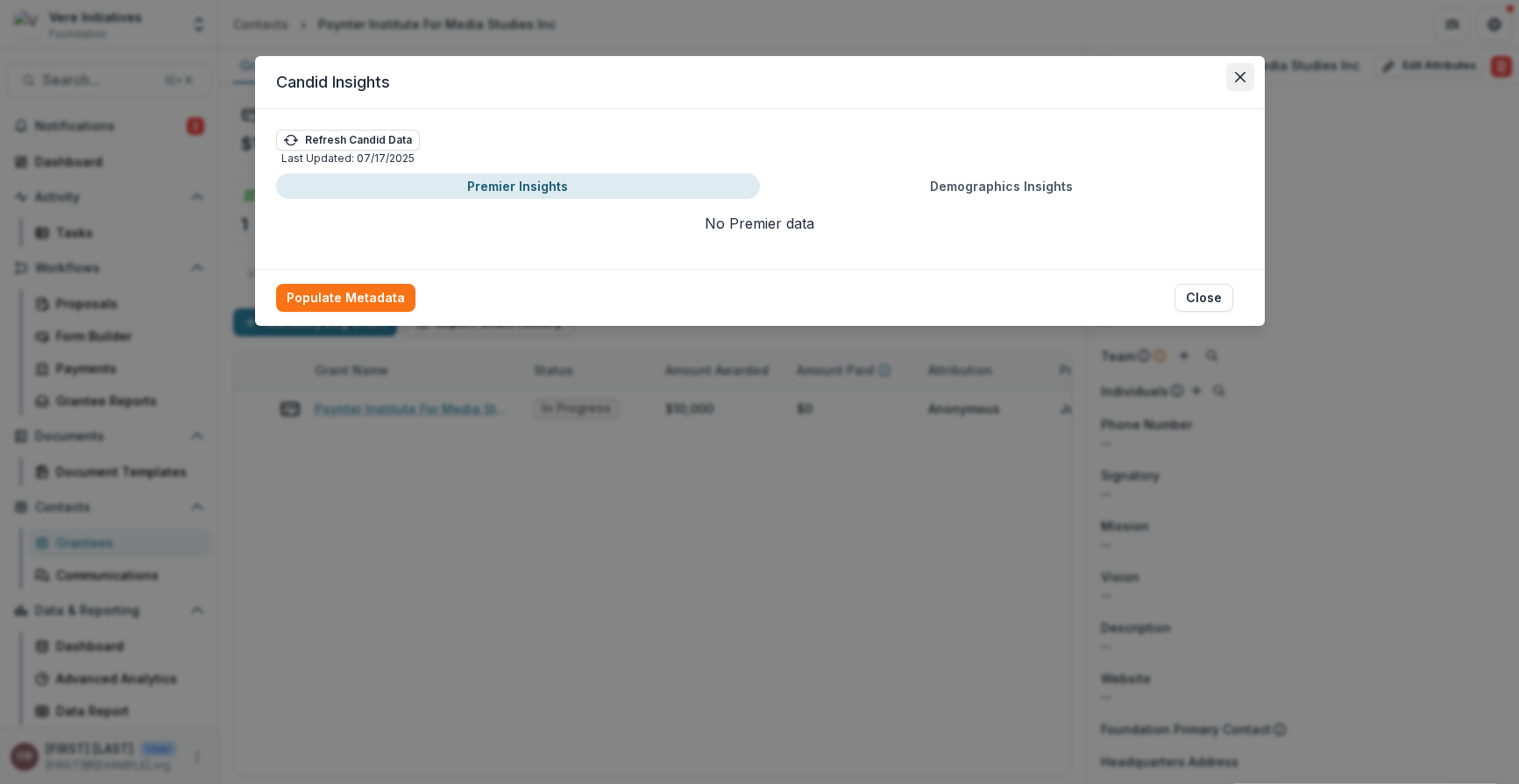 click at bounding box center [1240, 77] 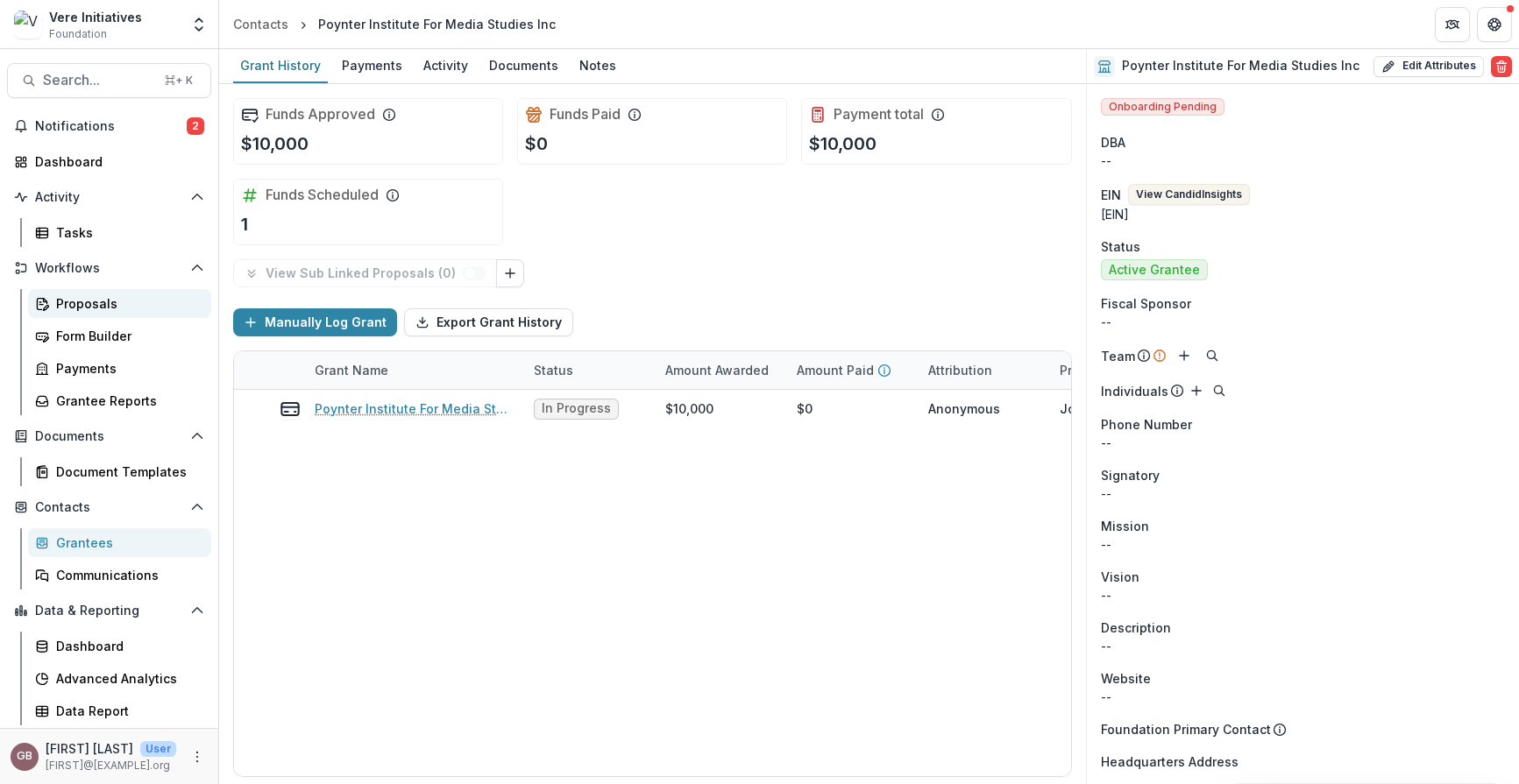 click on "Proposals" at bounding box center (126, 303) 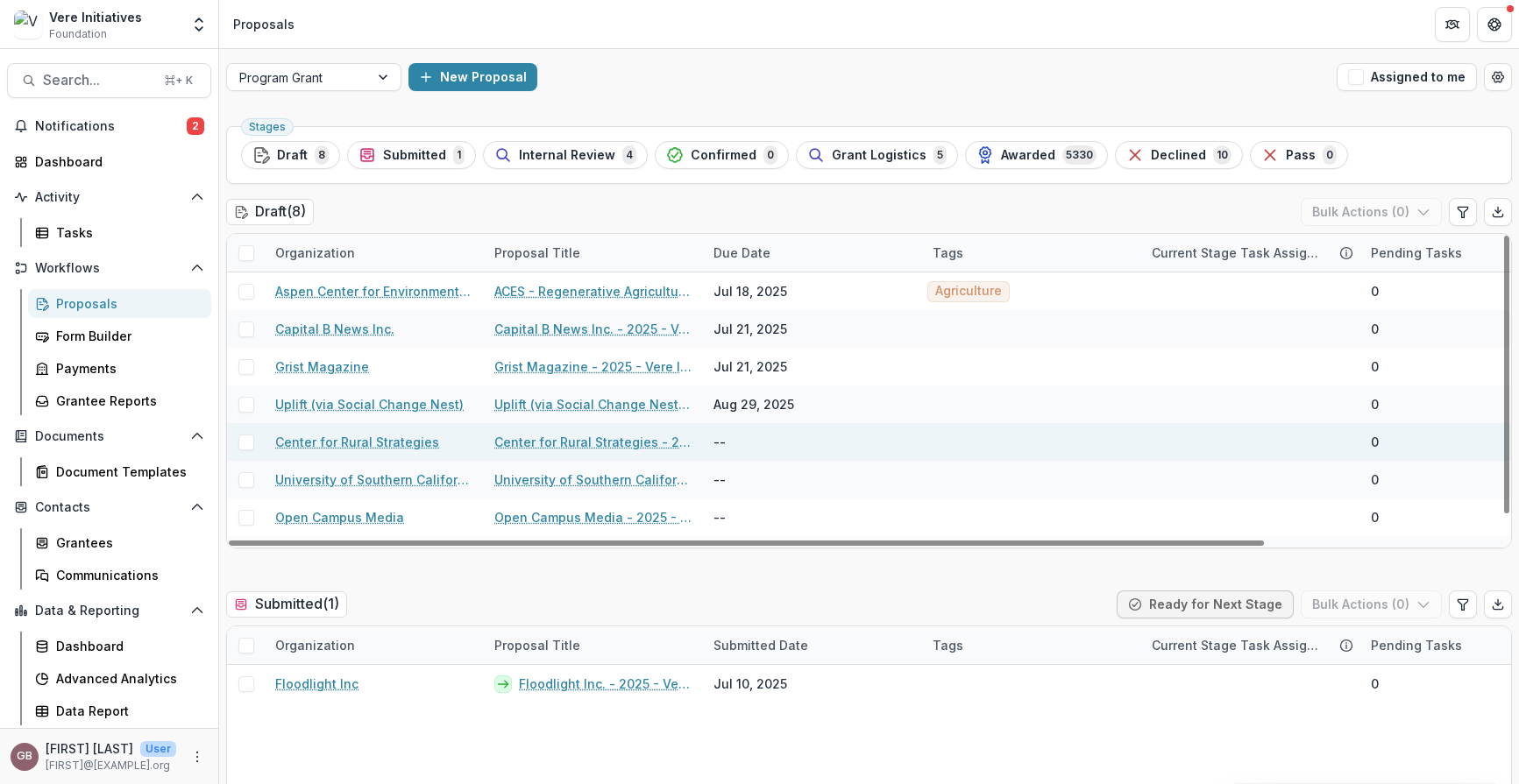click on "Center for Rural Strategies" at bounding box center [357, 441] 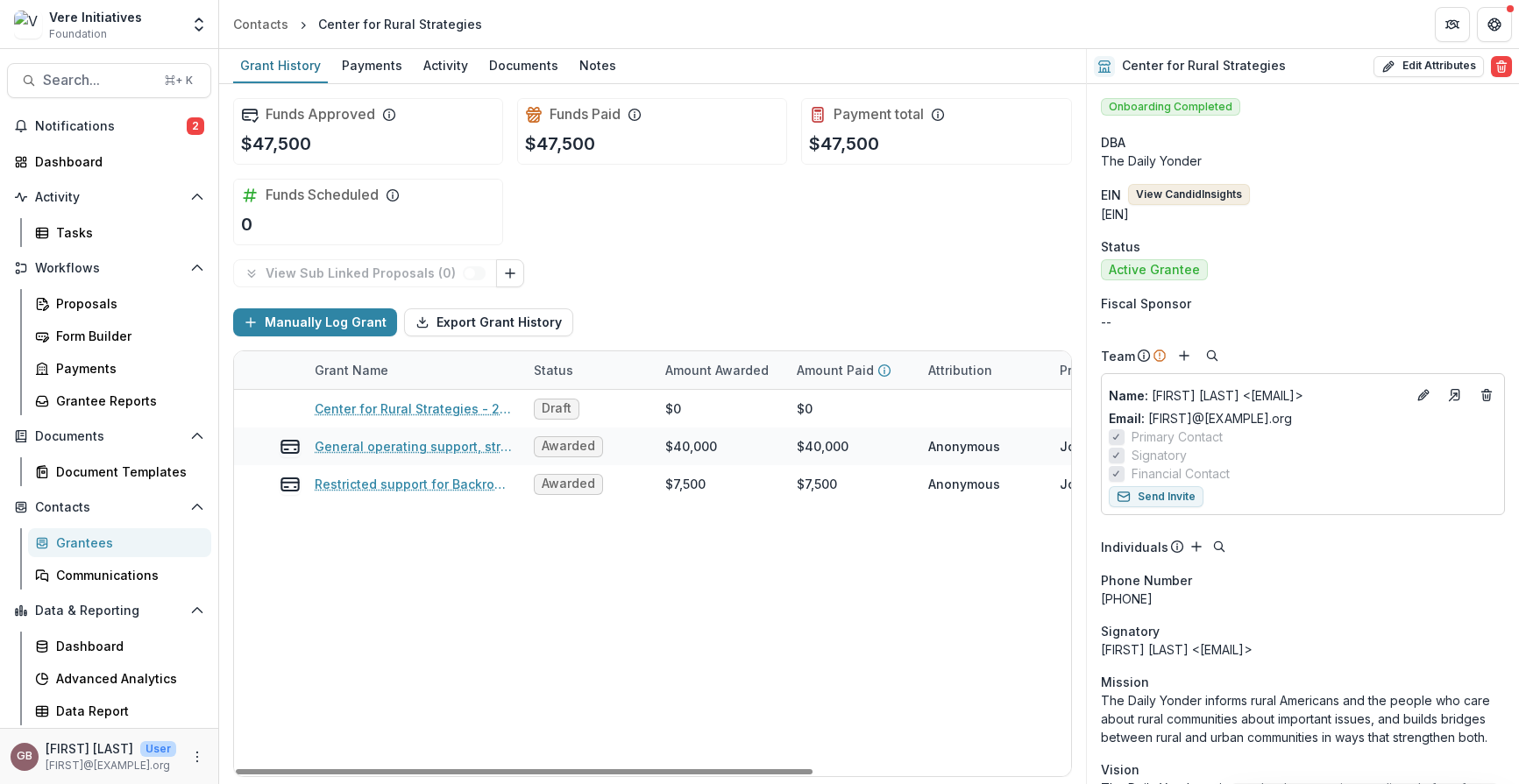 click on "View Candid  Insights" at bounding box center [1189, 194] 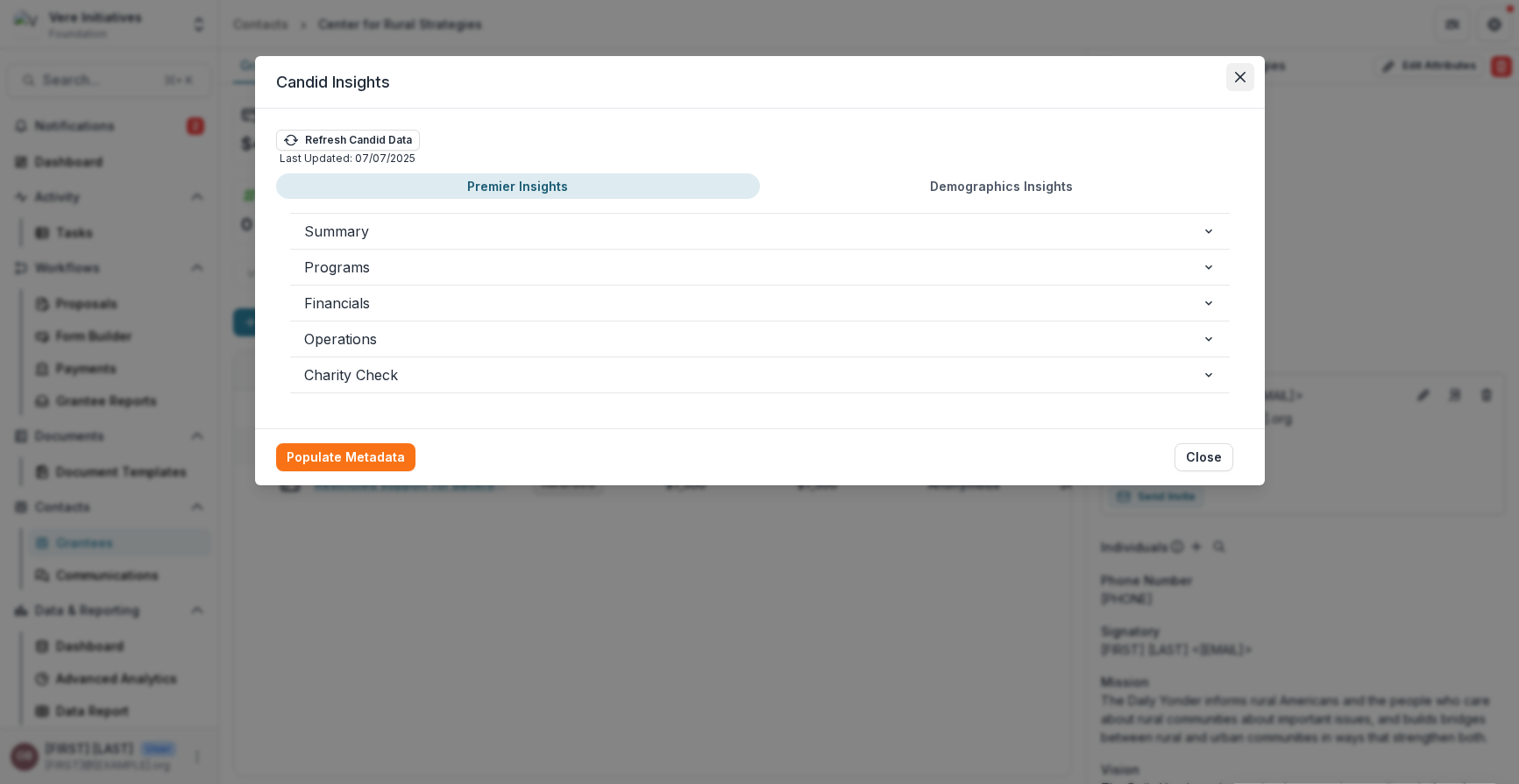 click 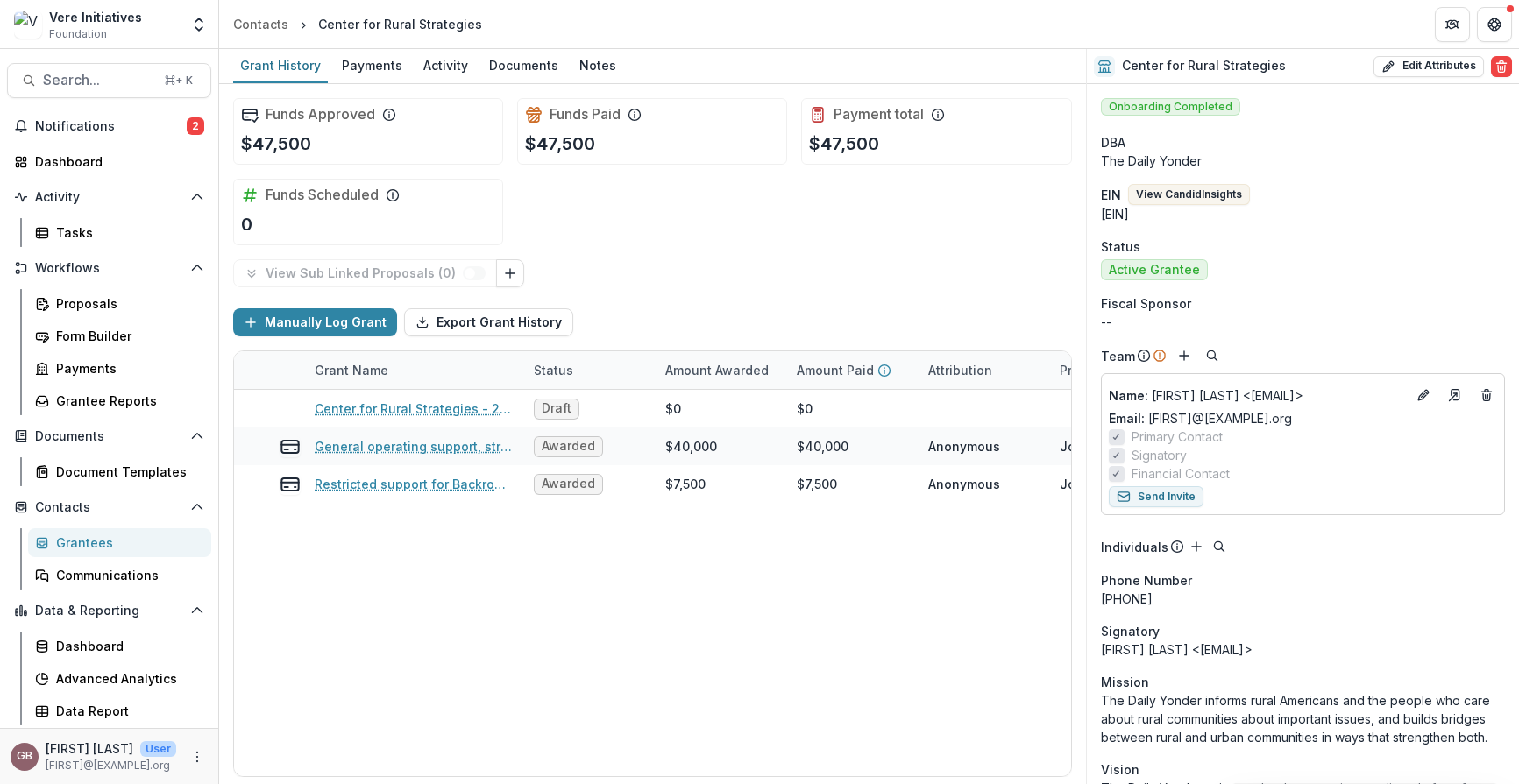 click on "Rockefeller Association
Candid Insights Refresh
Candid Data Last Updated:   [DATE]
Premier Insights
Demographics Insights Summary
Property Value
Entity Name CENTER FOR RURAL STRATEGIES INC
EIN [EIN]
Address Line 1 [NUMBER] [STREET]
Address Line 2
City [CITY]
State [STATE]
Zip [ZIP]
County [COUNTY]
Government Registered Name Center for Rural Strategies Inc
Also Known As Daily Yonder, Rural Assembly
Fiscal Year End Dec 31
Fiscal Year Start Jan 1
Contact Name [FIRST] [LAST]
Contact Title
Contact Email [EMAIL]
Contact Phone [PHONE]
Contact Fax [PHONE]
Ruling Year [YEAR]
Guidestar Public Profile https://www.guidestar.org/profile/[EIN]
Impact Statement
IRS Subsection Code 03
IRS Subsection Description 501(c)(3) Public Charity
Keywords rural policy communications
Logo Url https://www.guidestar.org/ViewEdoc.aspx?eDocId=1&approved=True
Mission
Demographics
Status This organization has provided Candid Demographics Data on [DATE]
Ntee Code P20 - Human Service Organizations
Website Url
Year Founded [YEAR]
[YEAR]" at bounding box center (760, 271) 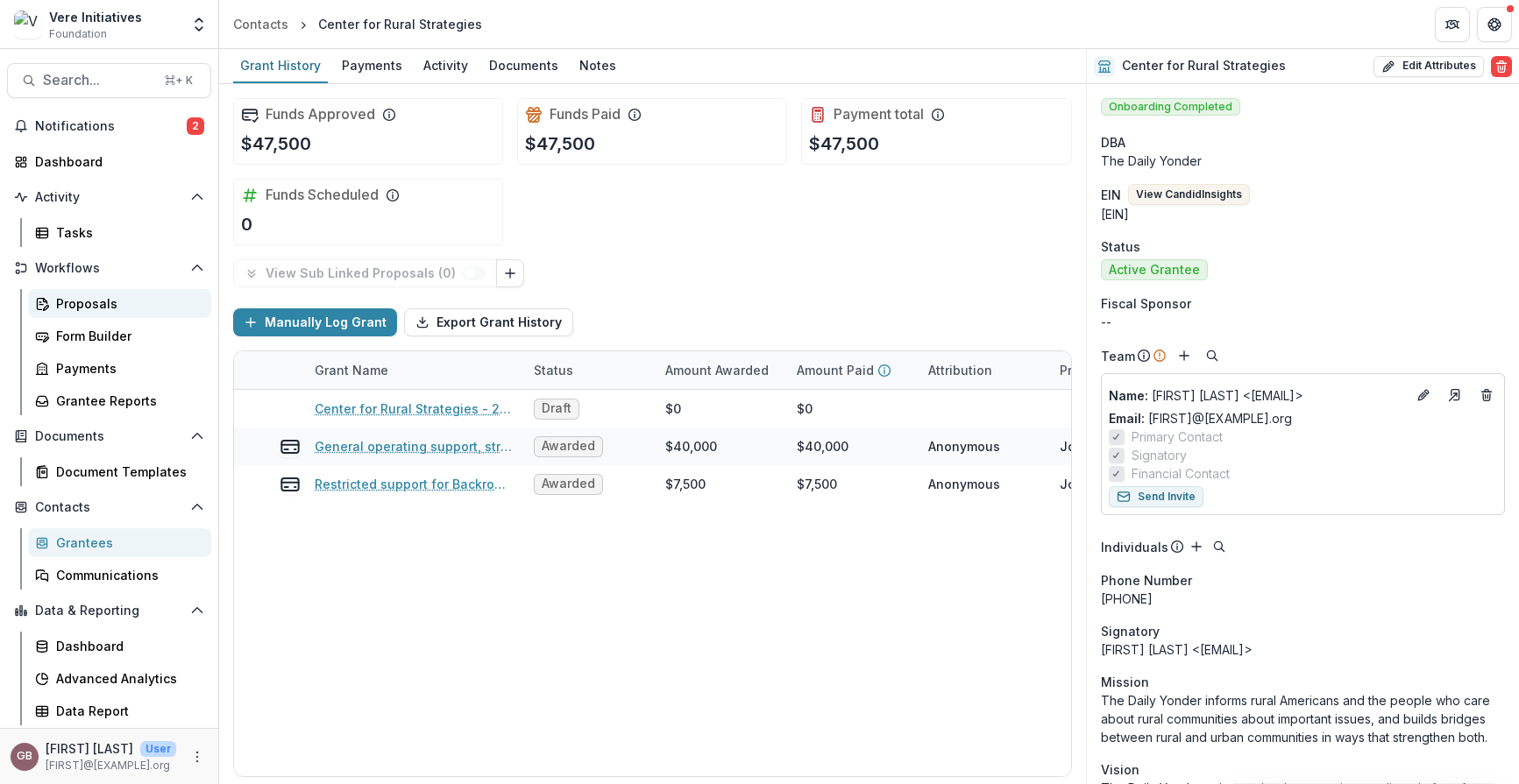 click on "Proposals" at bounding box center [126, 303] 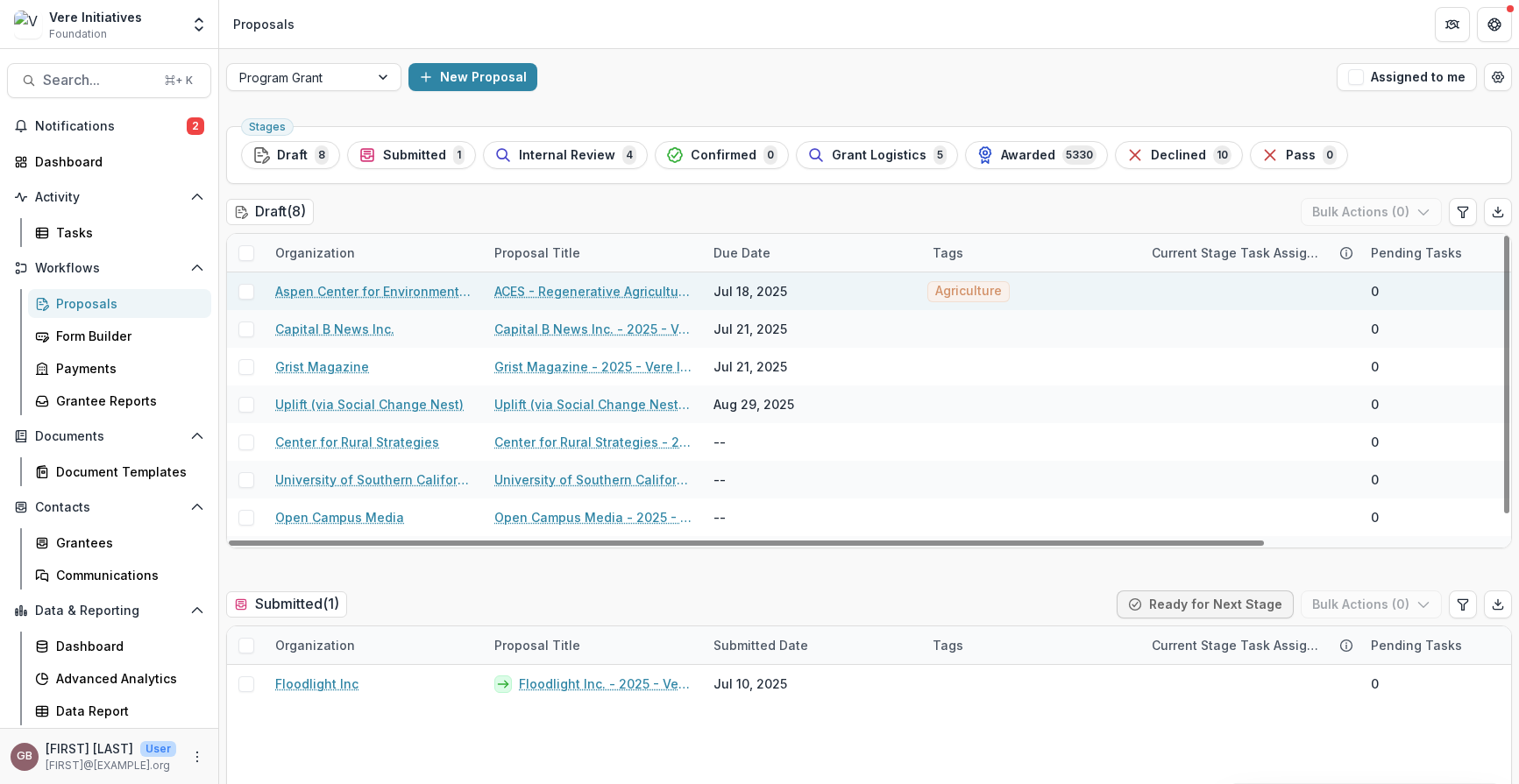 click on "Aspen Center for Environmental Studies" at bounding box center [374, 291] 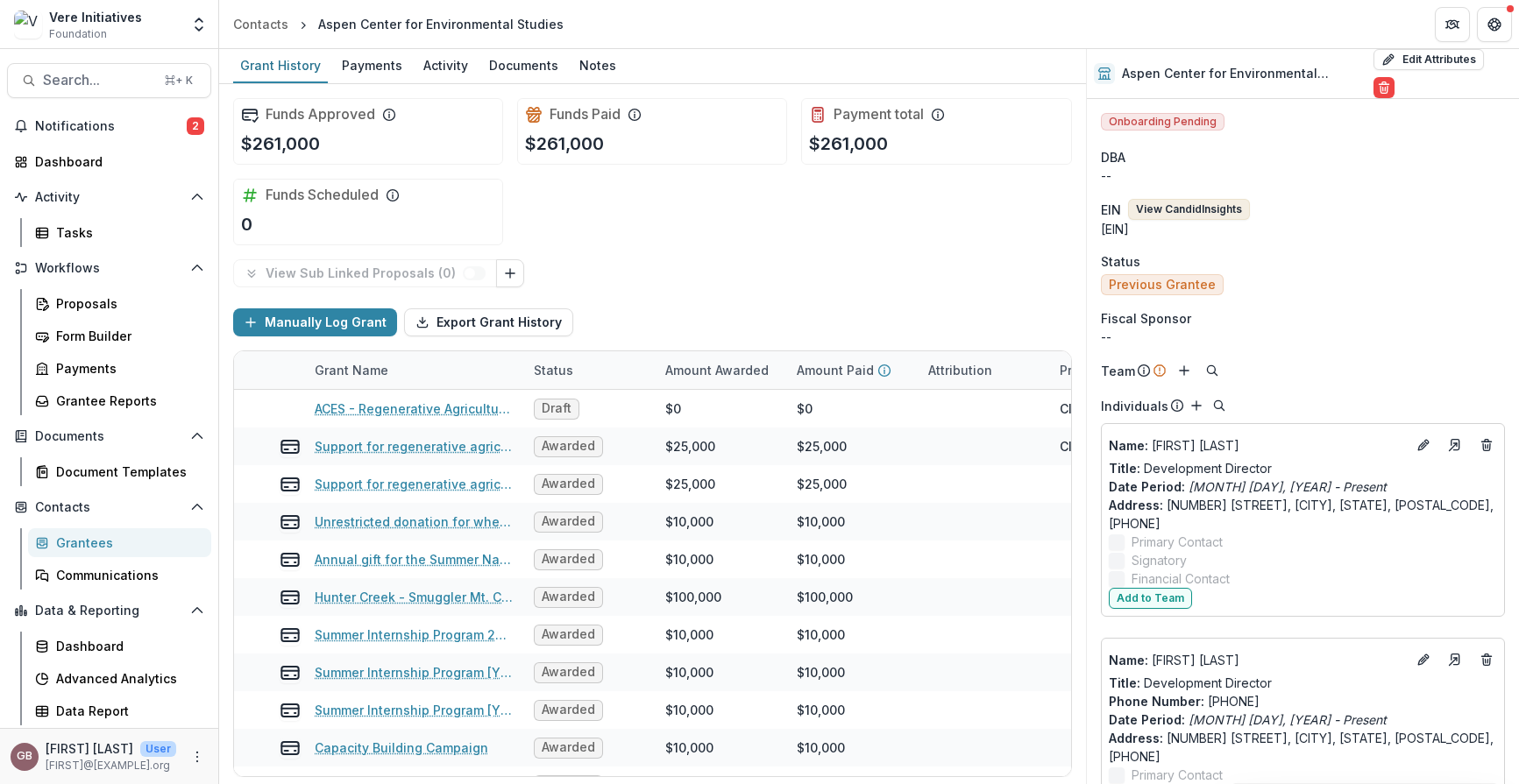 click on "View Candid  Insights" at bounding box center (1189, 209) 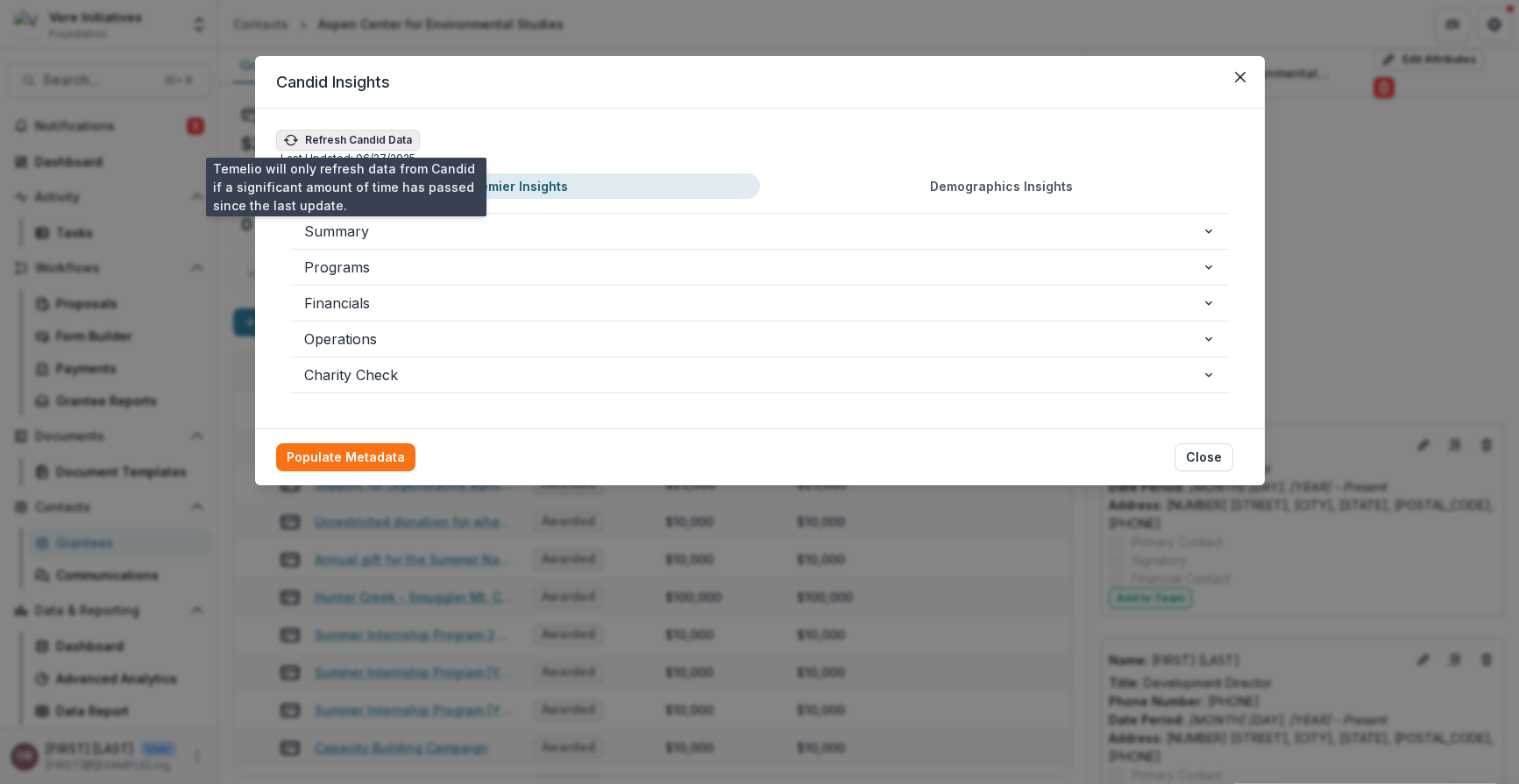 click on "Refresh Candid Data" at bounding box center [348, 140] 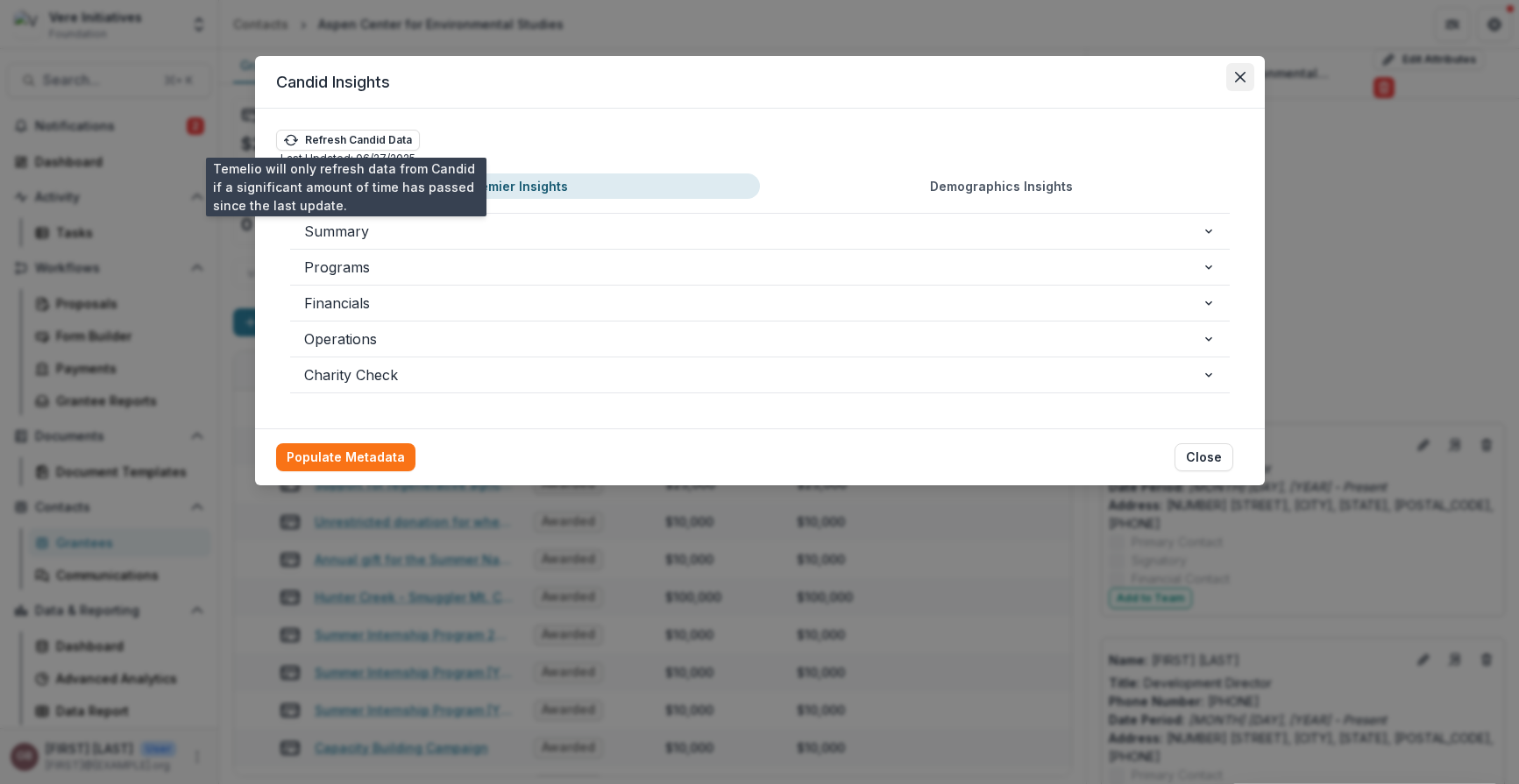 click 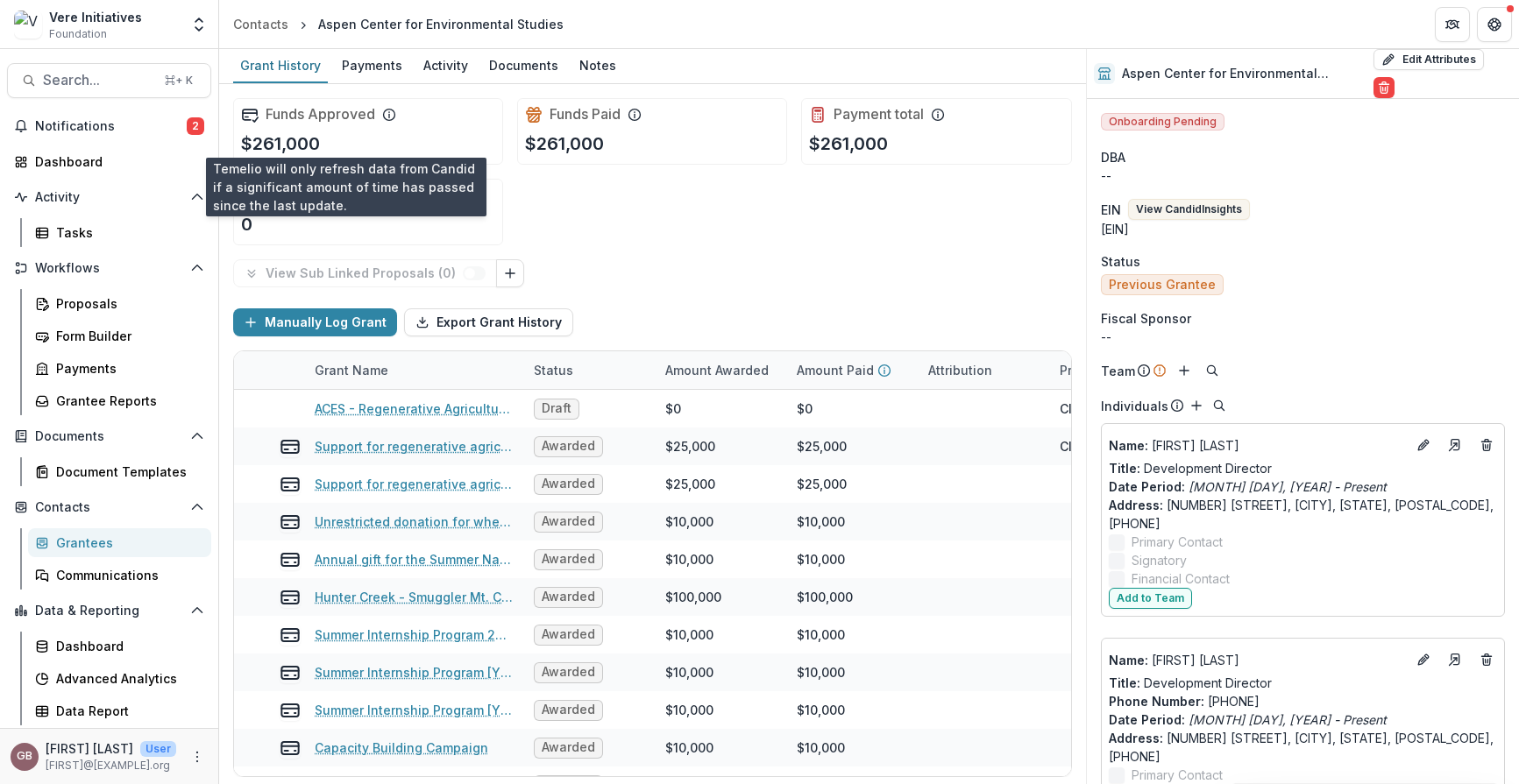 click 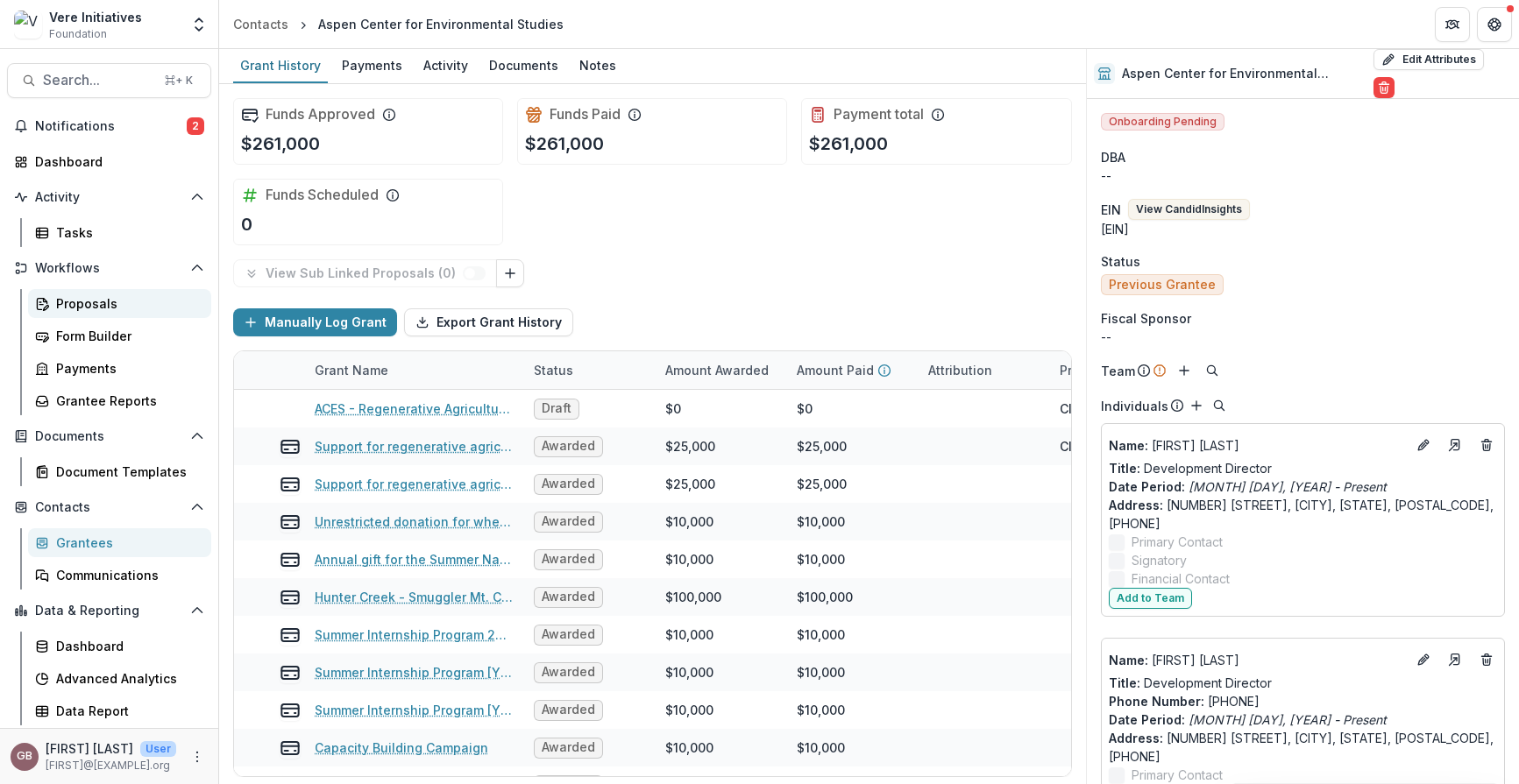 click on "Proposals" at bounding box center (126, 303) 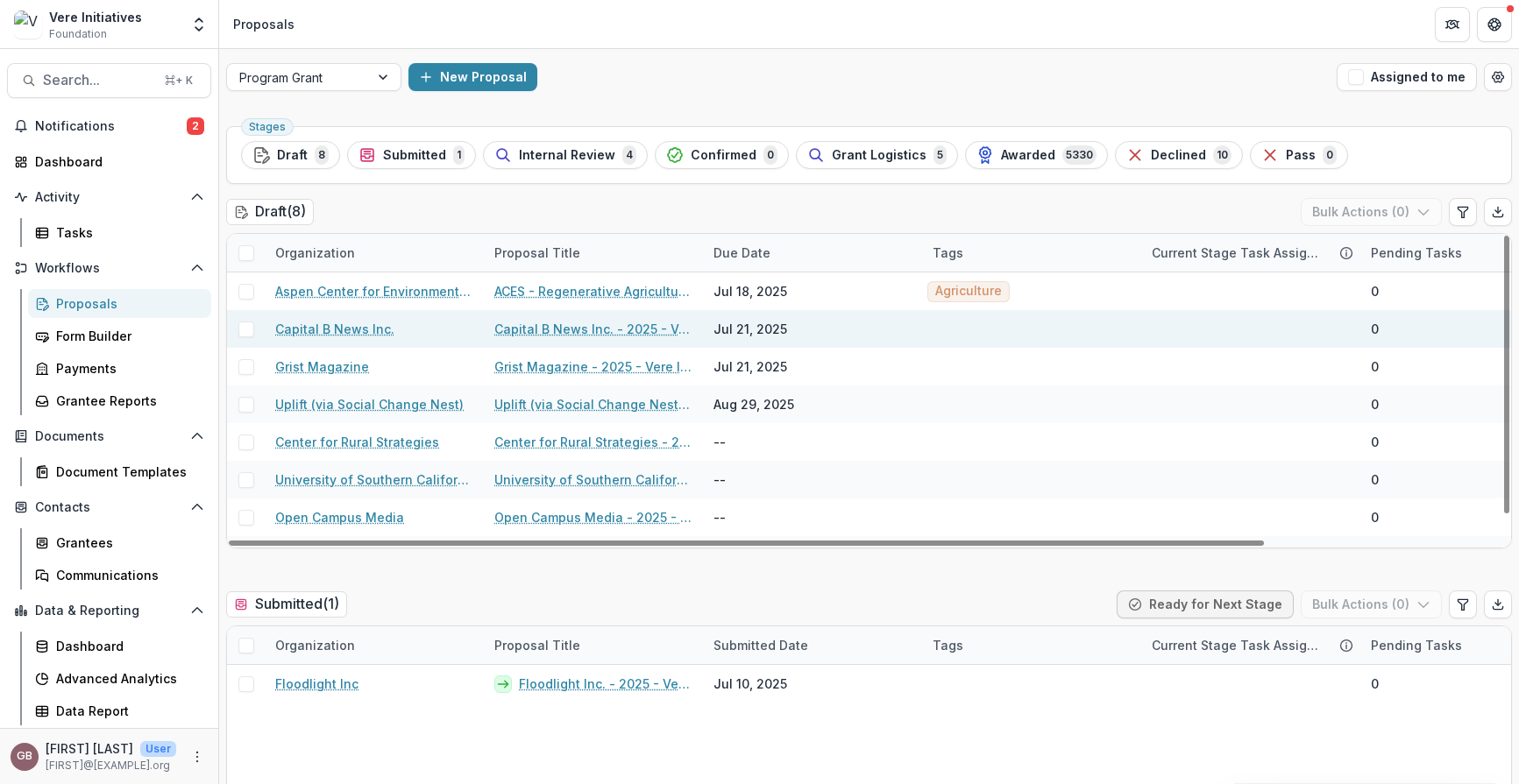 click on "Capital B News Inc." at bounding box center (335, 328) 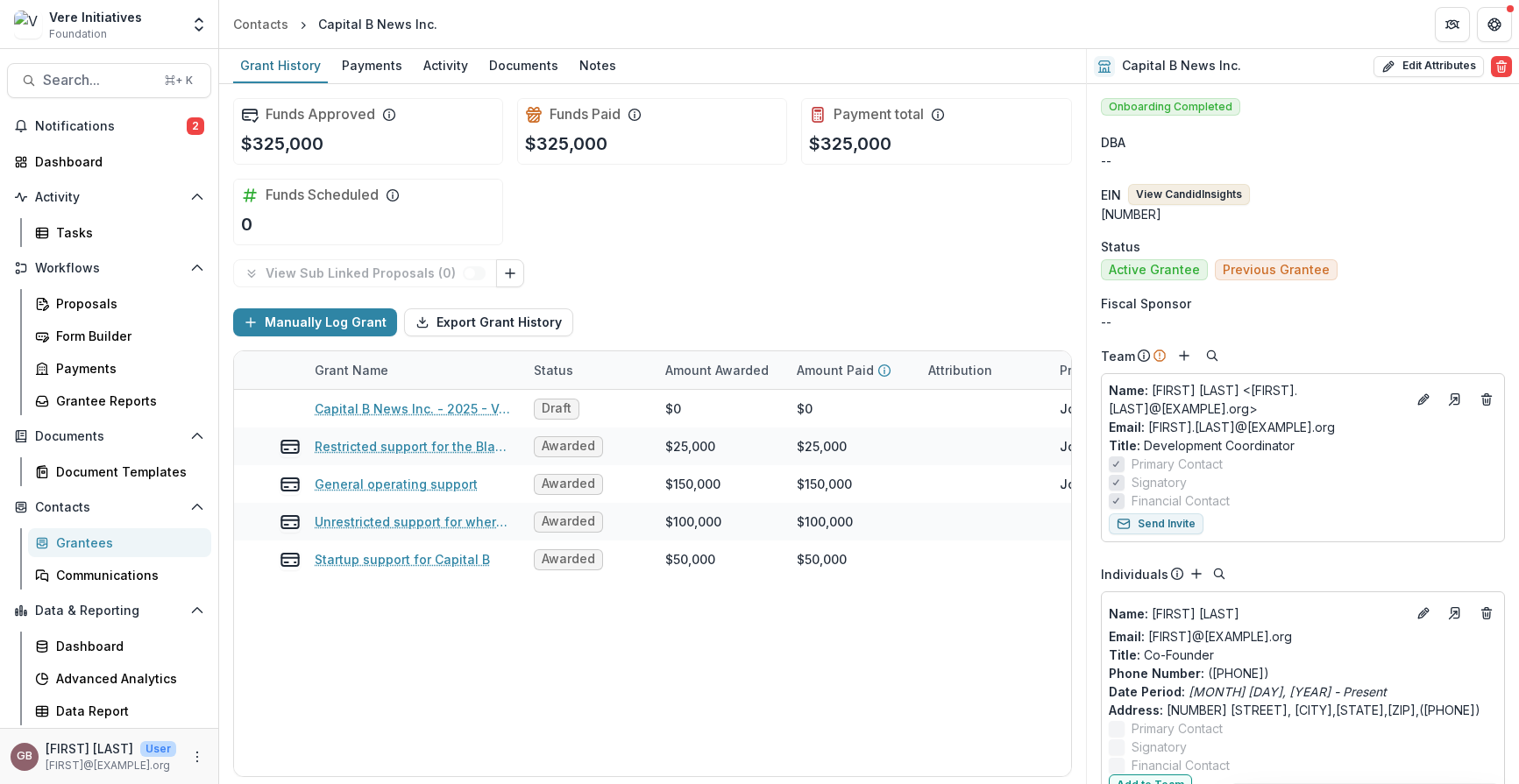 click on "View Candid  Insights" at bounding box center [1189, 194] 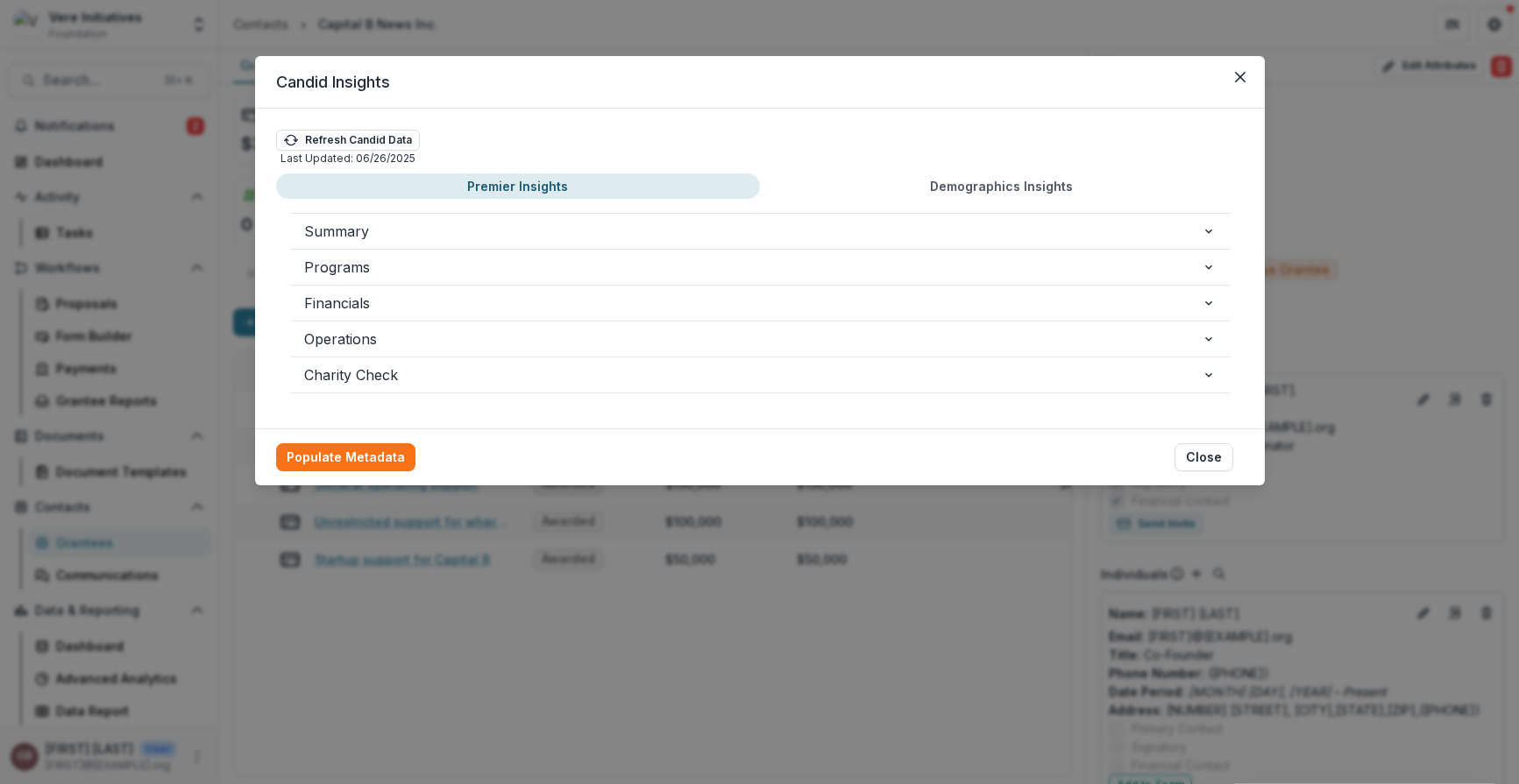 click on "Last Updated: [MONTH] [DAY], [YEAR]" at bounding box center [348, 159] 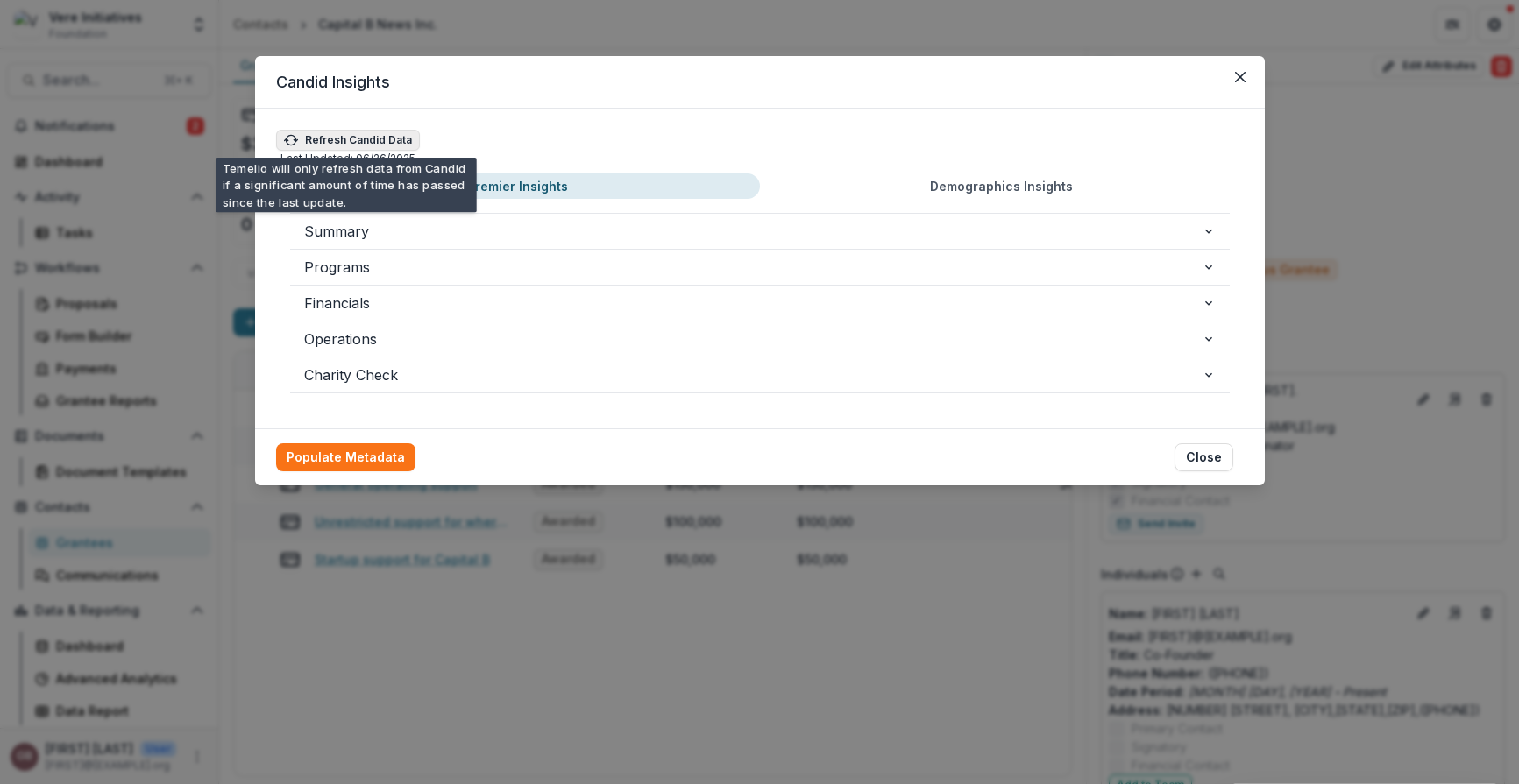 click on "Refresh Candid Data" at bounding box center (348, 140) 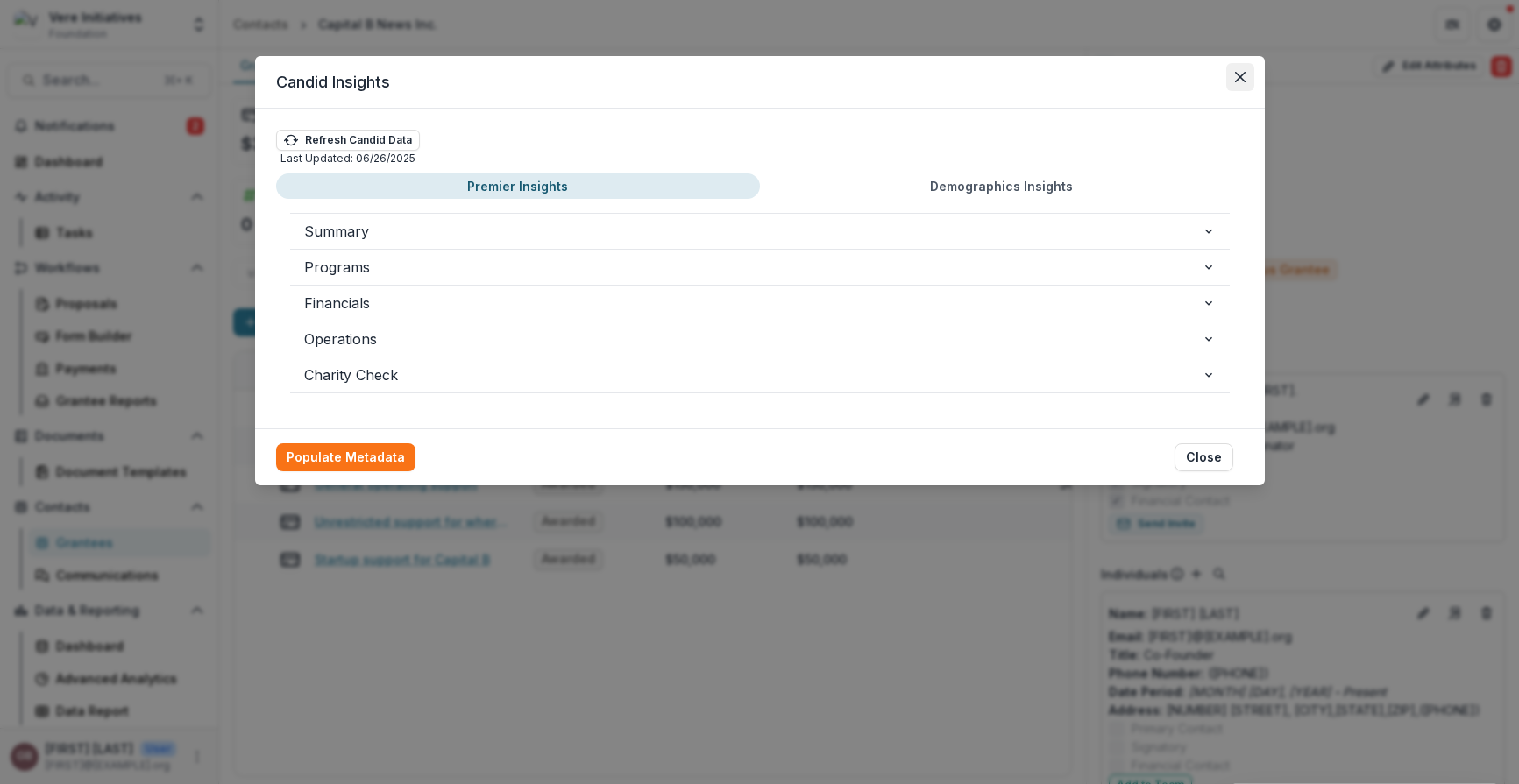 click at bounding box center [1240, 77] 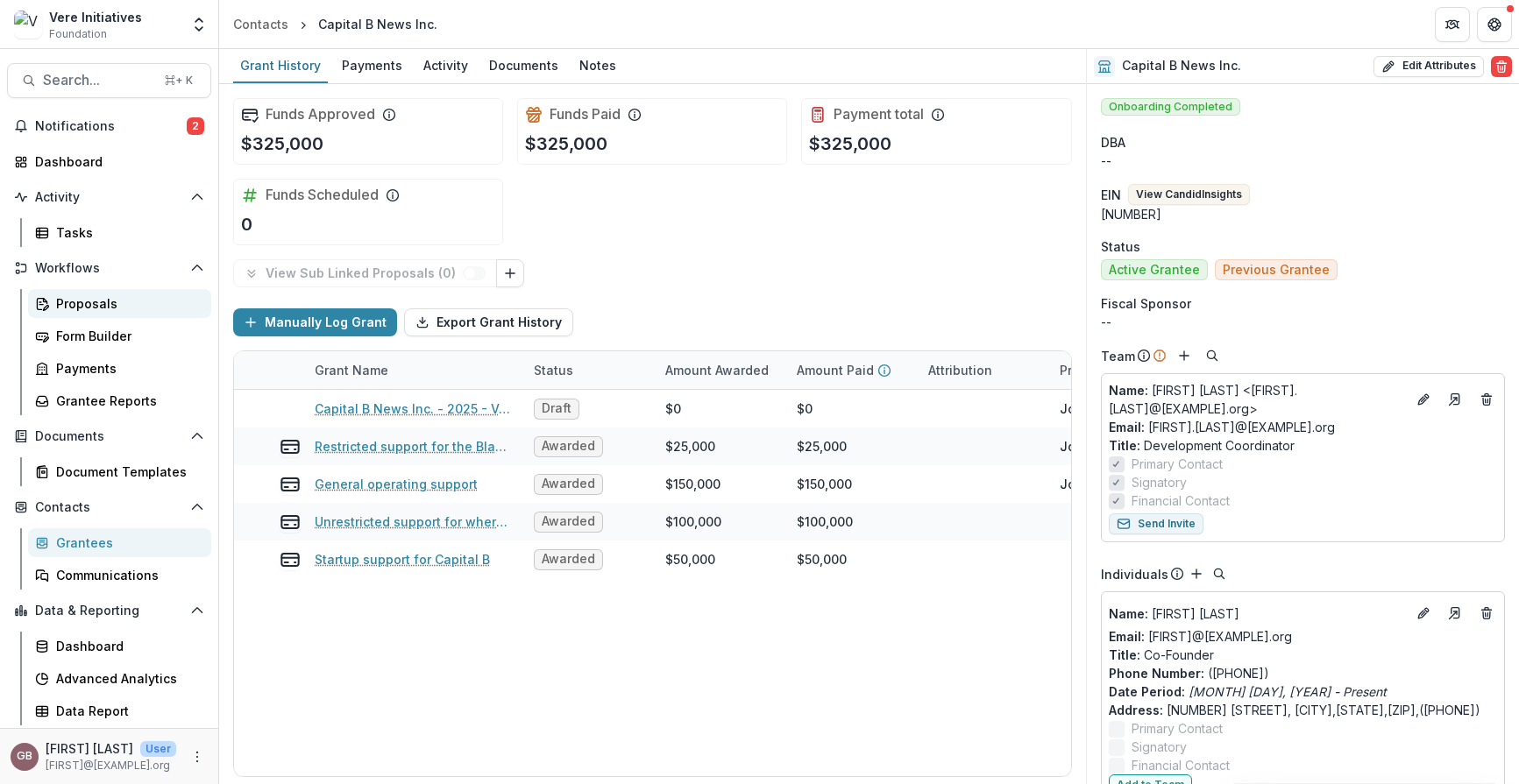 click on "Proposals" at bounding box center [126, 303] 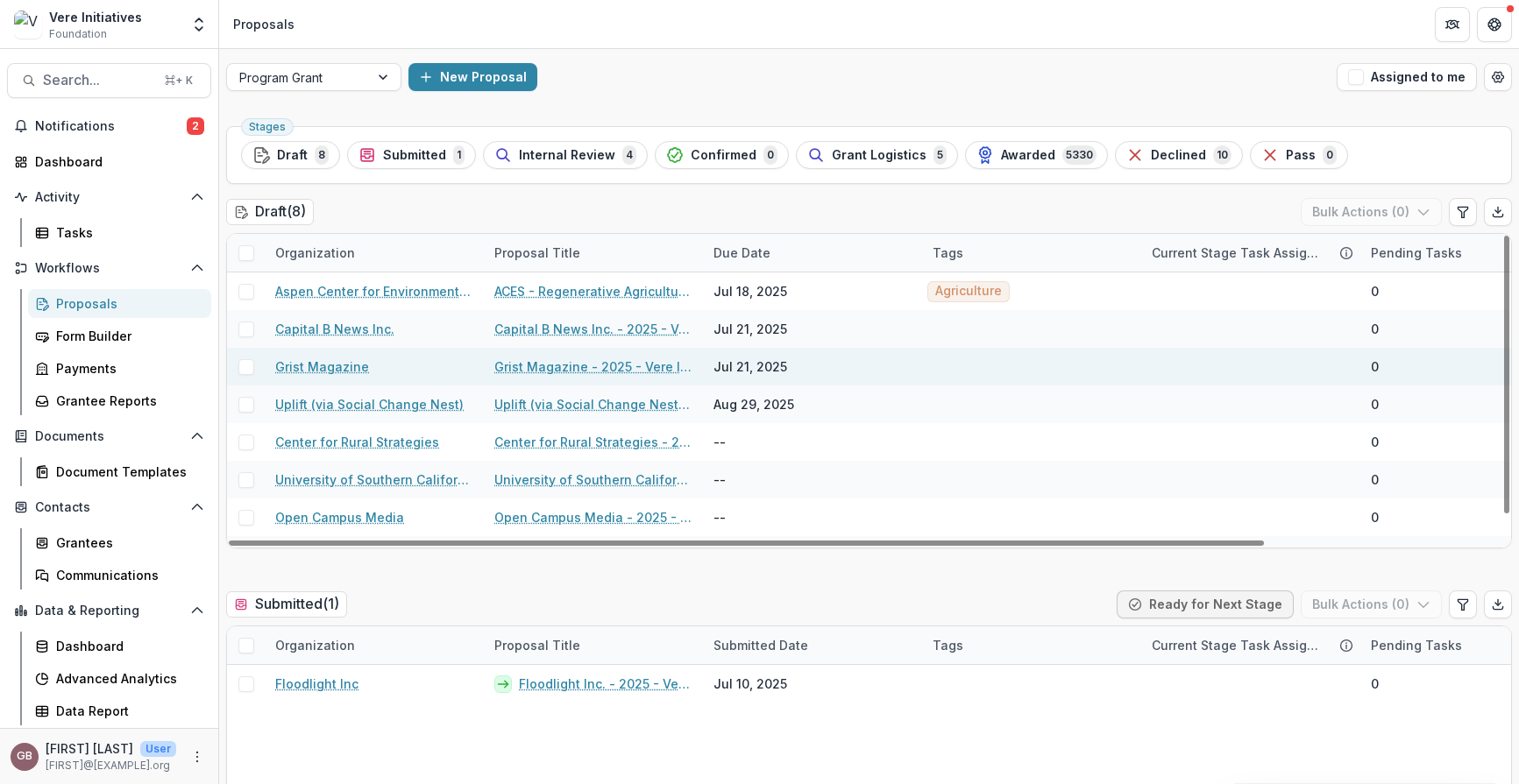 click on "Grist Magazine" at bounding box center [322, 366] 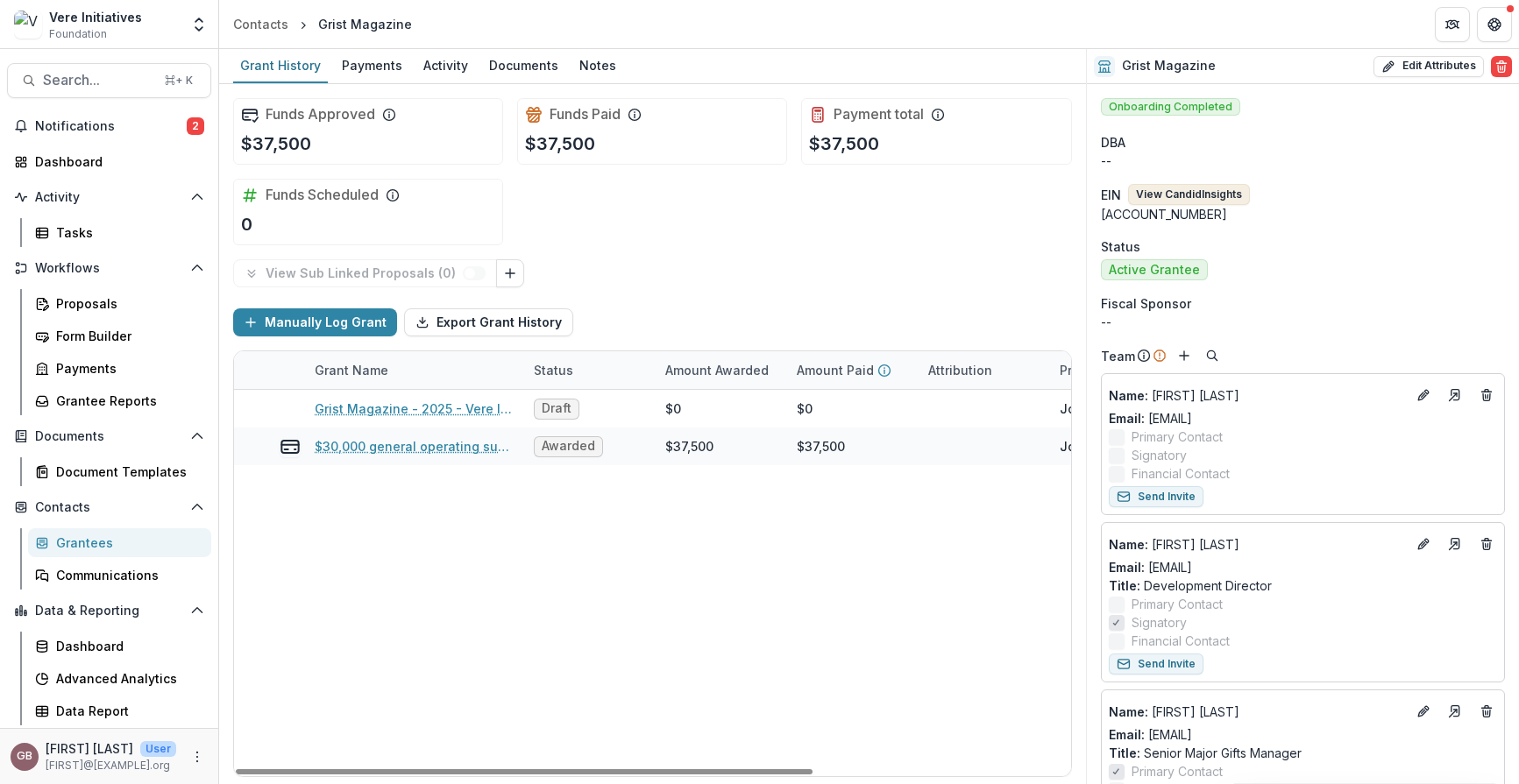 click on "View Candid  Insights" at bounding box center [1189, 194] 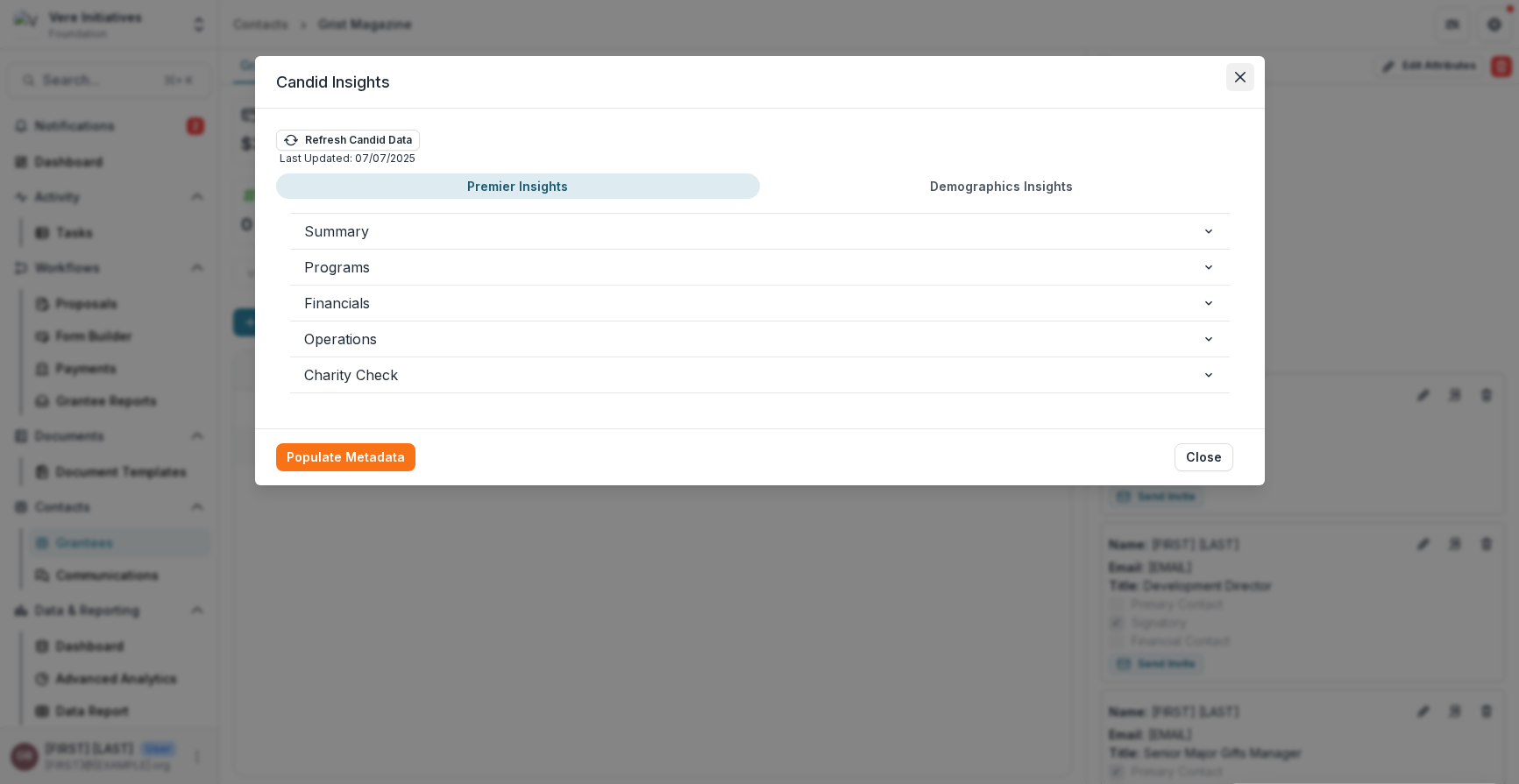 click at bounding box center (1240, 77) 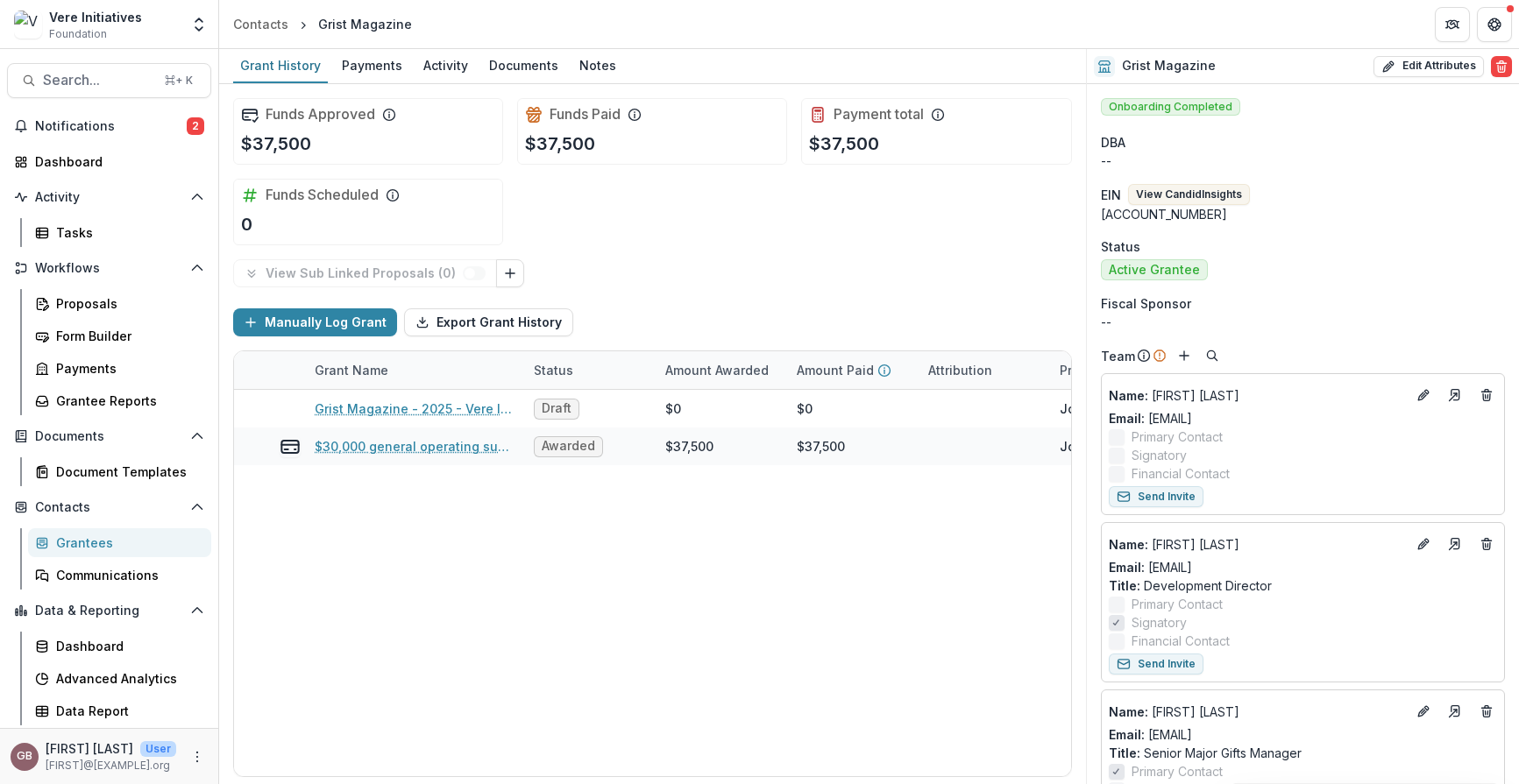 click on "Candid Insights Refresh Candid Data Last Updated:   [MM]/[DD]/[YEAR] Premier Insights Demographics Insights Summary Property Value Entity Name Grist Magazine, Inc. EIN [EIN] Address Line 1 [ADDRESS] Address Line 2 [CITY] [STATE] [ZIP]-[ZIP] County King Government Registered Name Grist Magazine Inc Also Known As Grist.org Fiscal Year End   Fiscal Year Start   Contact Name [FIRST] [LAST] Contact Title Contact Email [EMAIL] Contact Phone [PHONE] Contact Fax -[NUMBER] Ruling Year [YEAR] Guidestar Public Profile [URL] Impact Statement IRS Subsection Code [CODE] IRS Subsection Description 501(c)(3) Public Charity Keywords climate, sustainability, environment, conservation, climate justice, environmental justice, online, magazine, education, activism, environmental news, consumption, policy, journalism, media Logo Url [URL] Mission Demographics Status Ntee Code Website Url [URL] [YEAR] [STATE]" at bounding box center [760, 271] 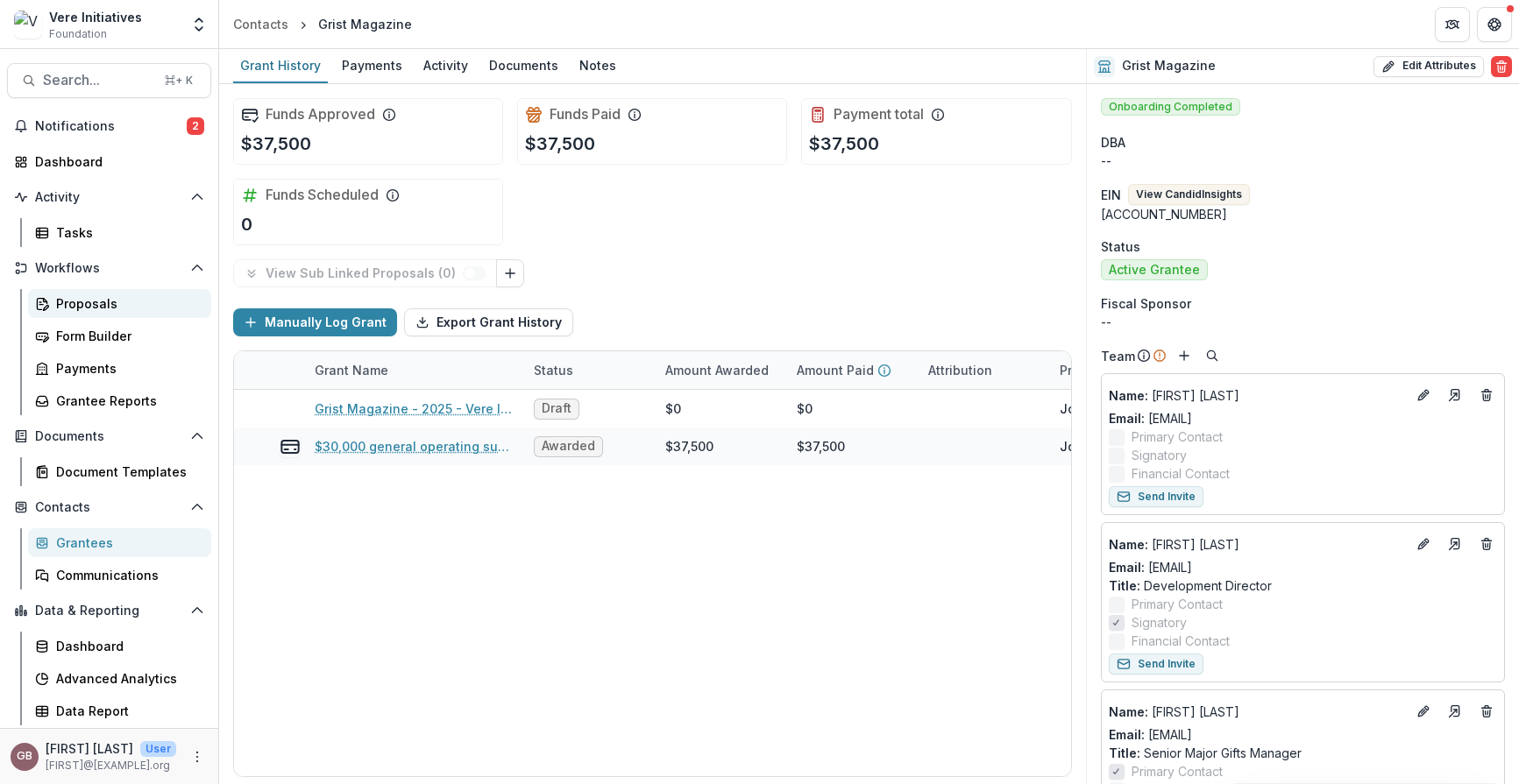 click on "Proposals" at bounding box center (126, 303) 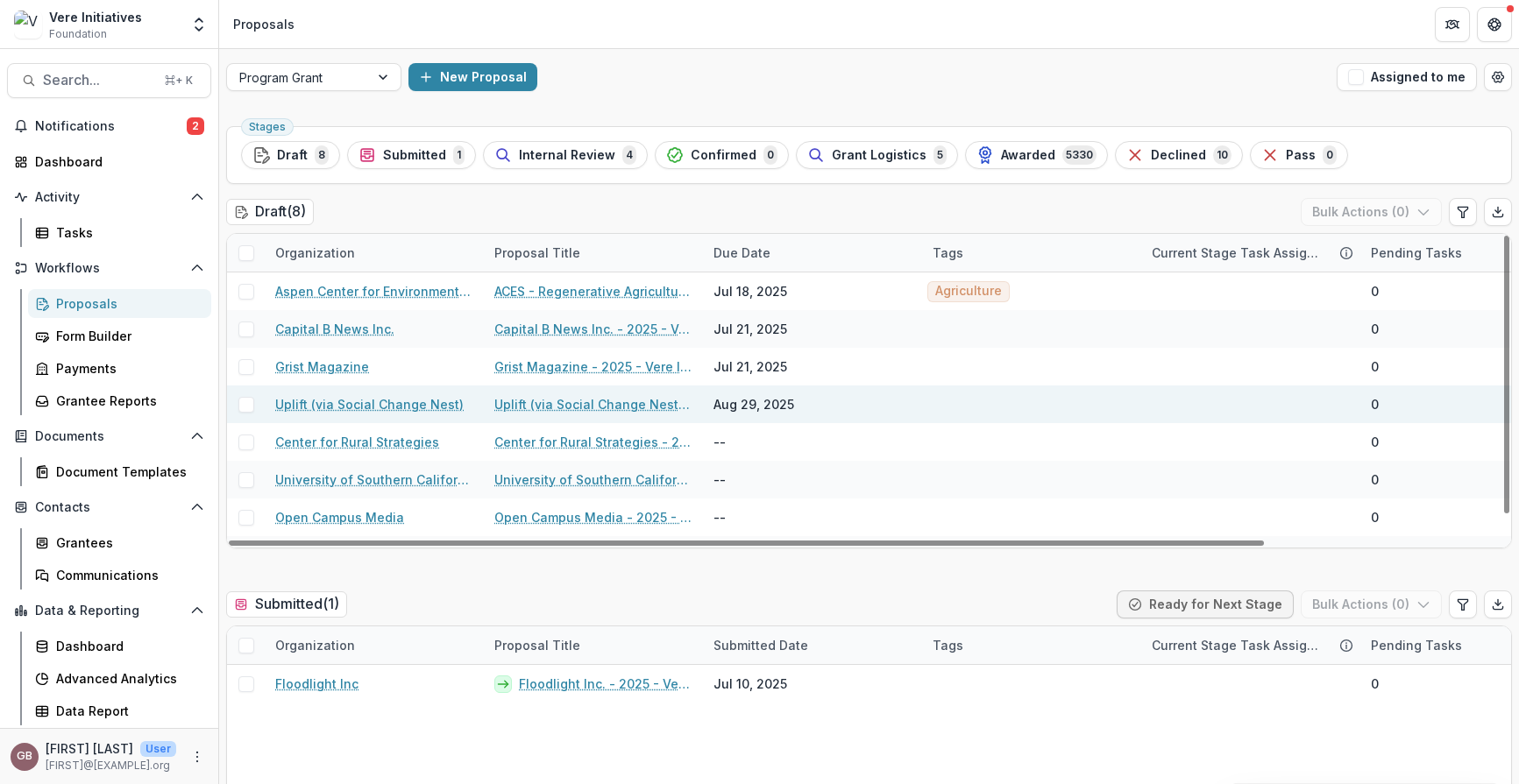 click on "Uplift (via Social Change Nest)" at bounding box center [369, 404] 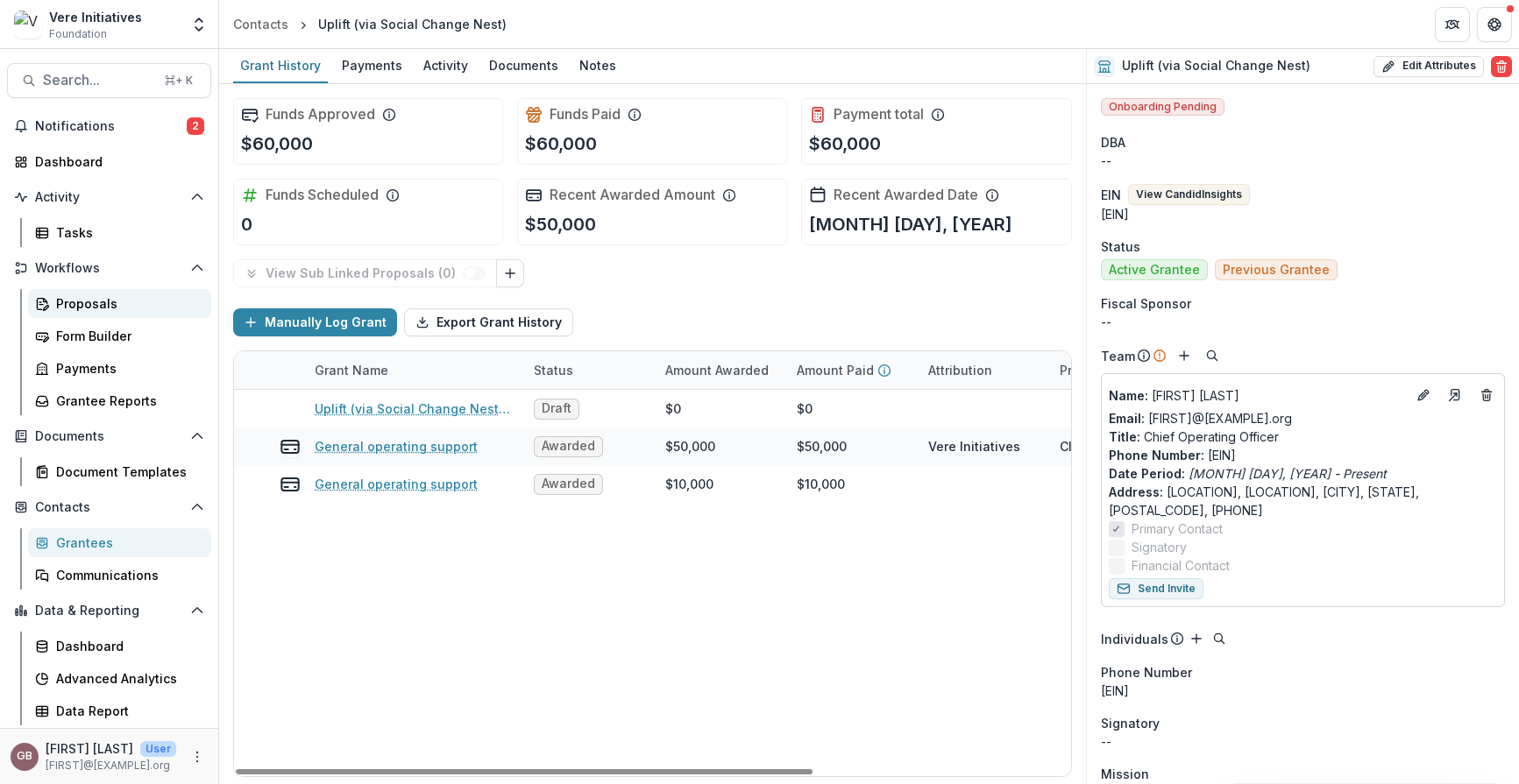 click on "Proposals" at bounding box center [126, 303] 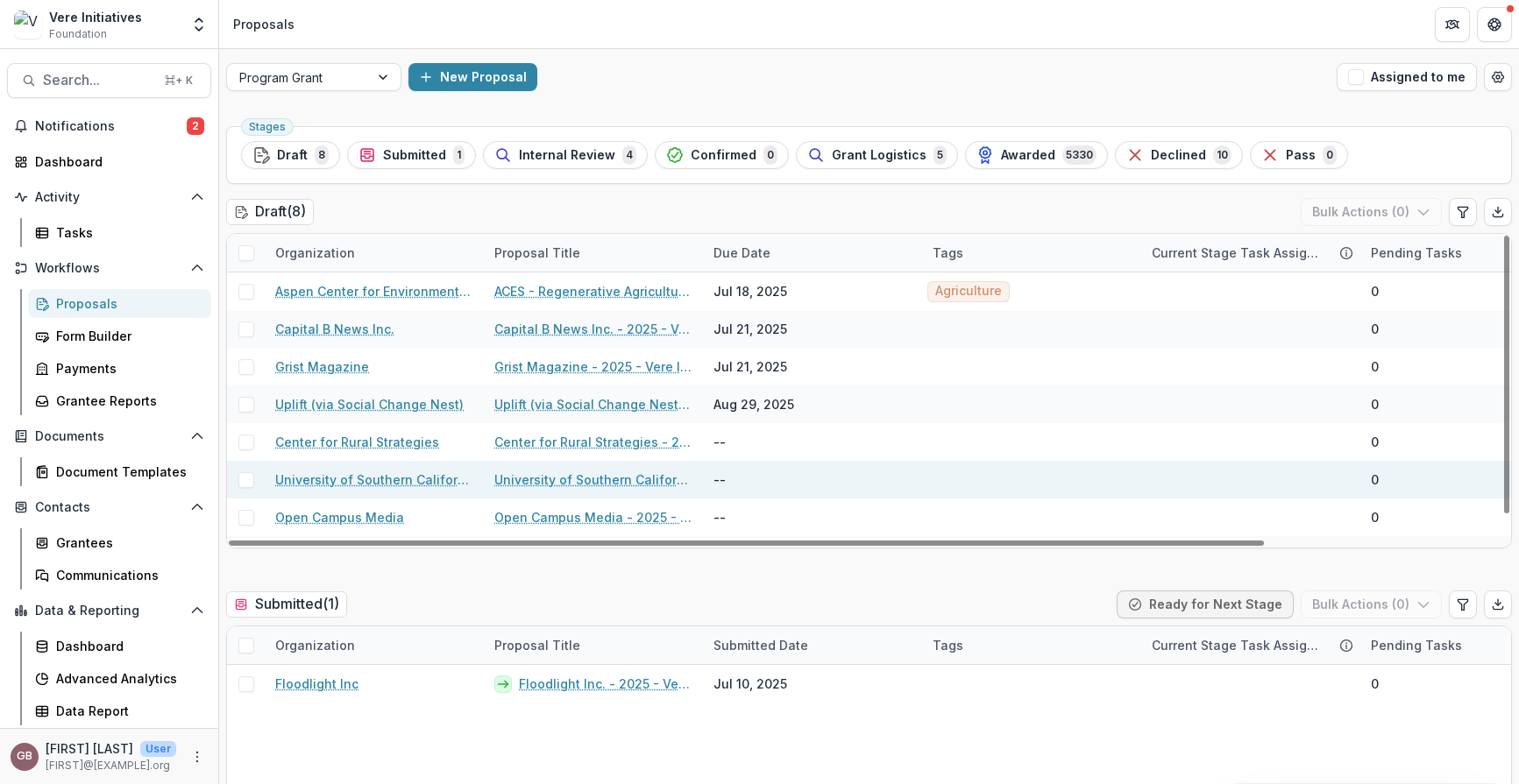 click on "University of Southern California" at bounding box center (374, 479) 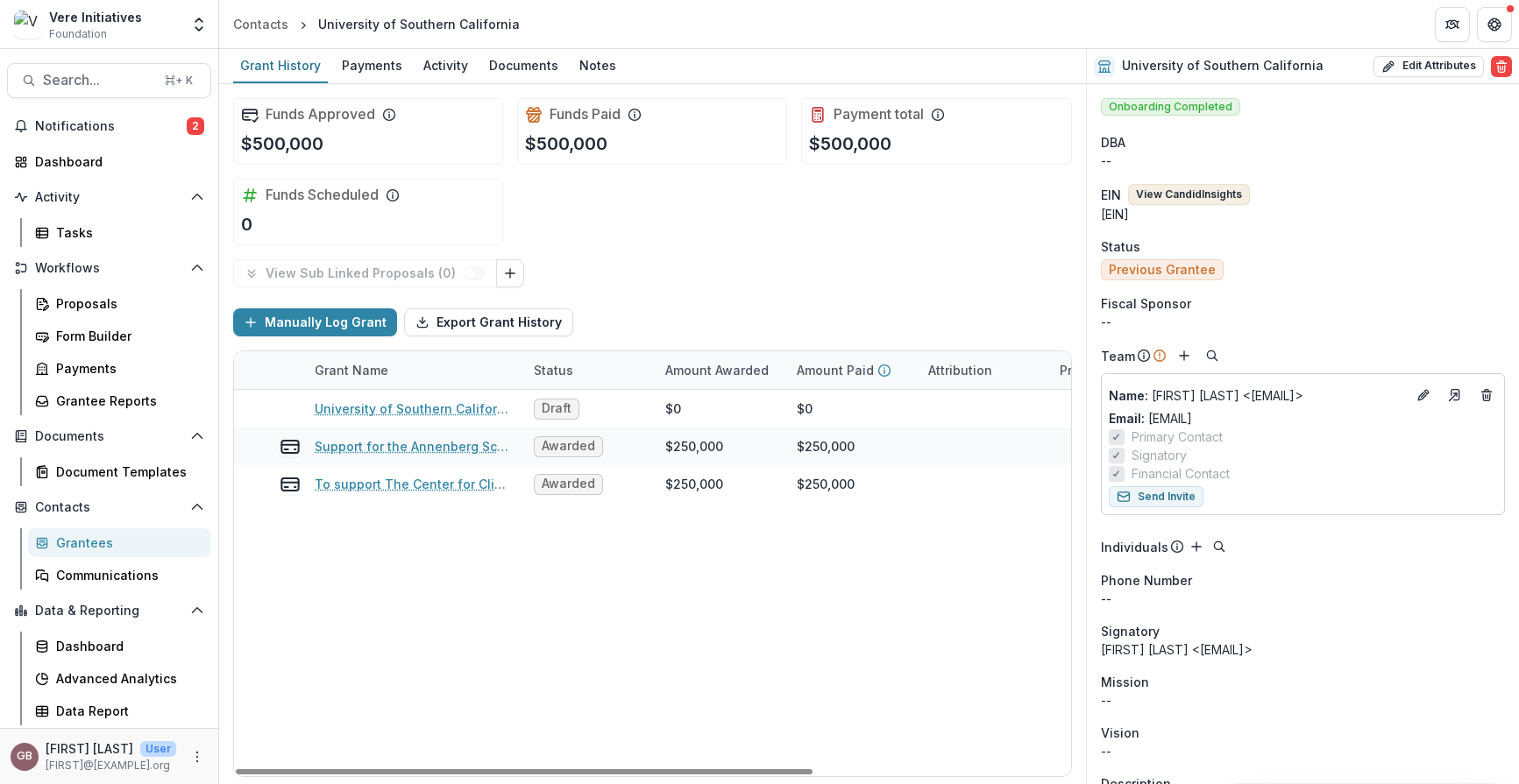 click on "View Candid  Insights" at bounding box center [1189, 194] 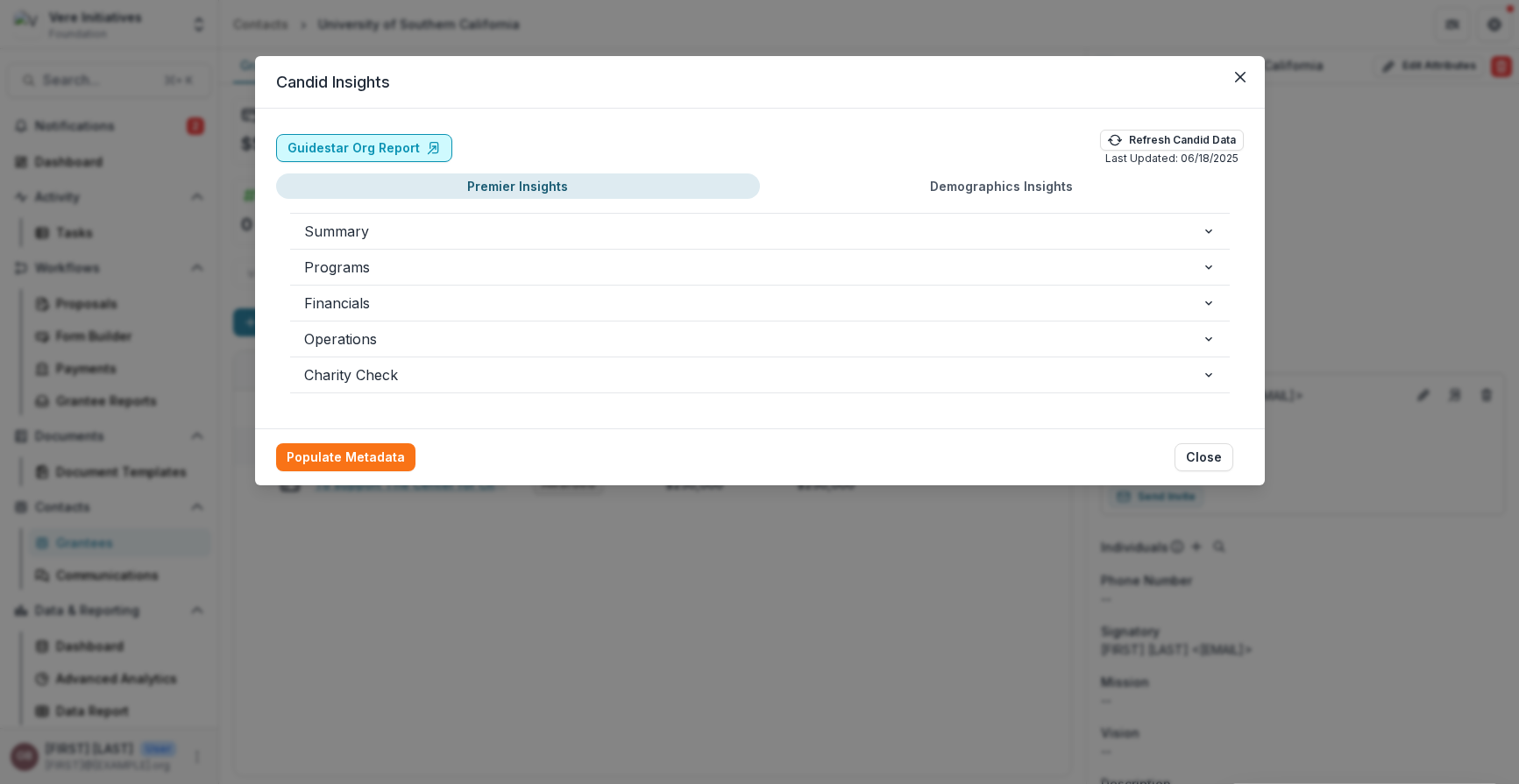 click on "Guidestar Org Report" at bounding box center (364, 148) 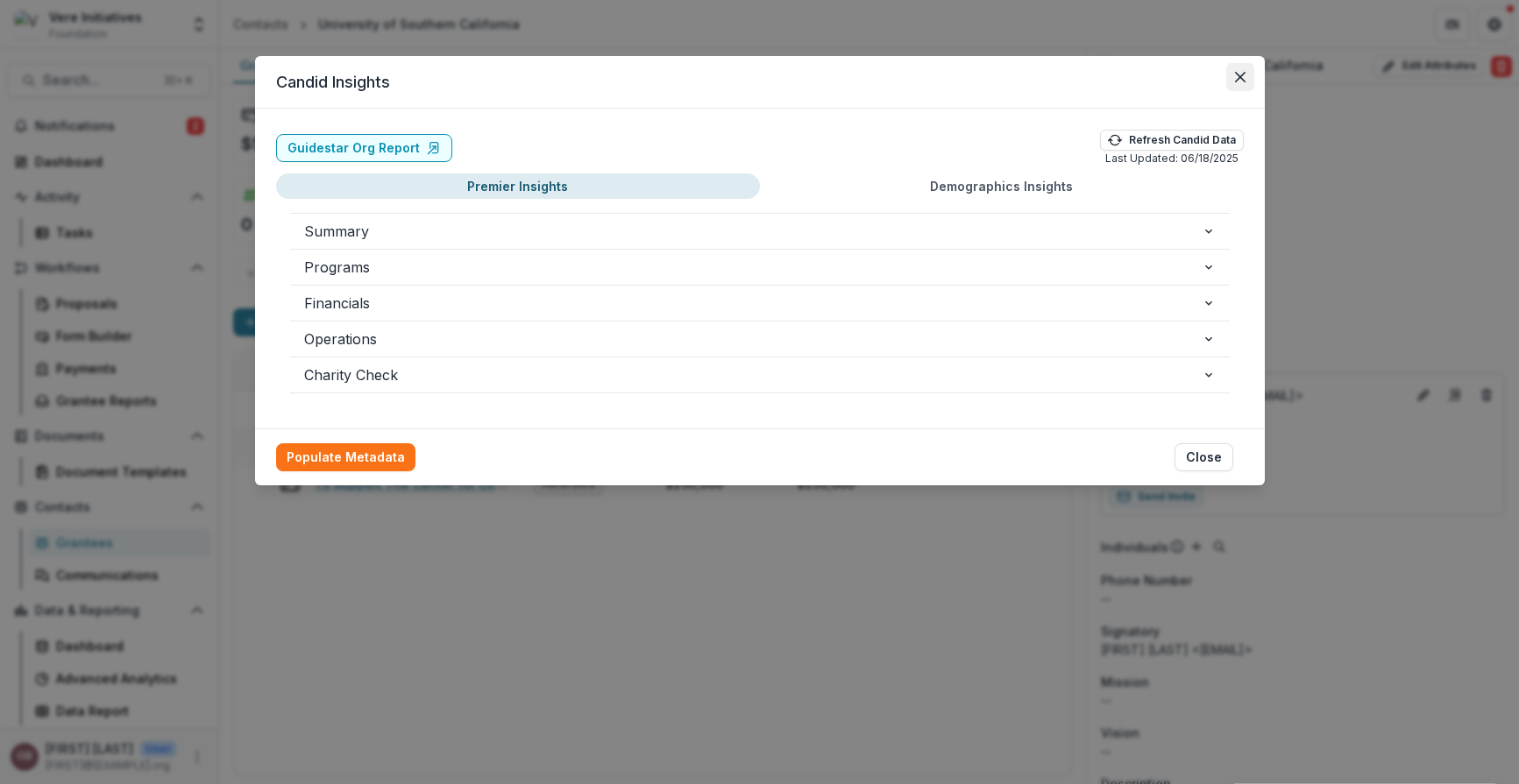 drag, startPoint x: 1254, startPoint y: 83, endPoint x: 1242, endPoint y: 82, distance: 12.041595 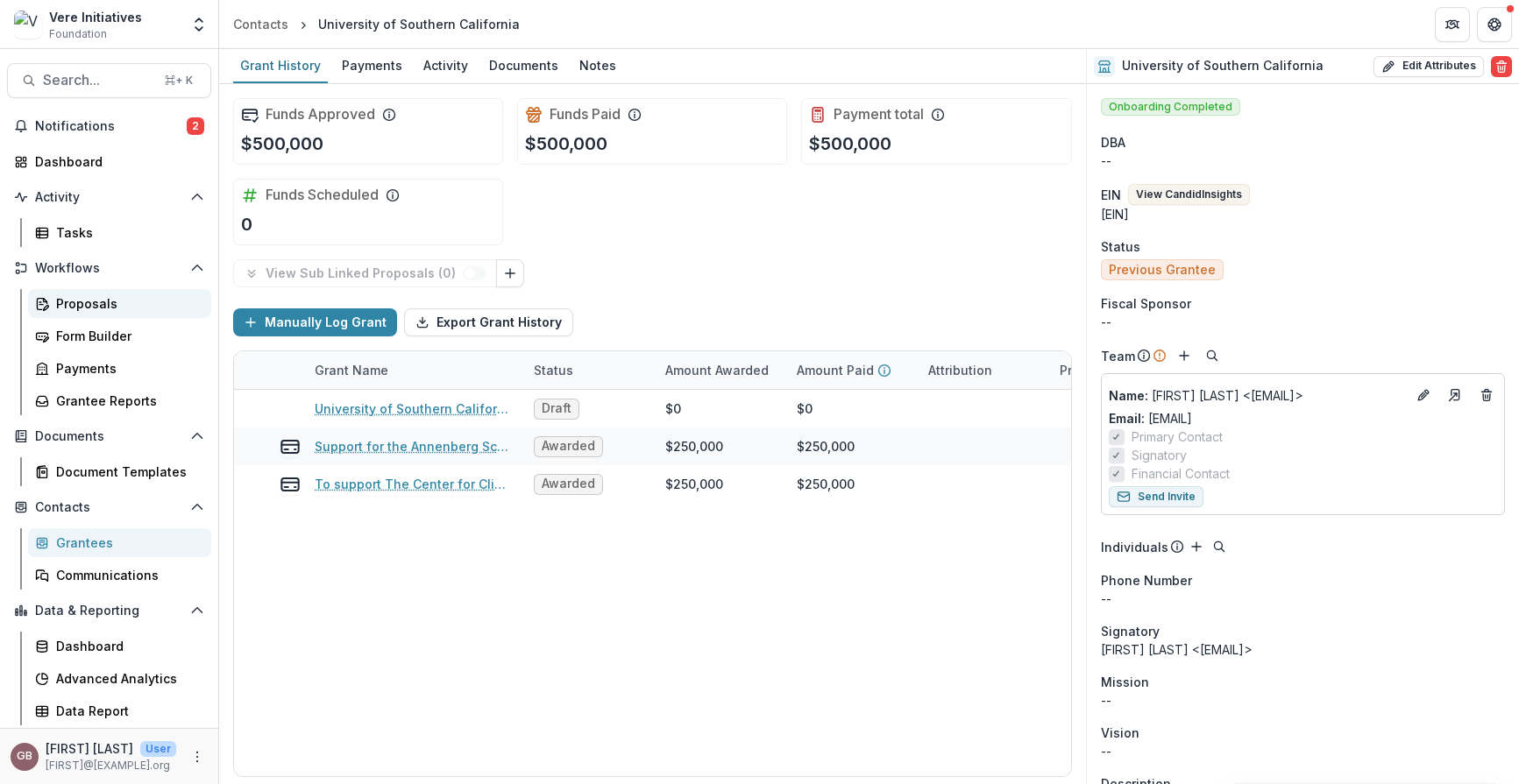 click on "Proposals" at bounding box center [126, 303] 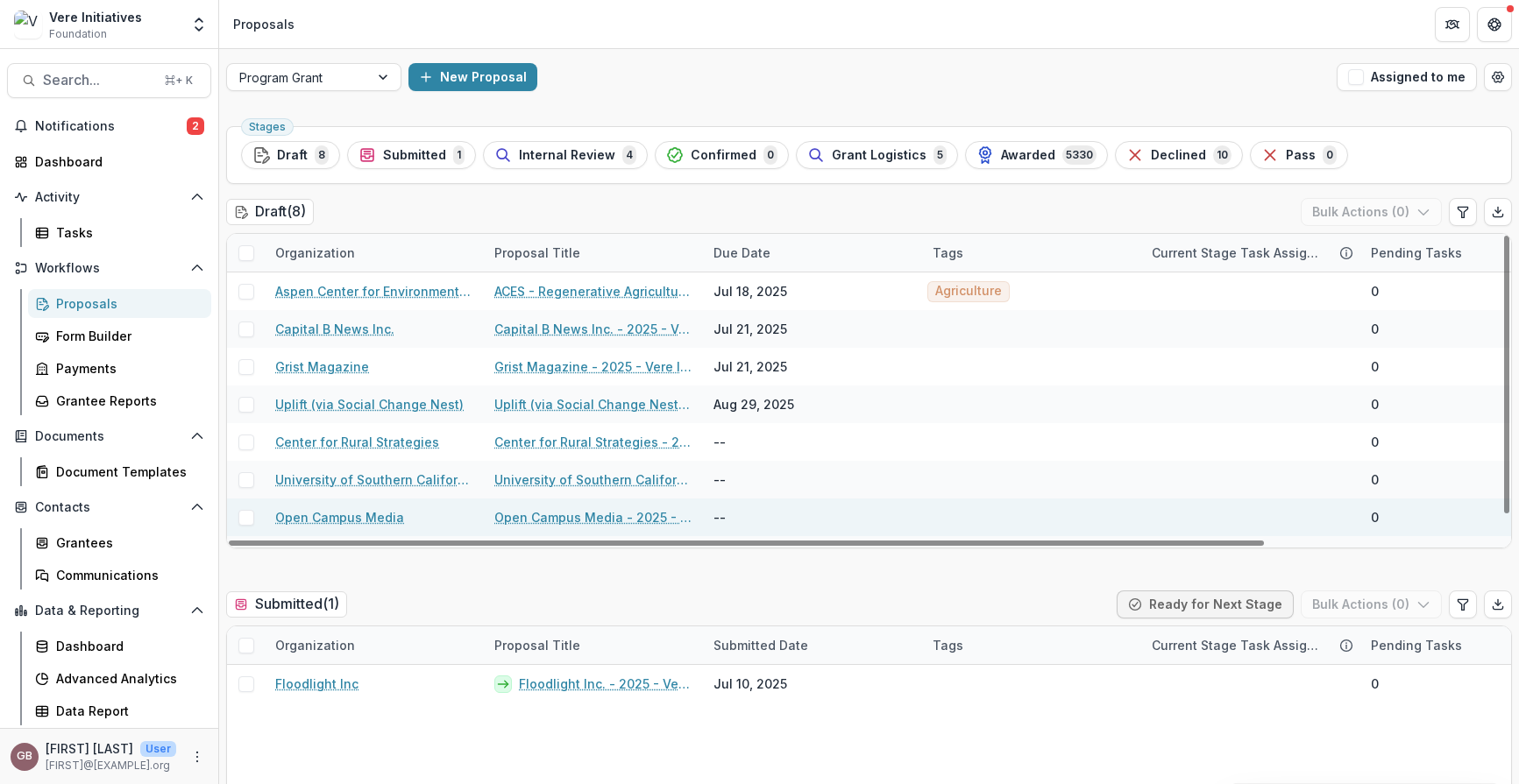 click on "Open Campus Media" at bounding box center (339, 517) 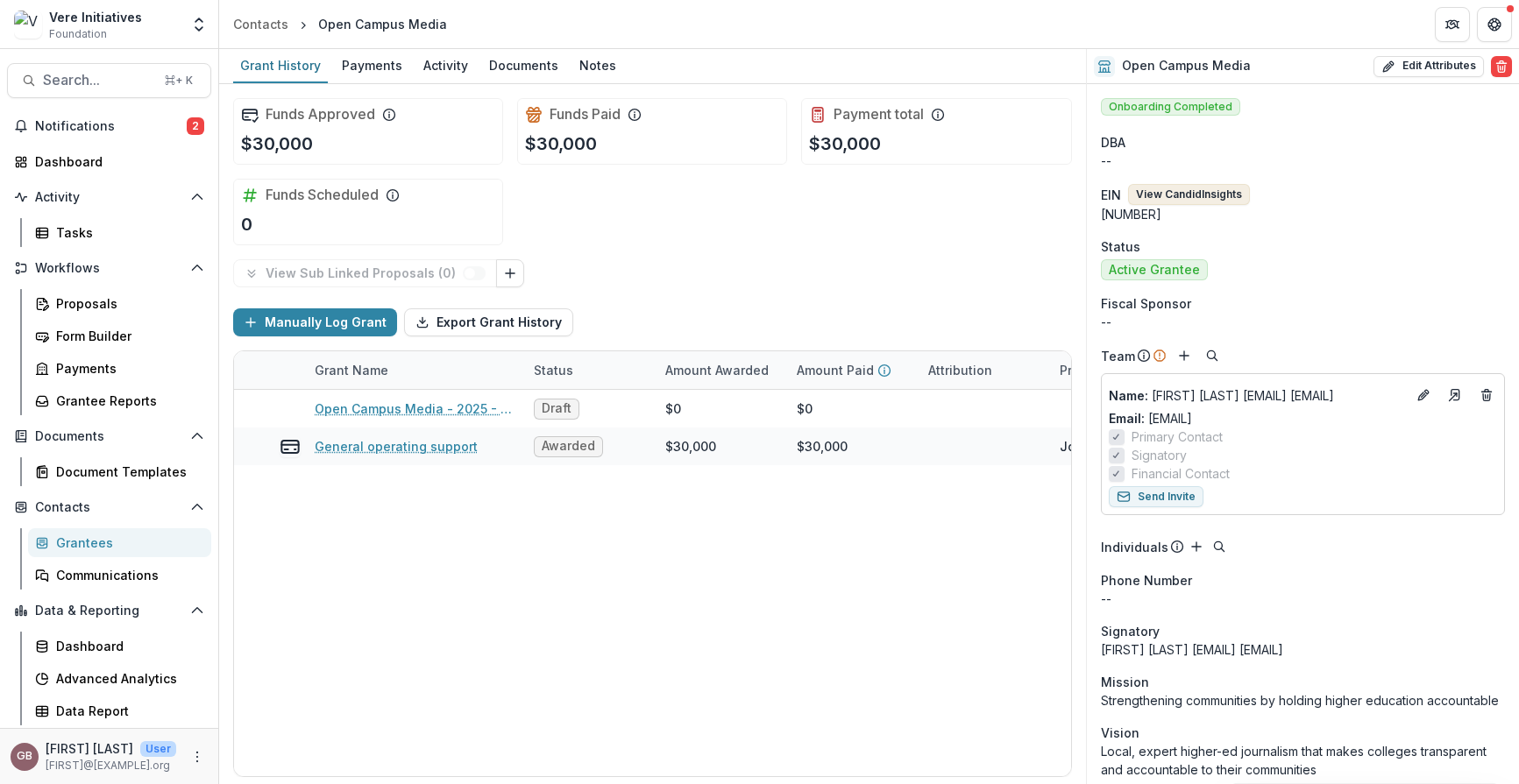click on "View Candid  Insights" at bounding box center (1189, 194) 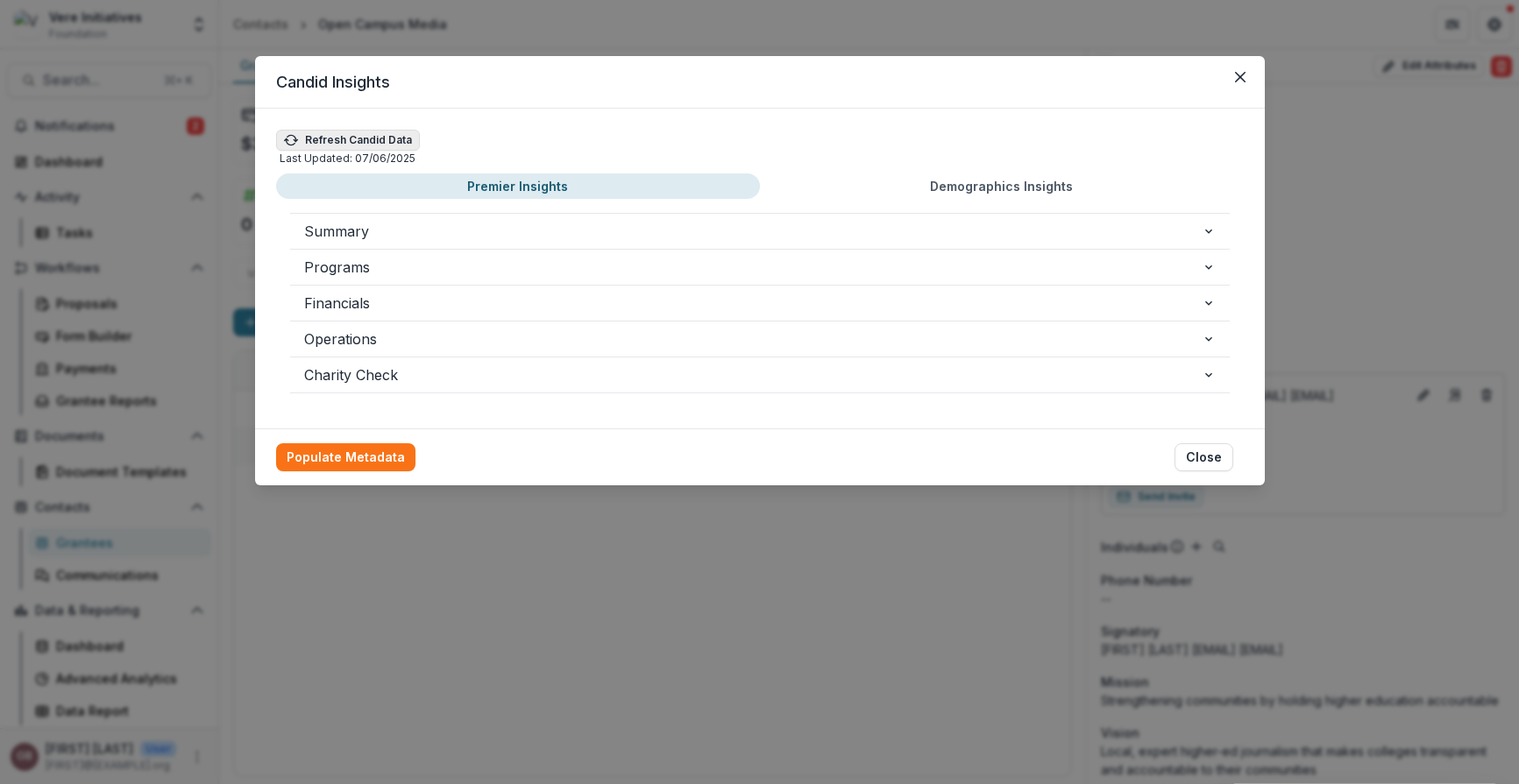 click on "Refresh Candid Data" at bounding box center [348, 140] 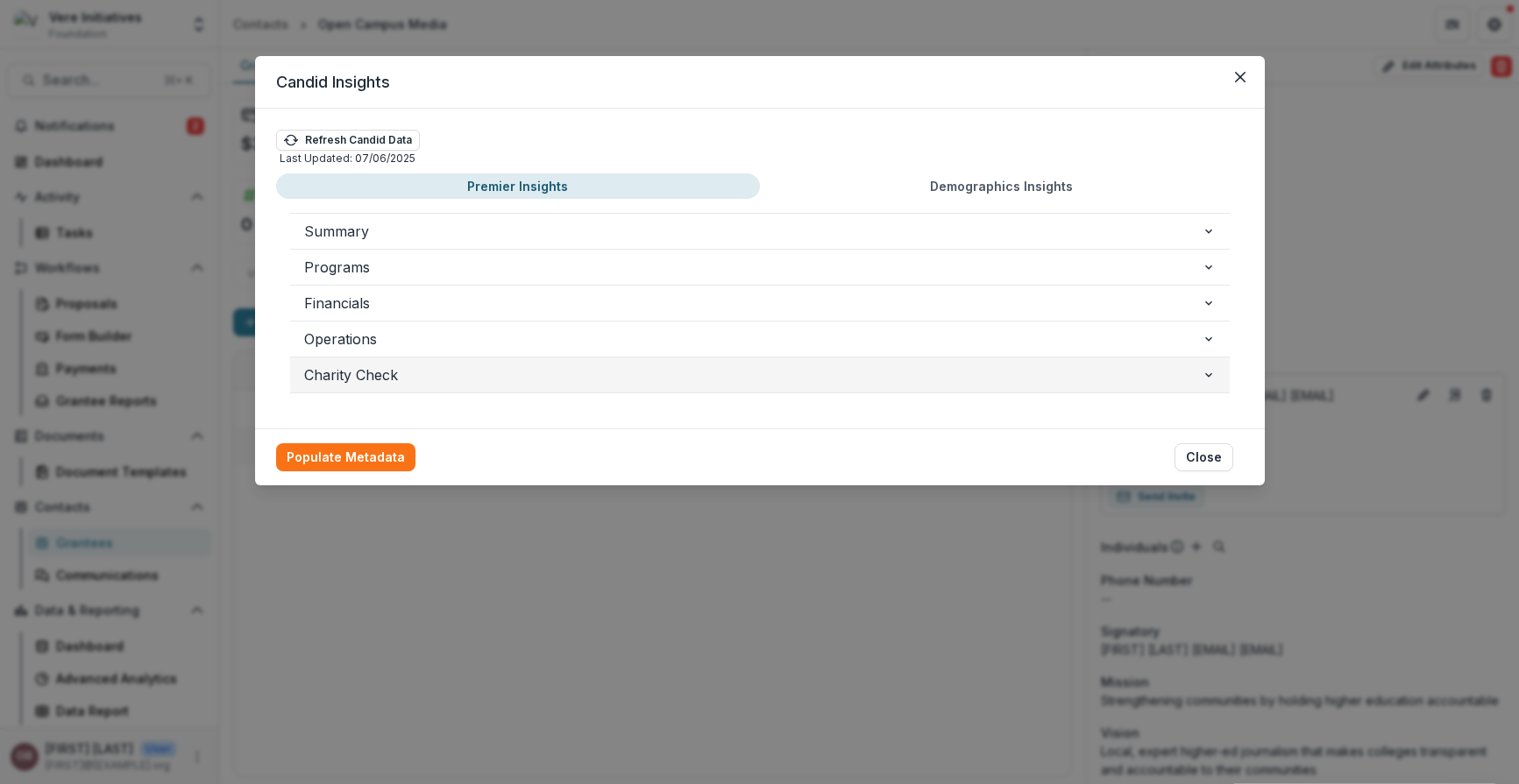 click on "Charity Check" at bounding box center [760, 375] 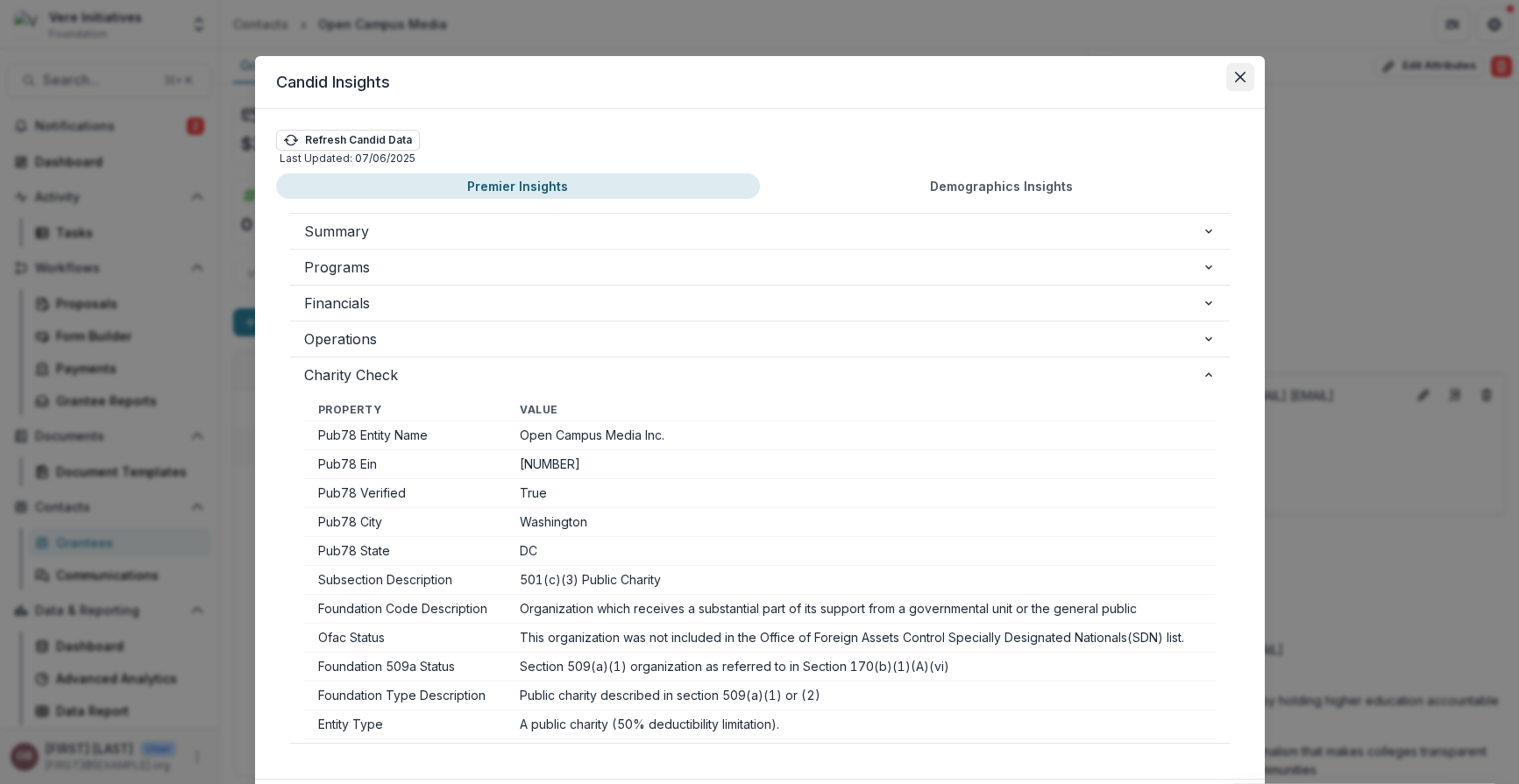 click 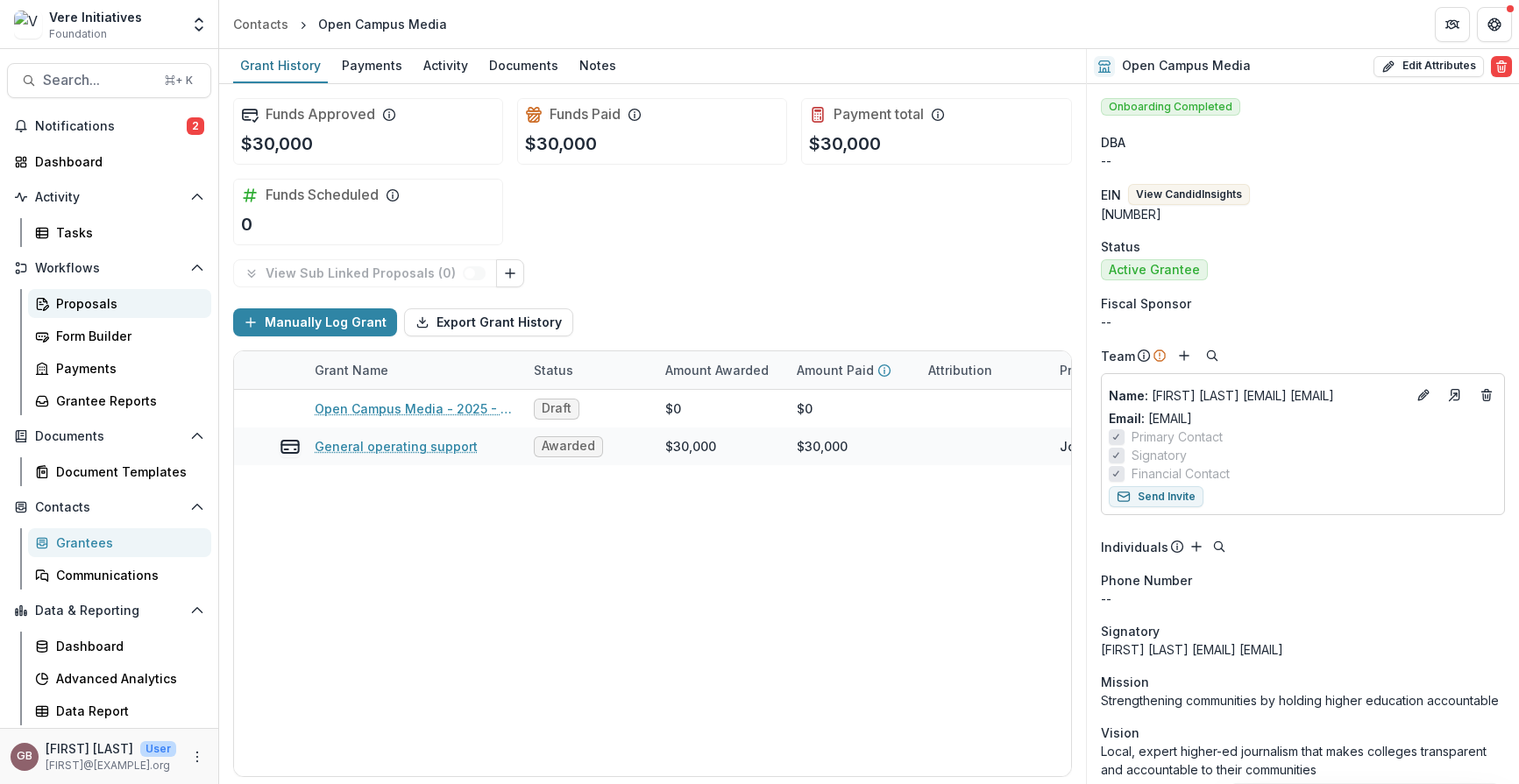 click on "Proposals" at bounding box center [126, 303] 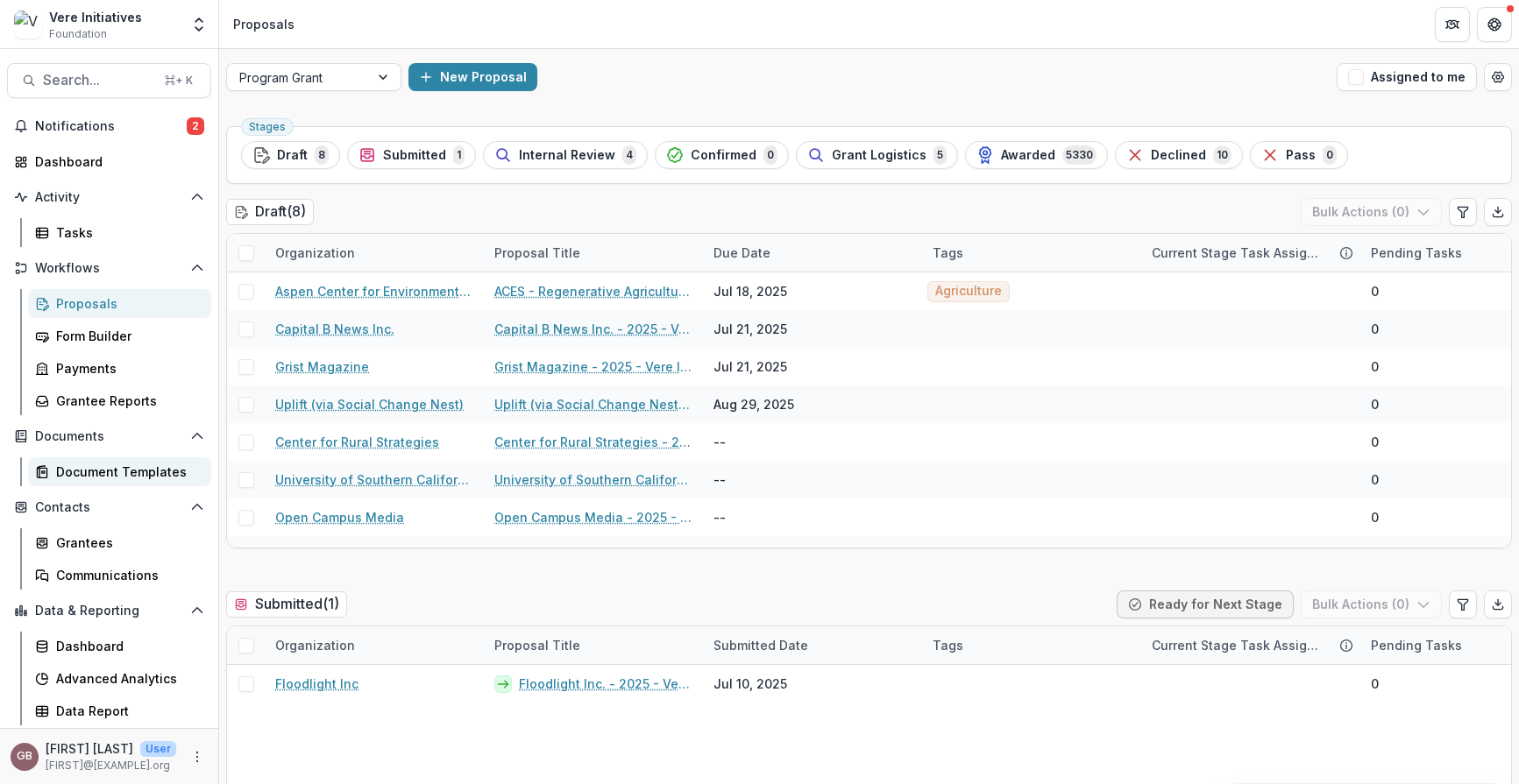 scroll, scrollTop: 26, scrollLeft: 0, axis: vertical 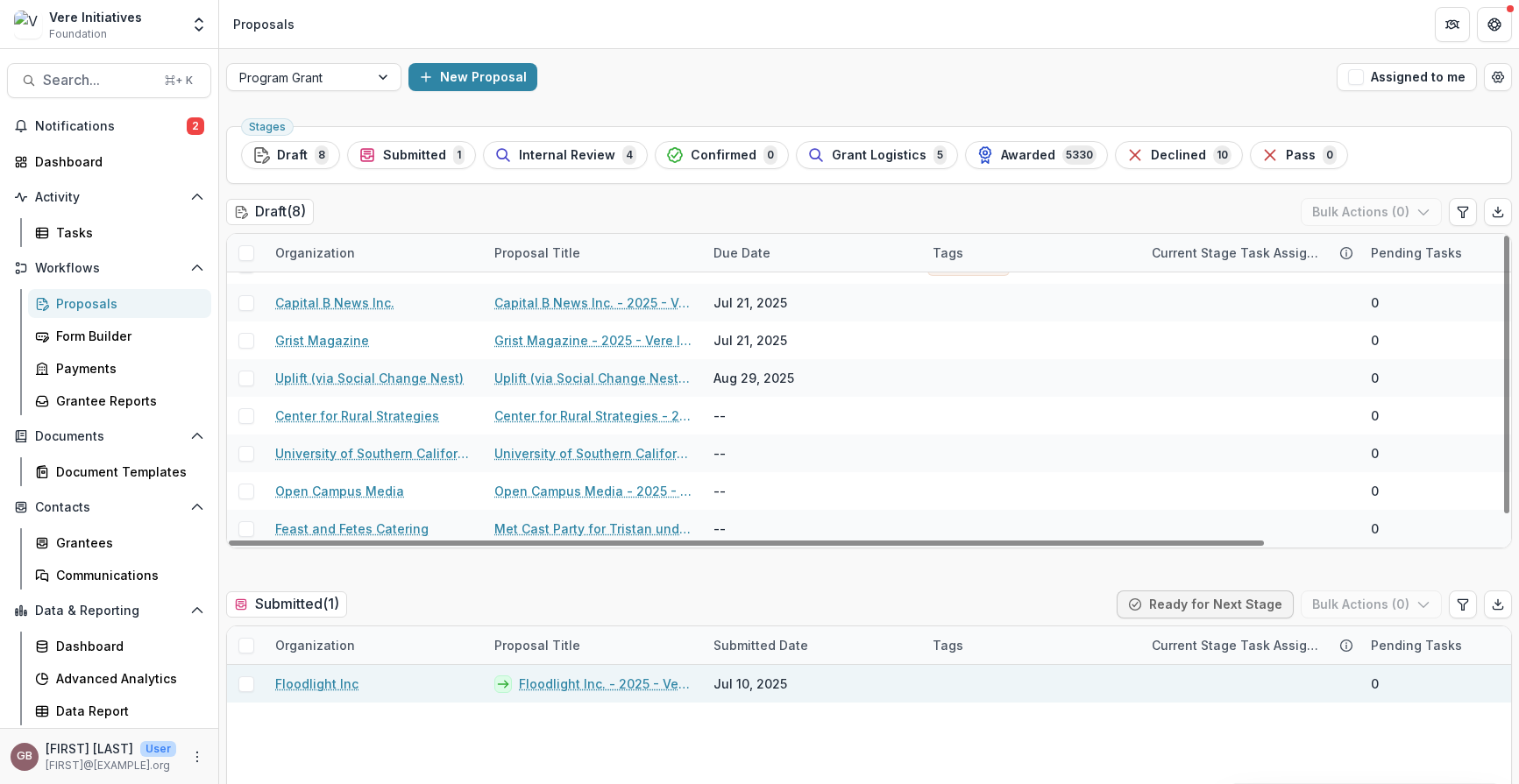 click on "Floodlight Inc" at bounding box center (316, 683) 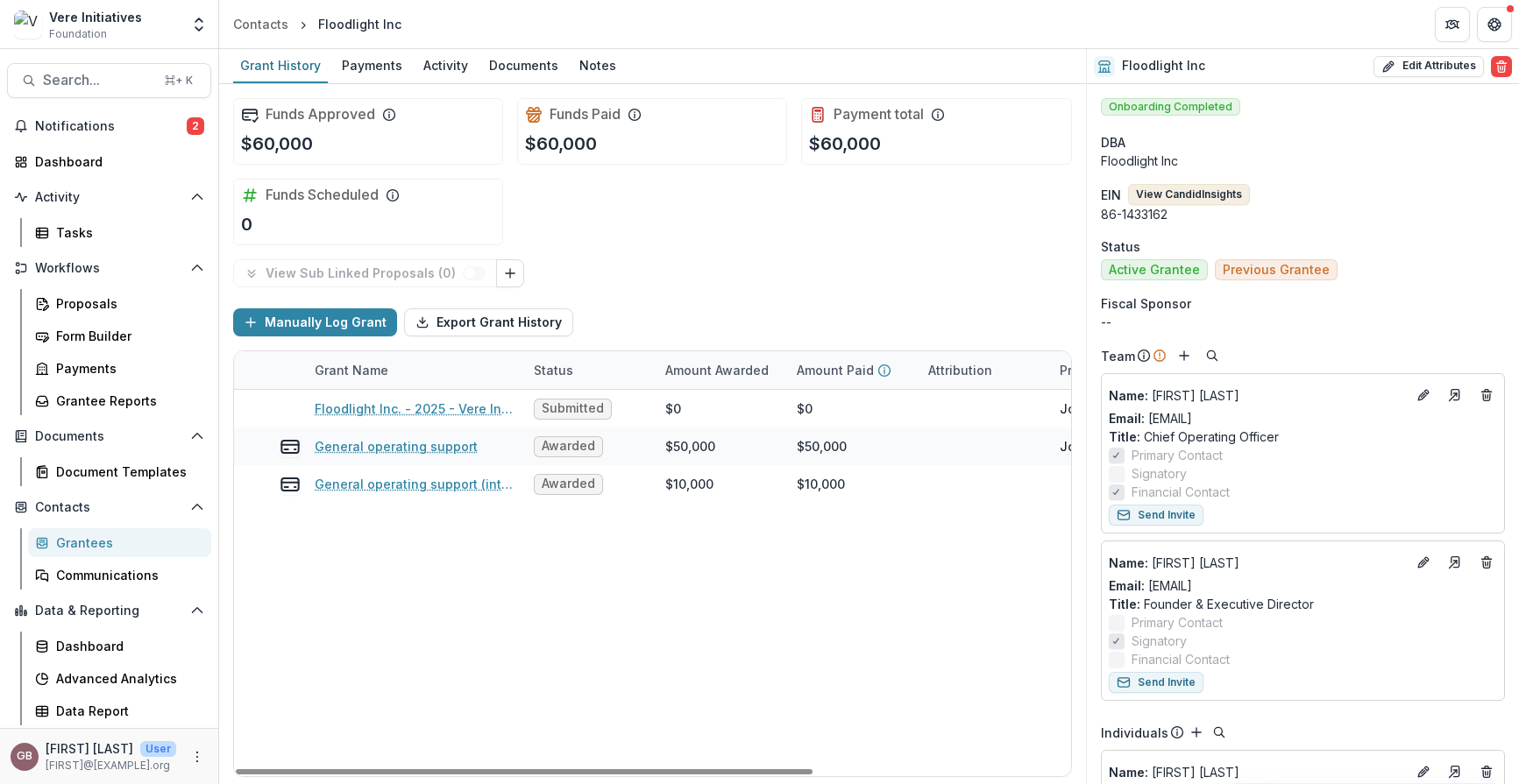 click on "View Candid  Insights" at bounding box center [1189, 194] 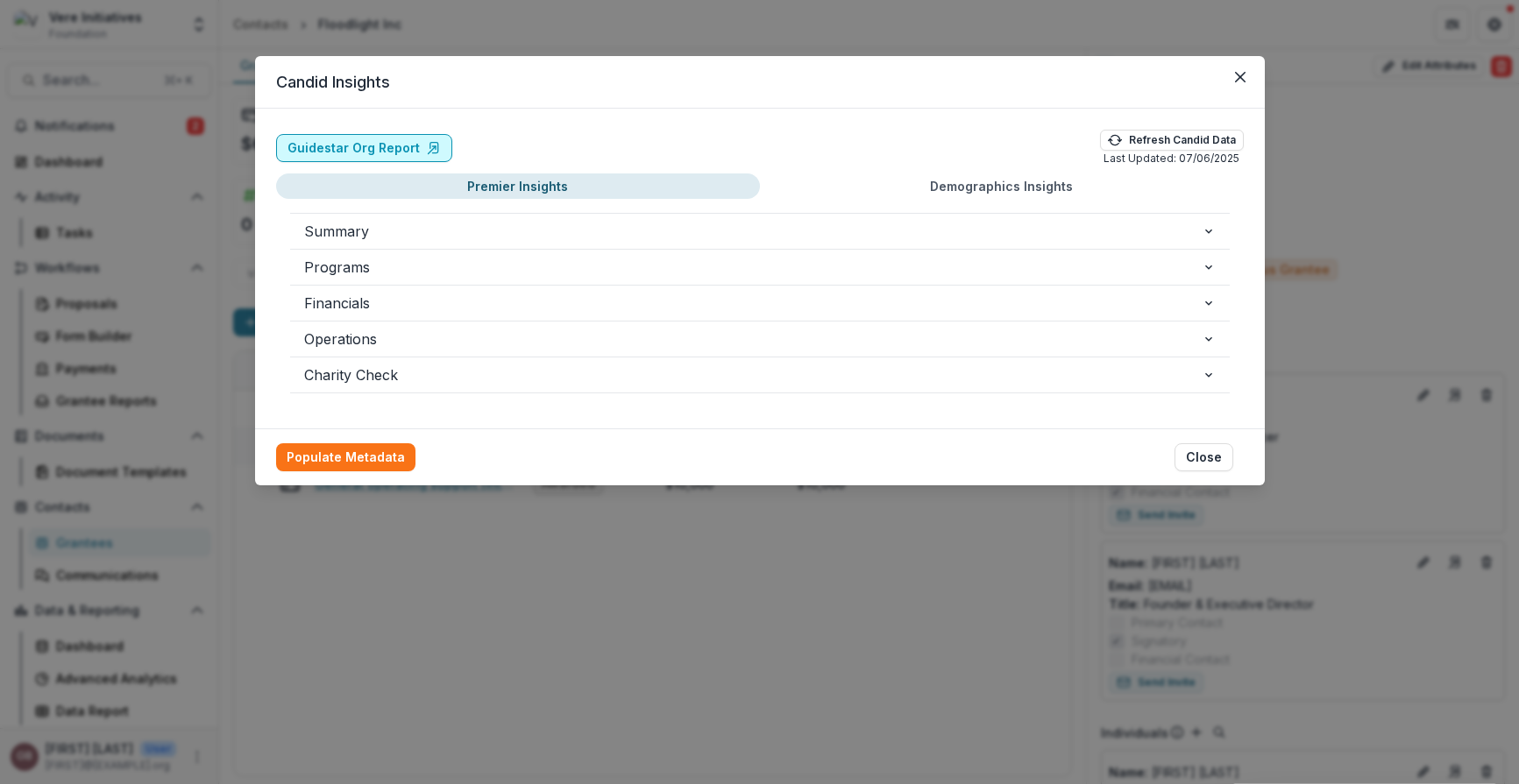 click 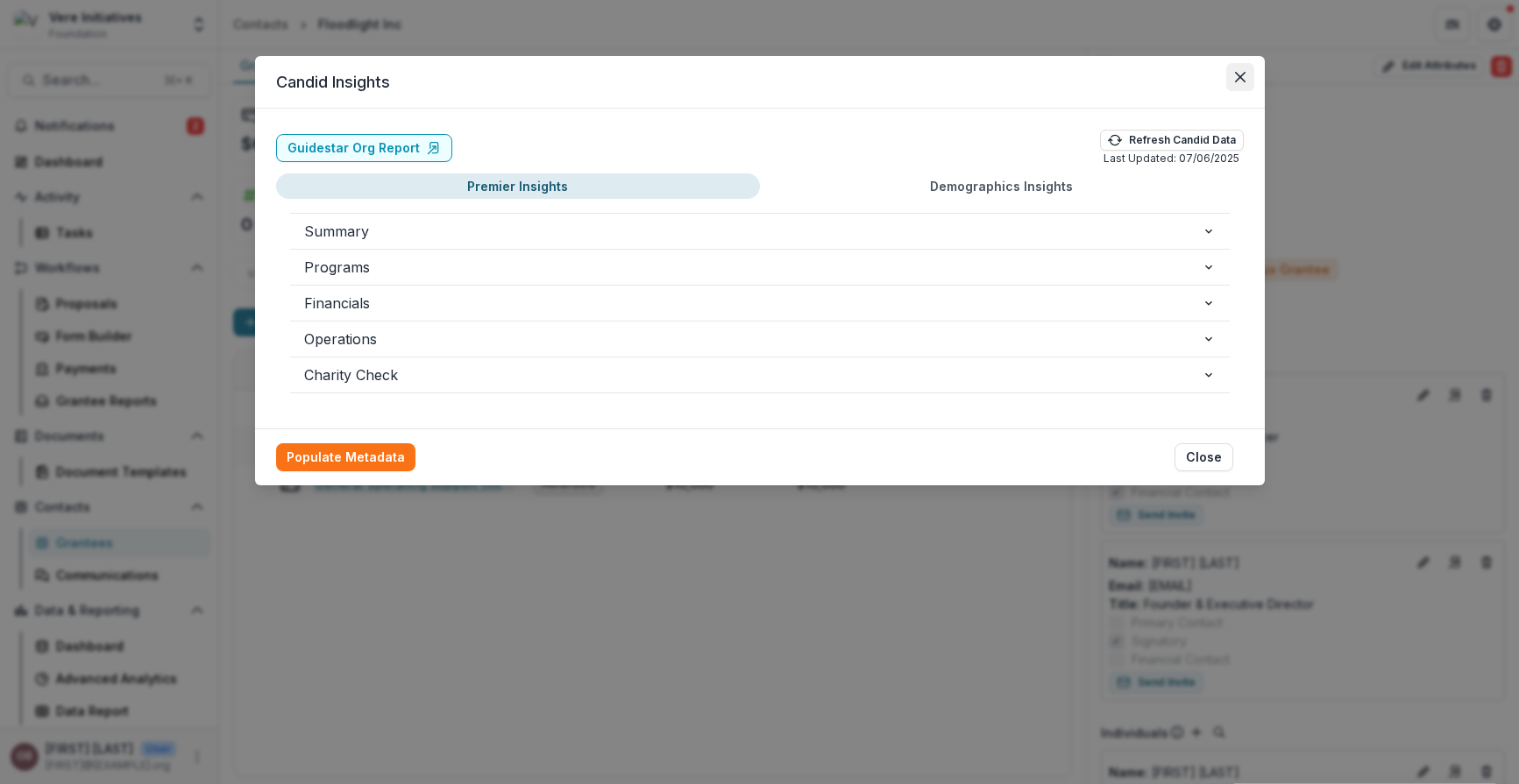 click 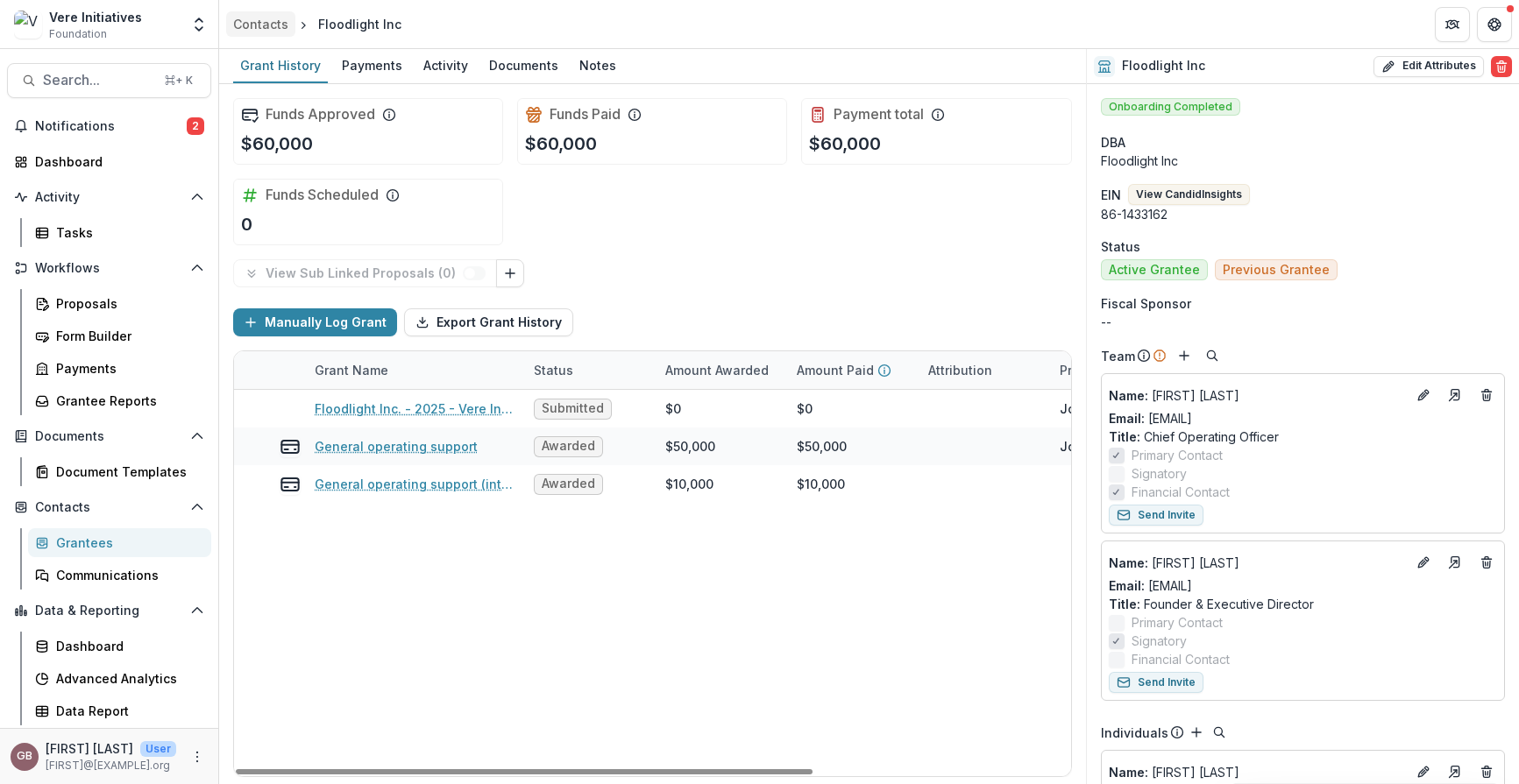 click on "Contacts" at bounding box center [260, 24] 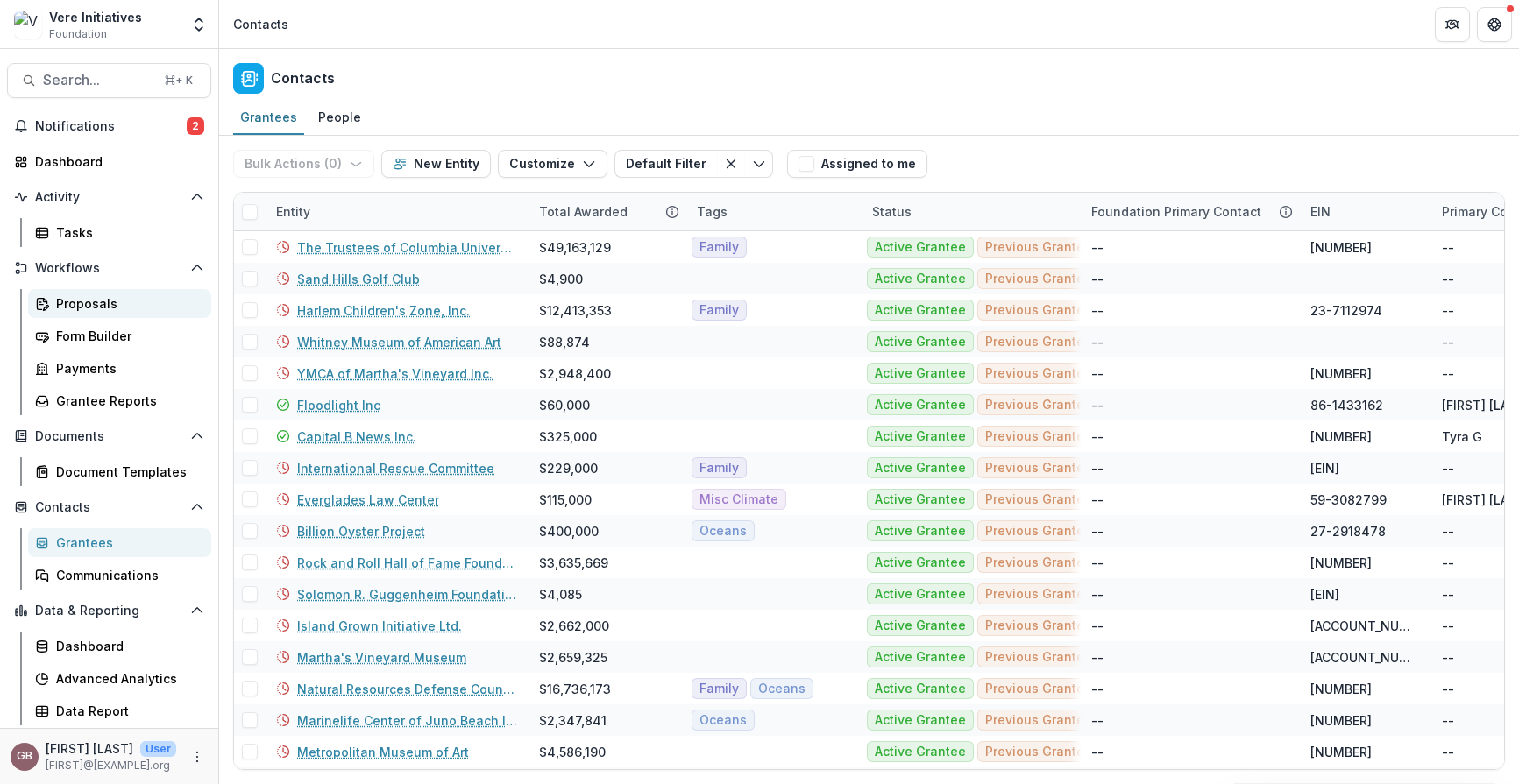 click on "Proposals" at bounding box center (126, 303) 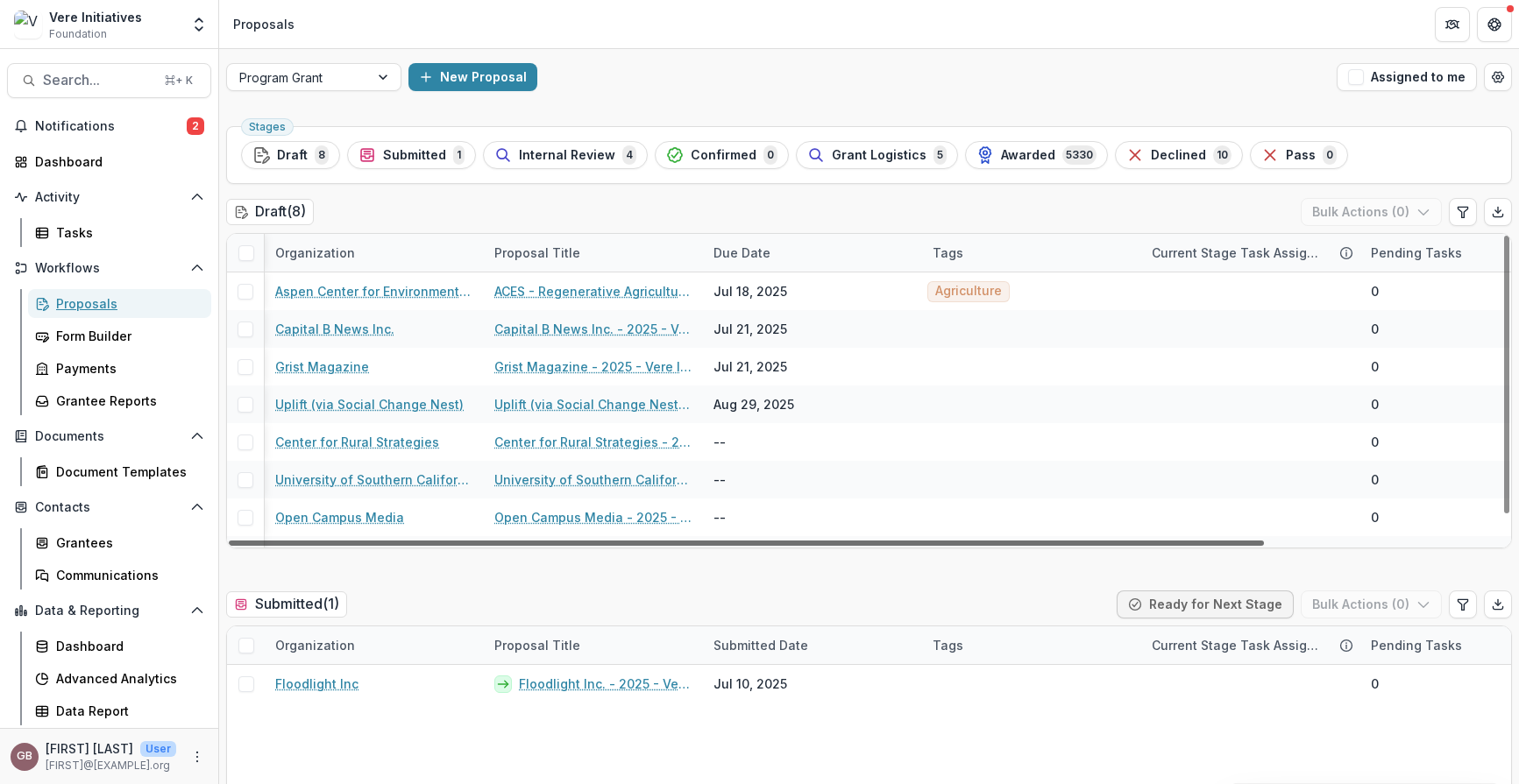 scroll, scrollTop: 26, scrollLeft: 1, axis: both 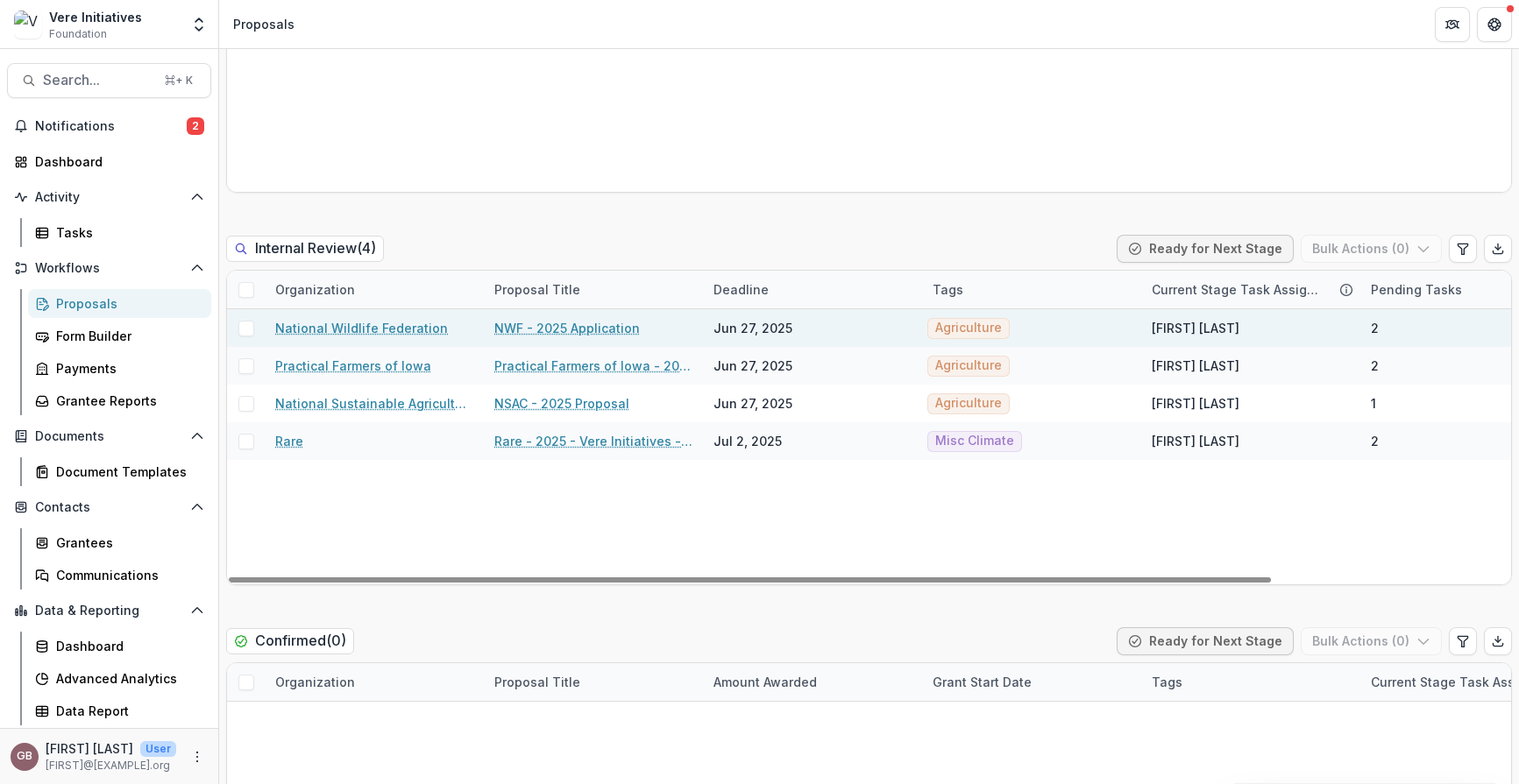 click on "National Wildlife Federation" at bounding box center [361, 328] 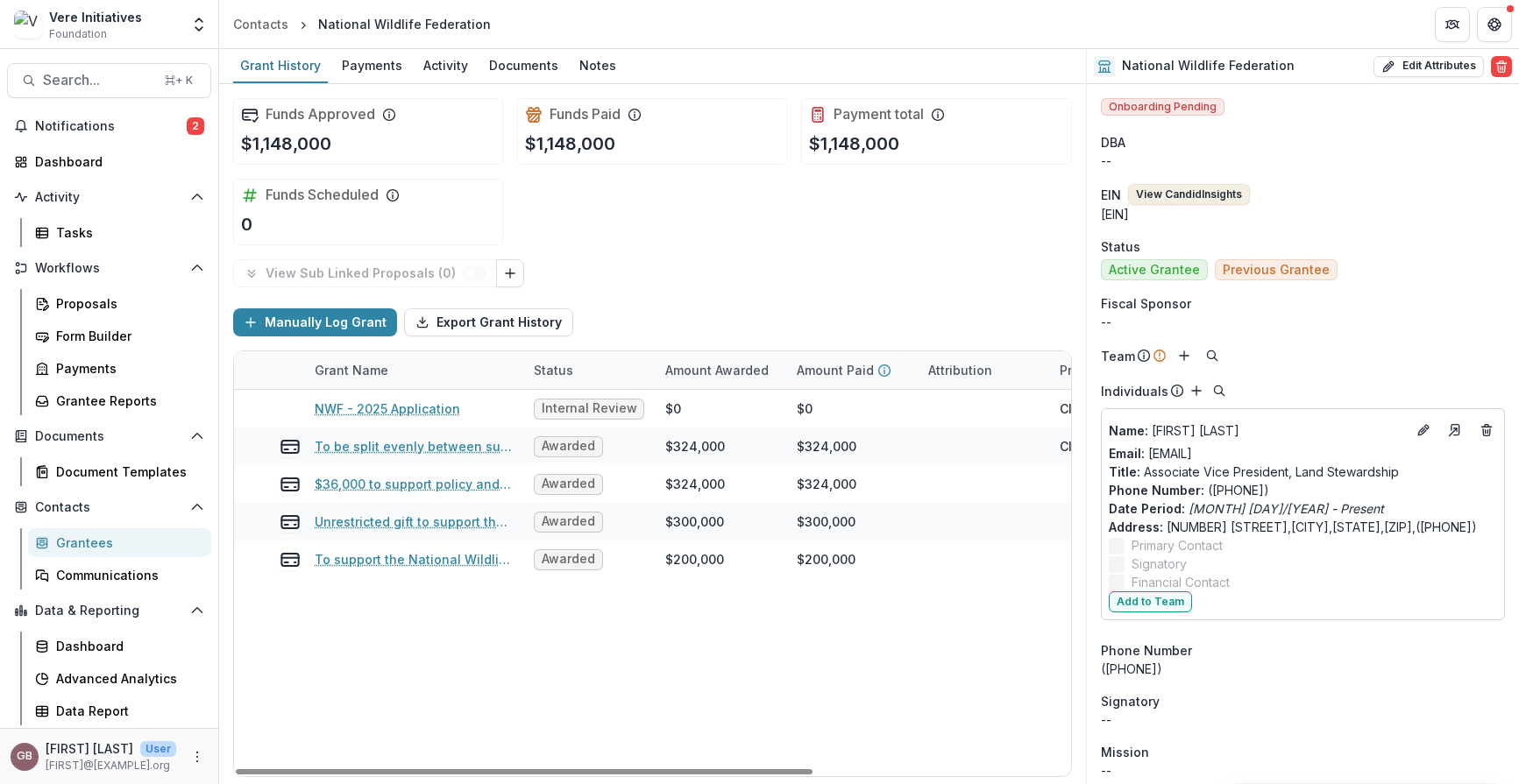 click on "View Candid  Insights" at bounding box center (1189, 194) 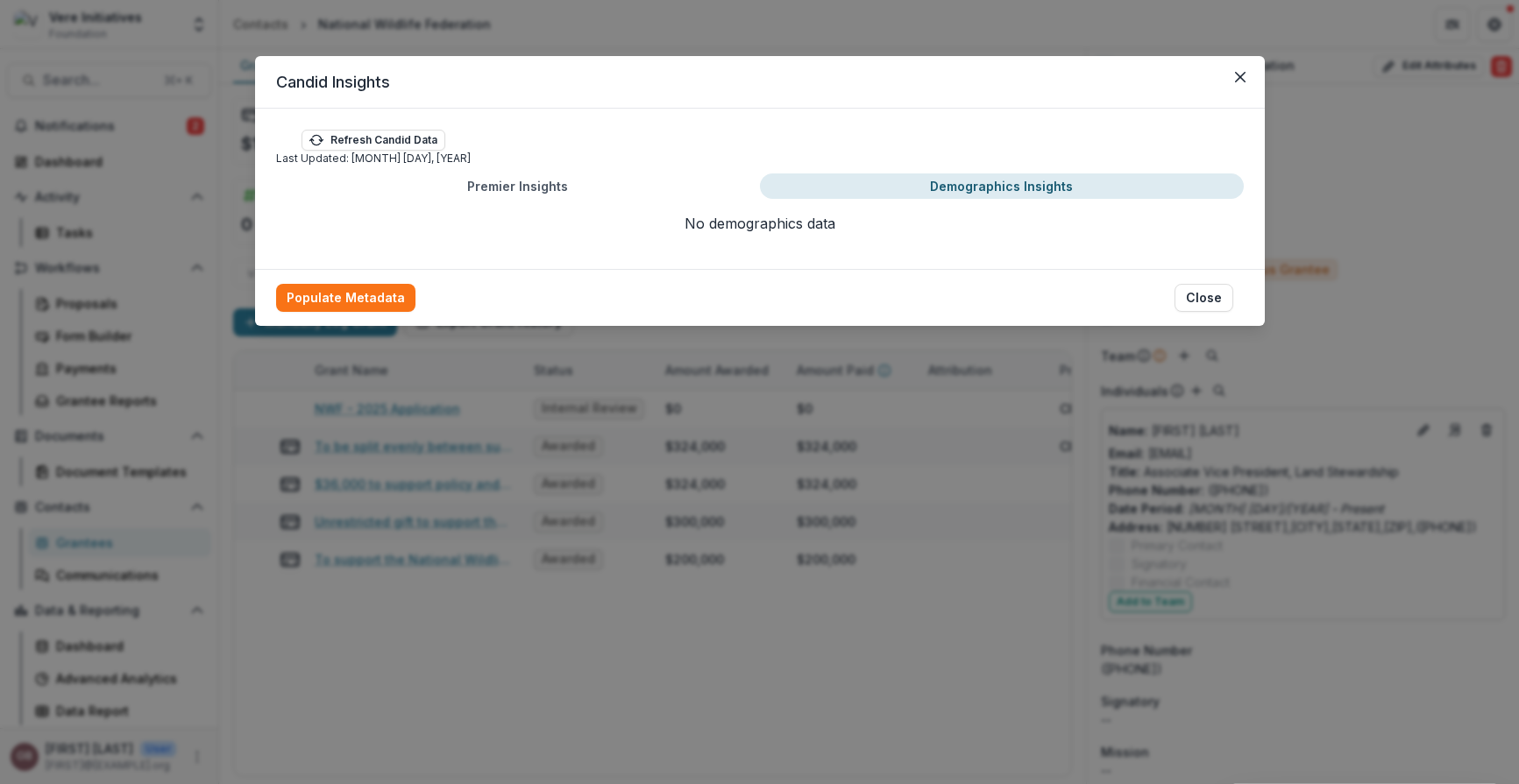 click on "Demographics Insights" at bounding box center [1002, 186] 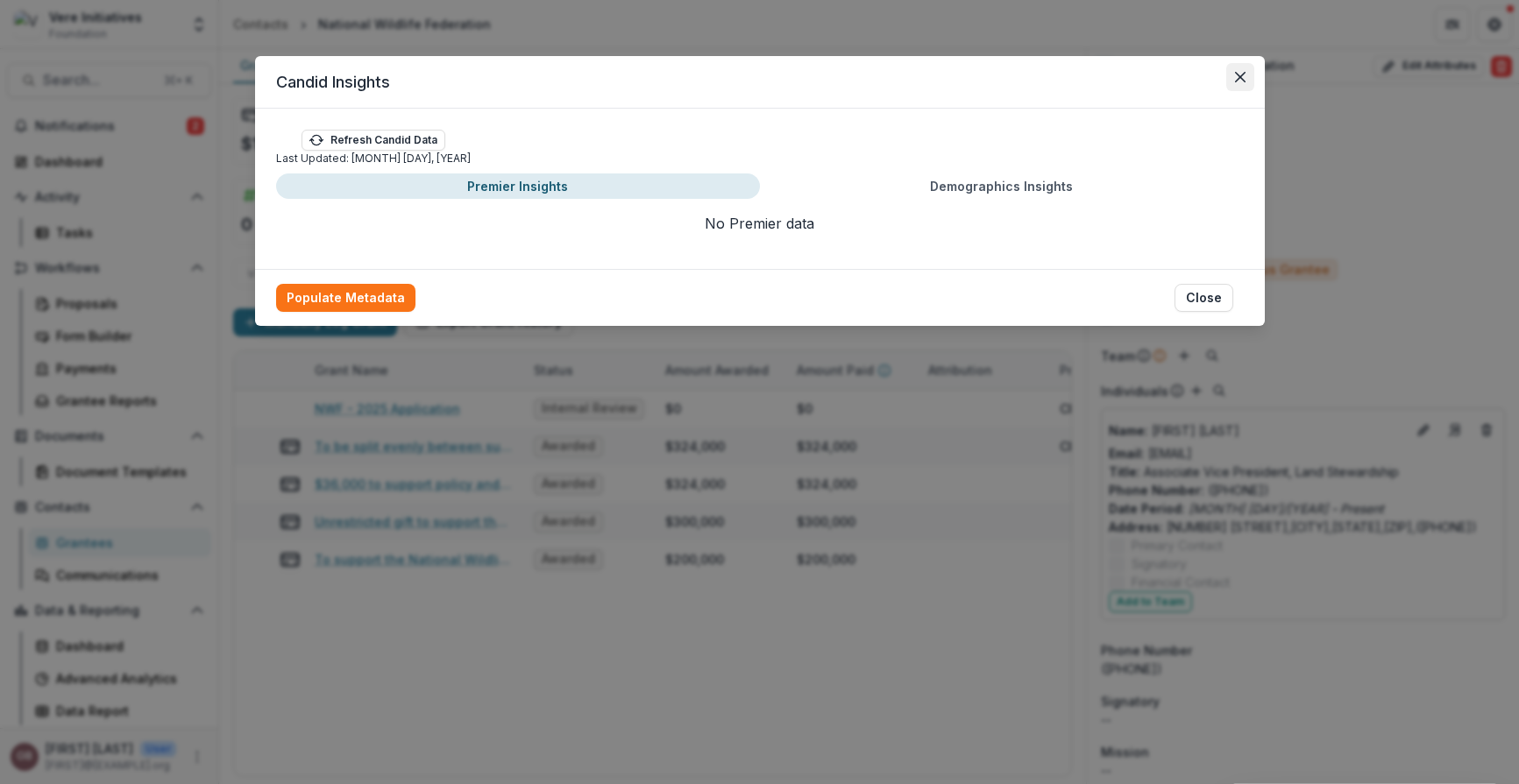 click at bounding box center (1240, 77) 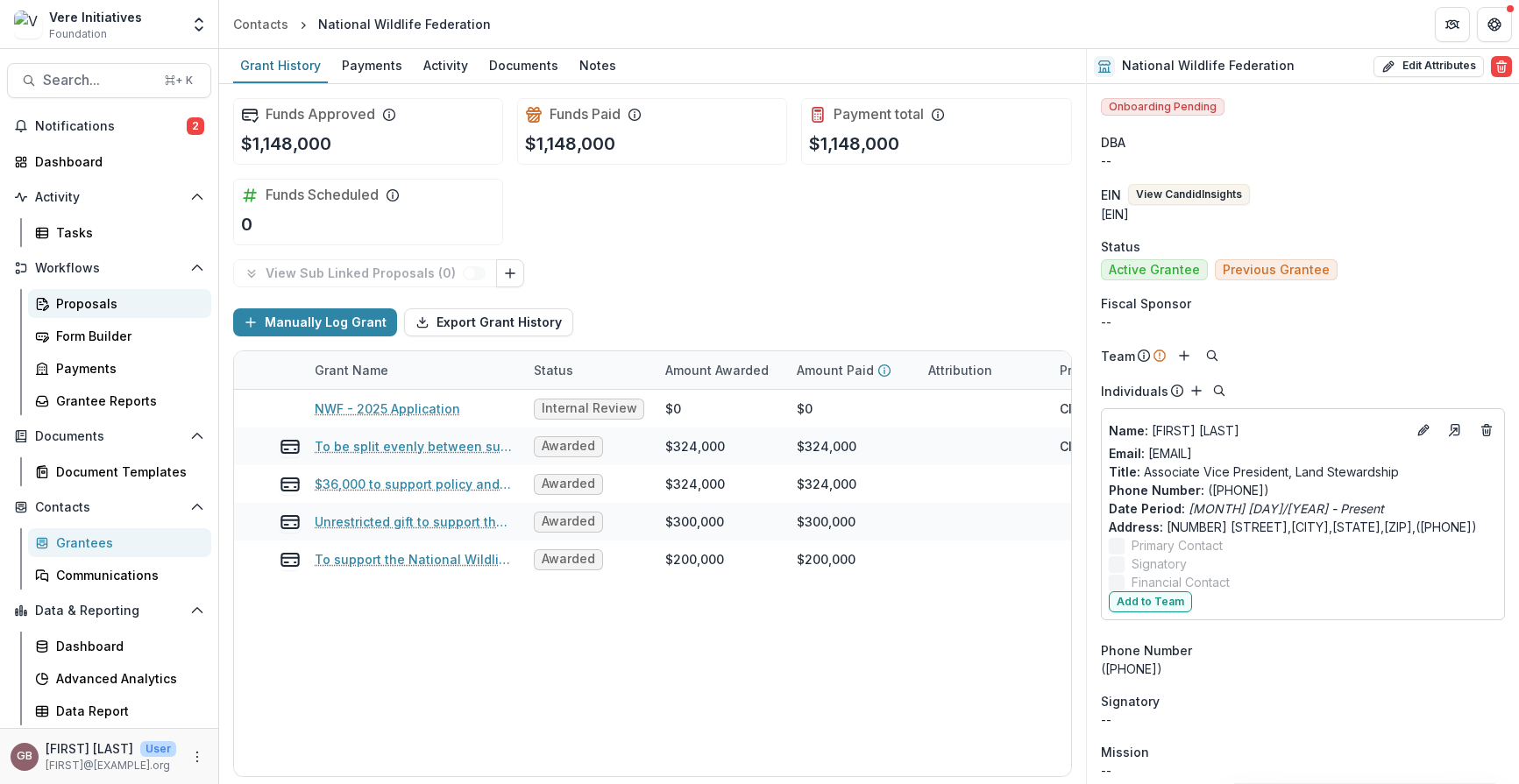 click on "Proposals" at bounding box center [126, 303] 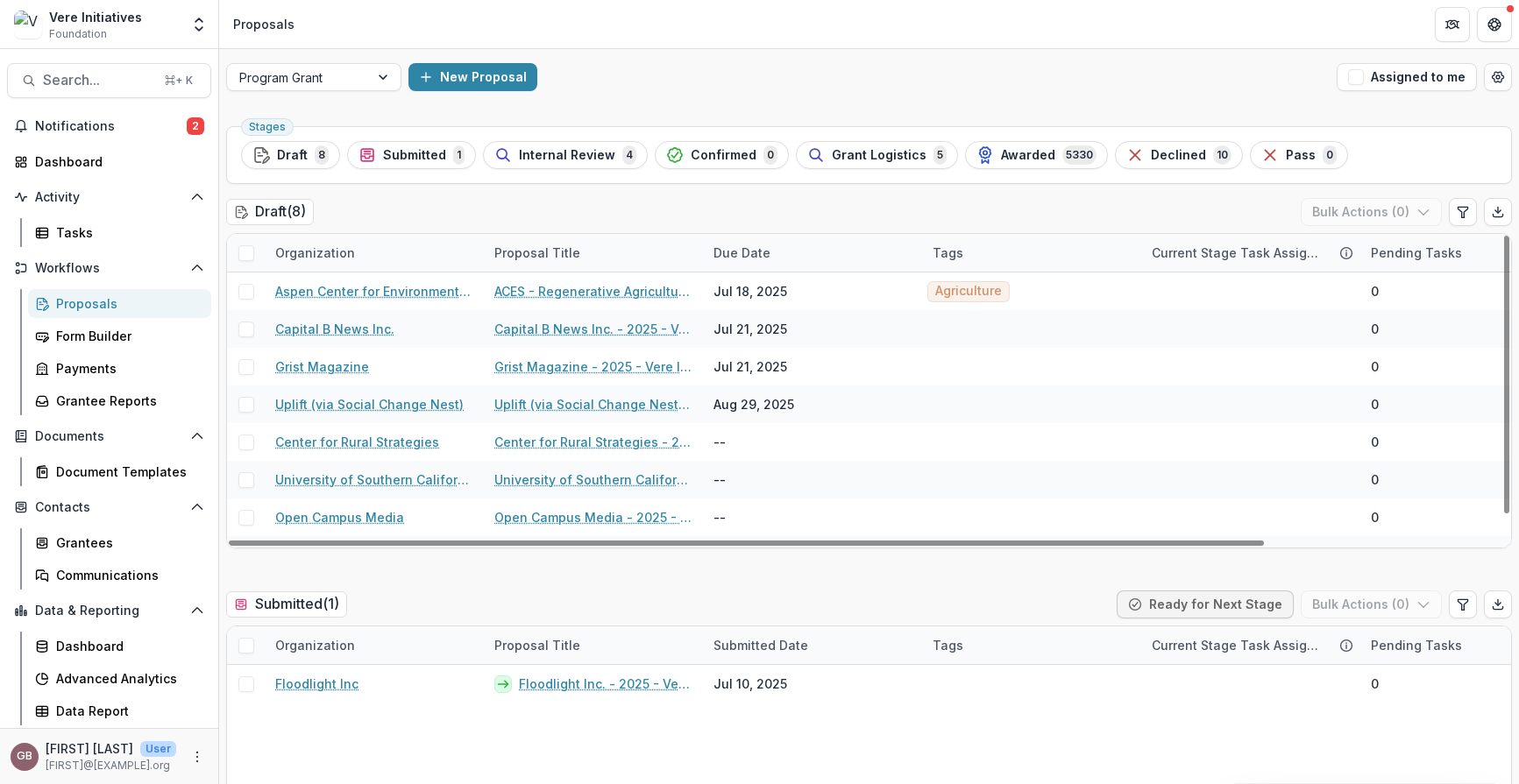 scroll, scrollTop: 531, scrollLeft: 0, axis: vertical 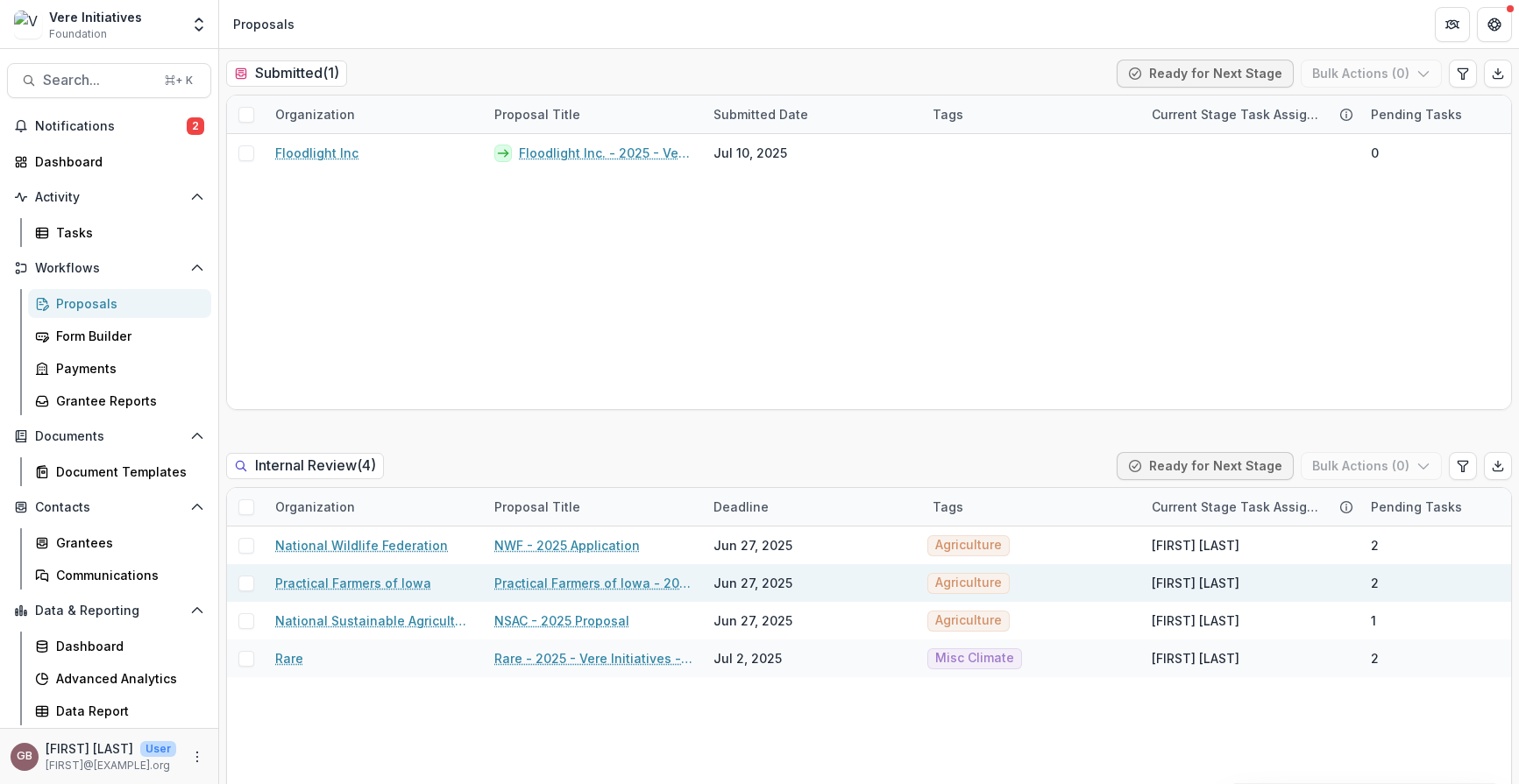 click on "Practical Farmers of Iowa" at bounding box center (353, 583) 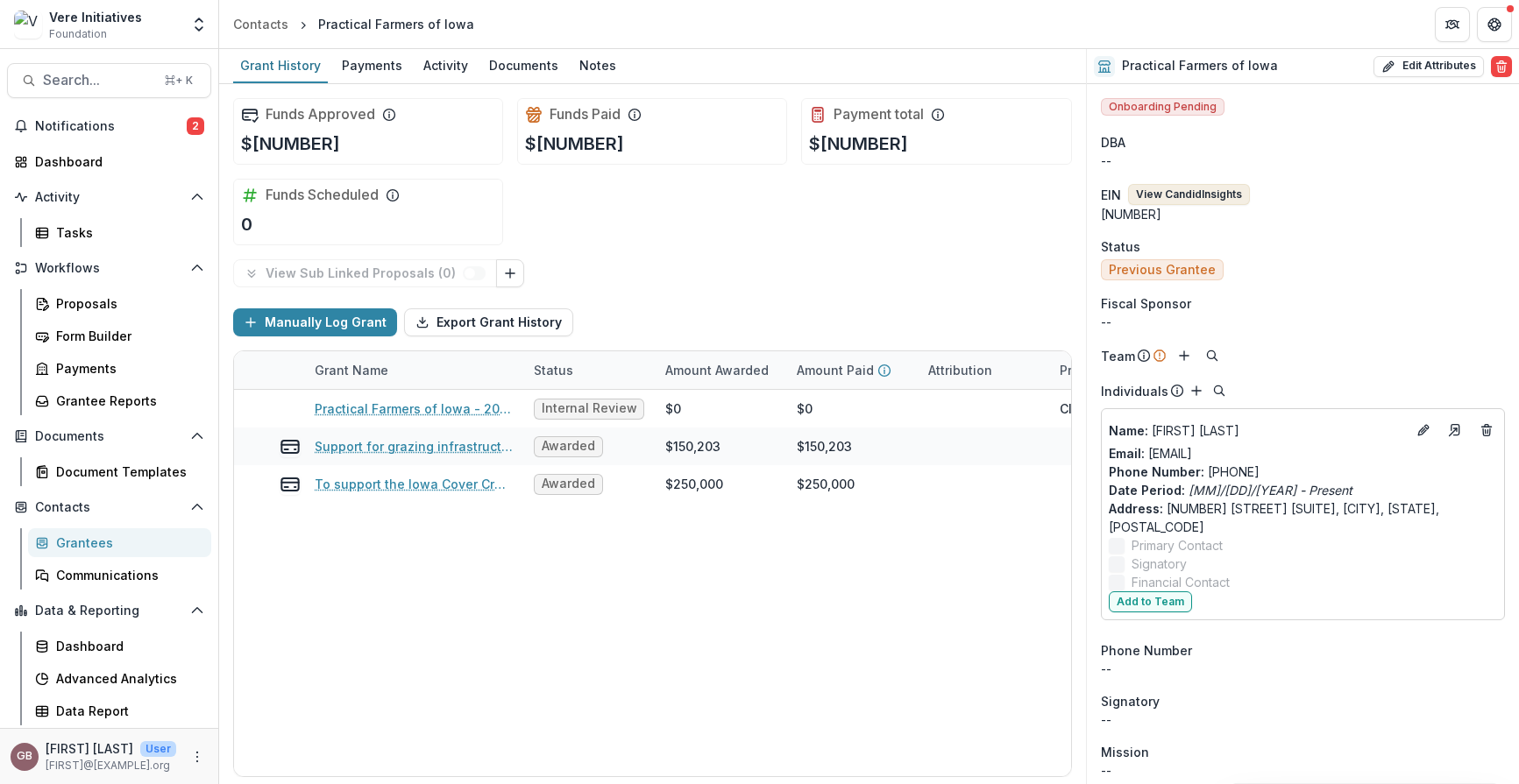 click on "View Candid  Insights" at bounding box center [1189, 194] 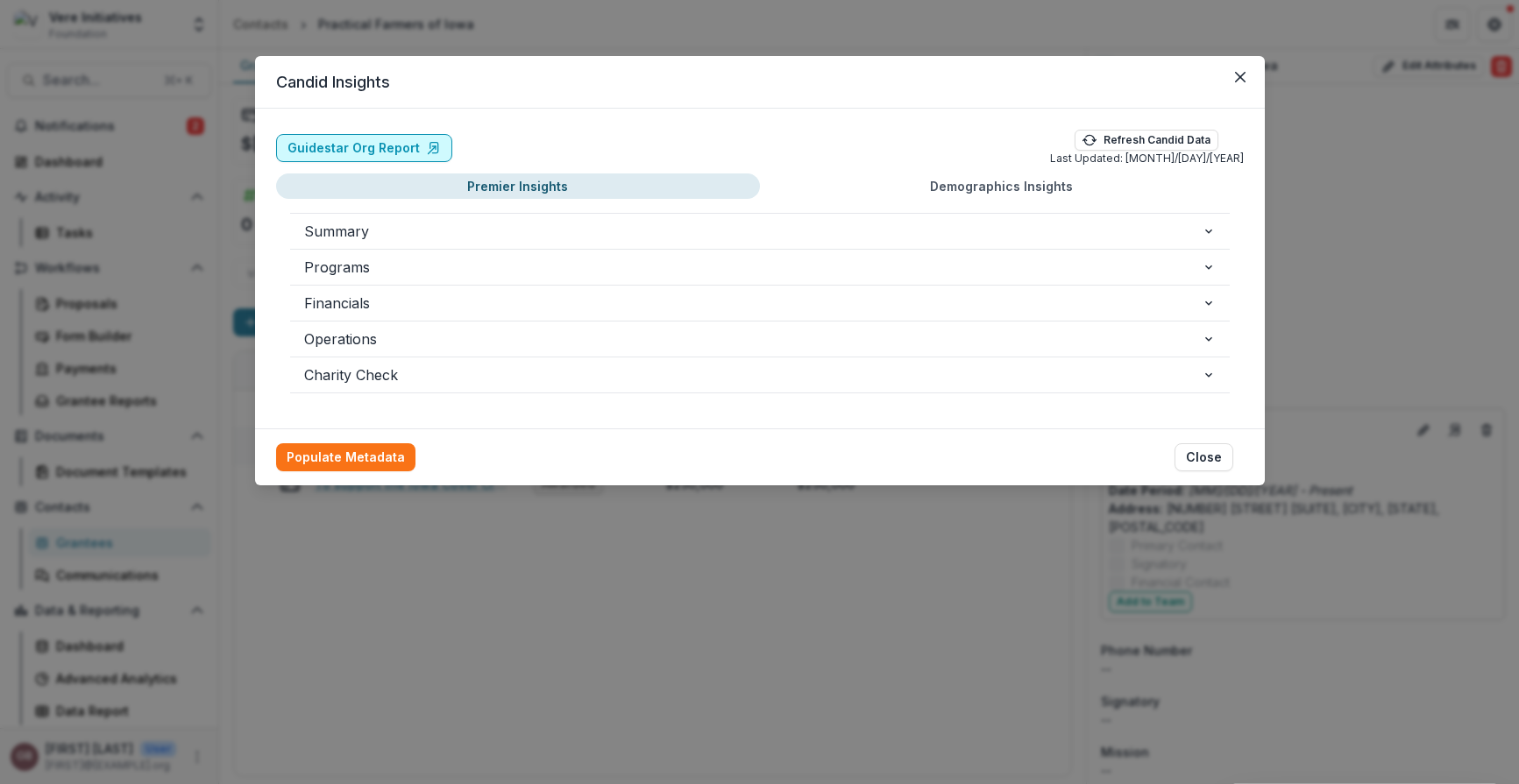 click on "Guidestar Org Report" at bounding box center (364, 148) 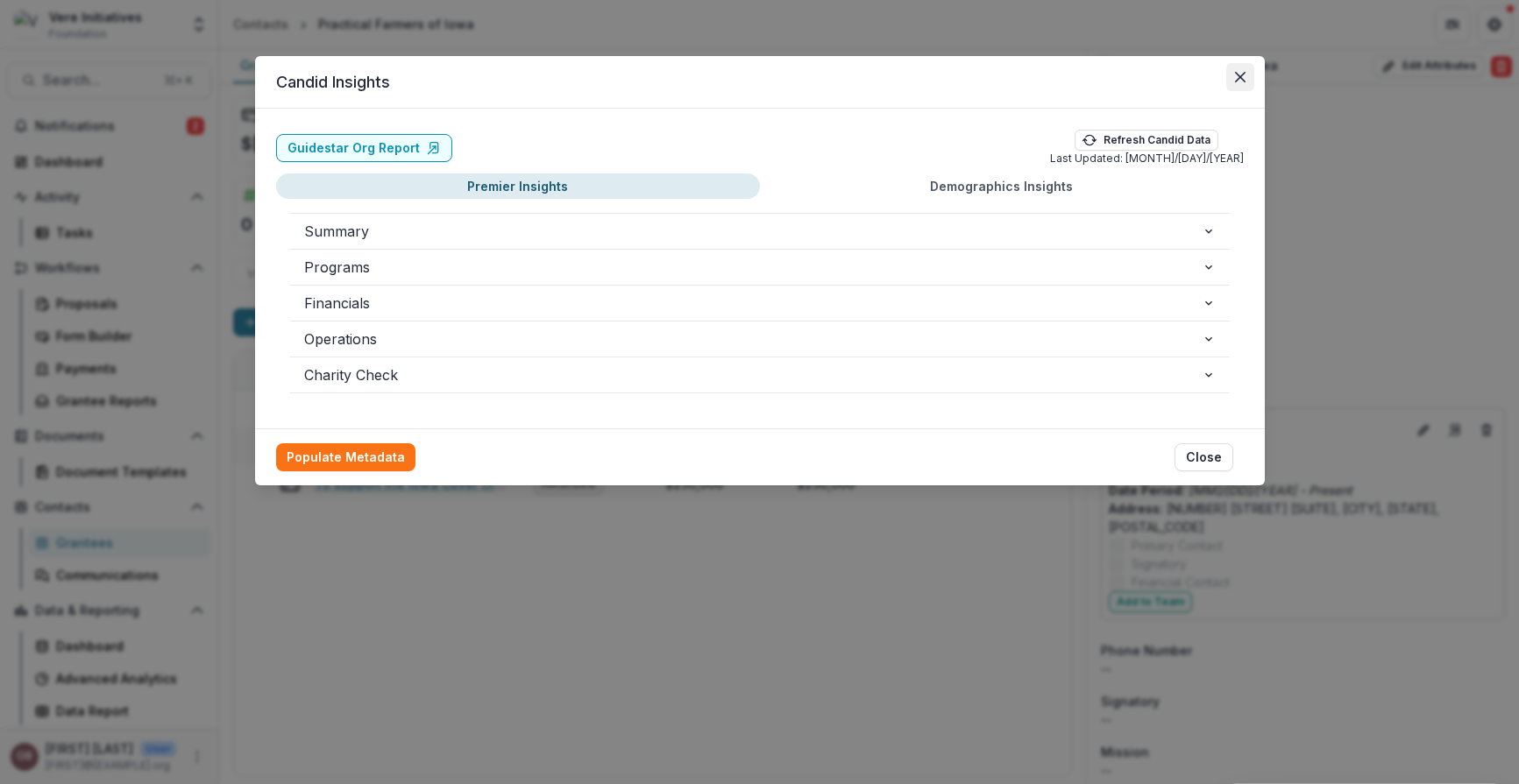 click 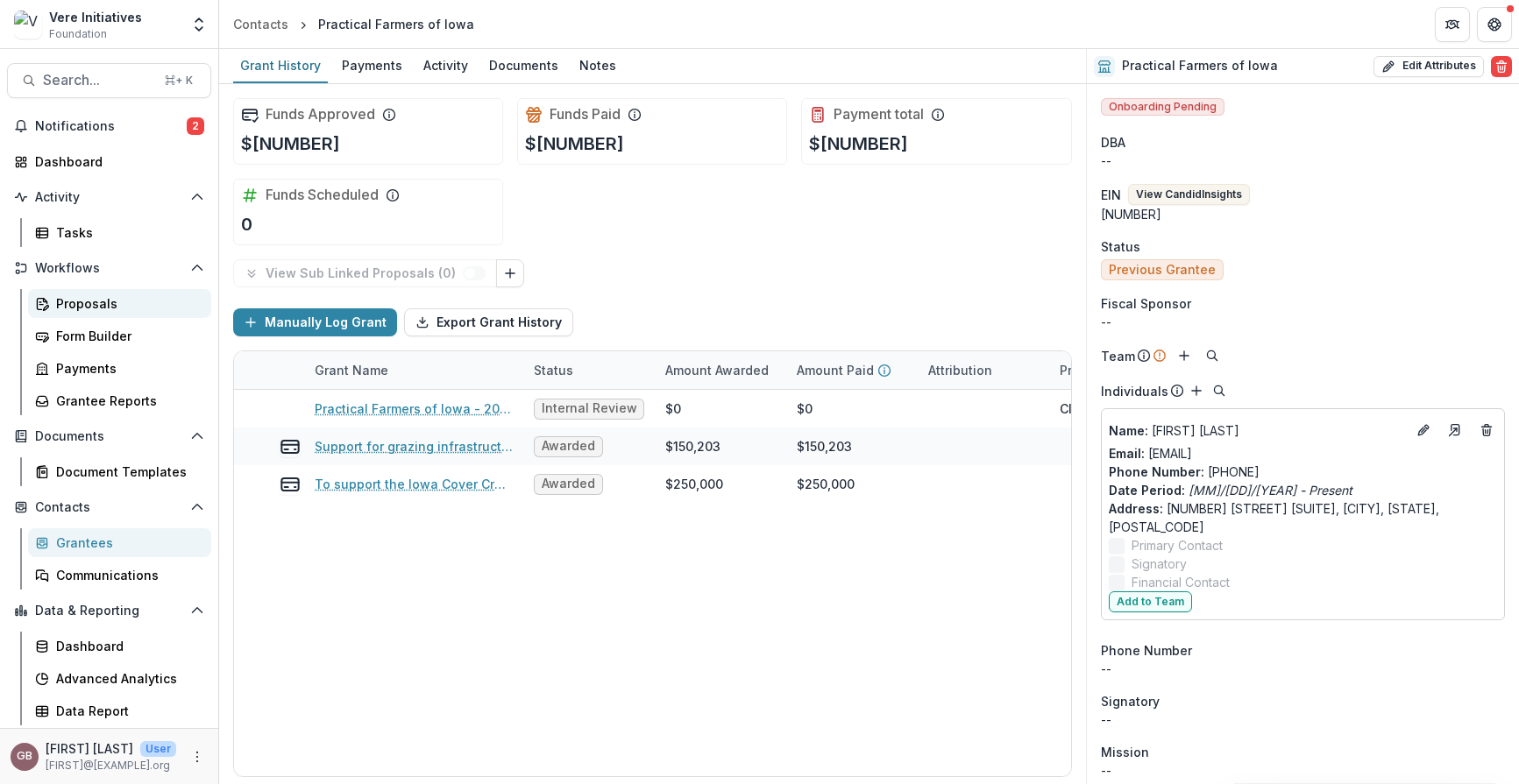 click on "Proposals" at bounding box center [126, 303] 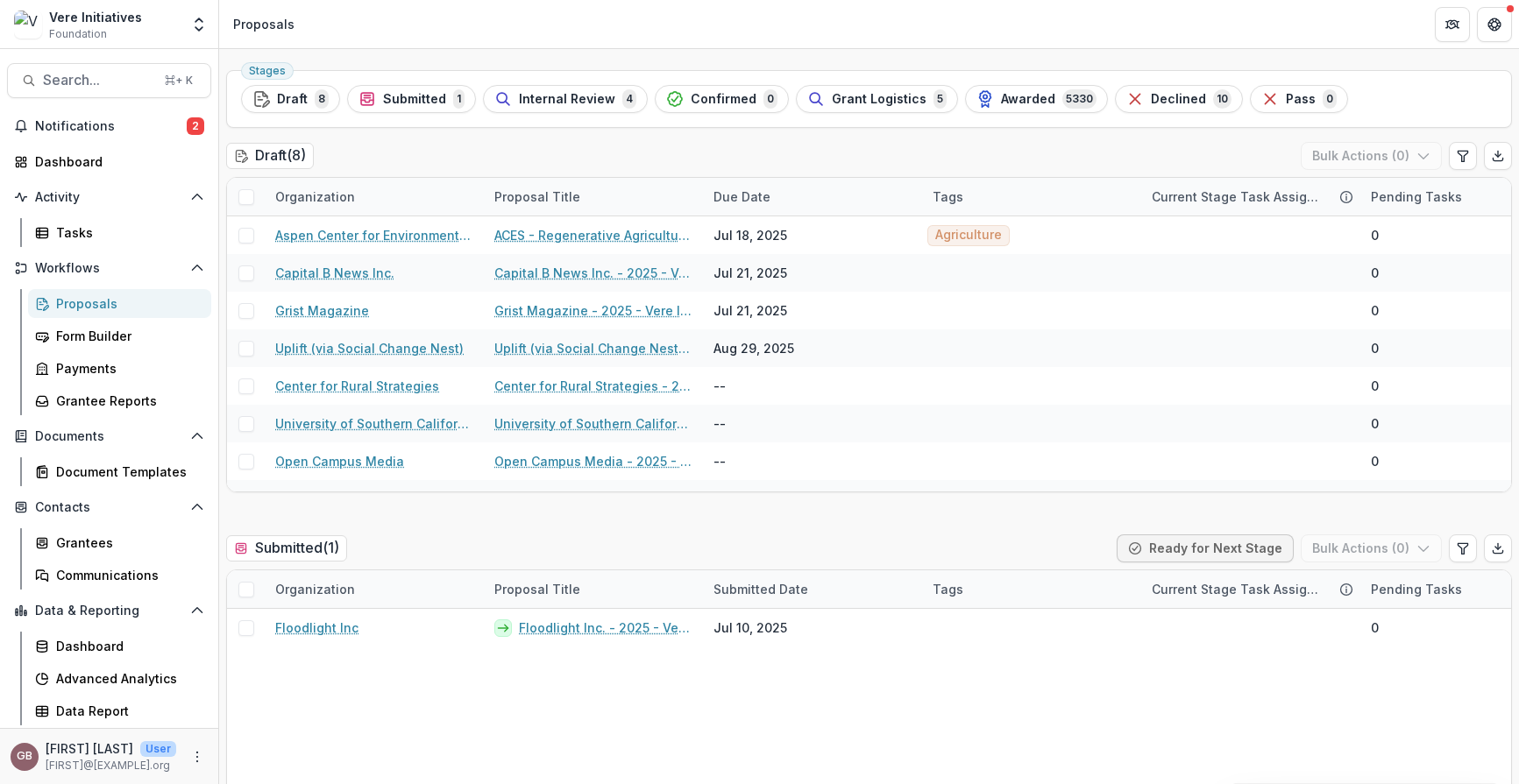 scroll, scrollTop: 60, scrollLeft: 0, axis: vertical 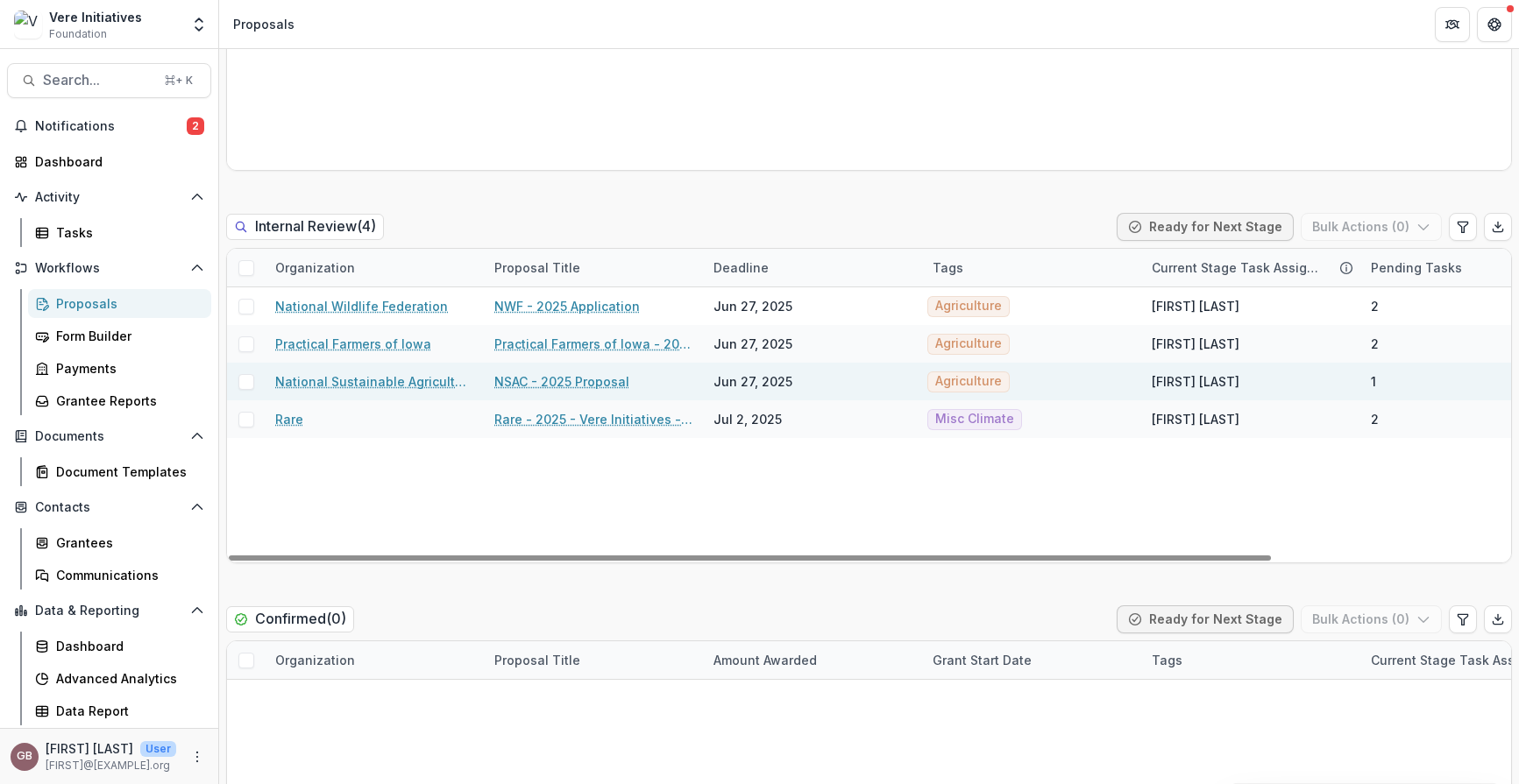 click on "National Sustainable Agriculture Coalition (via Center for Rural Affairs)" at bounding box center (374, 381) 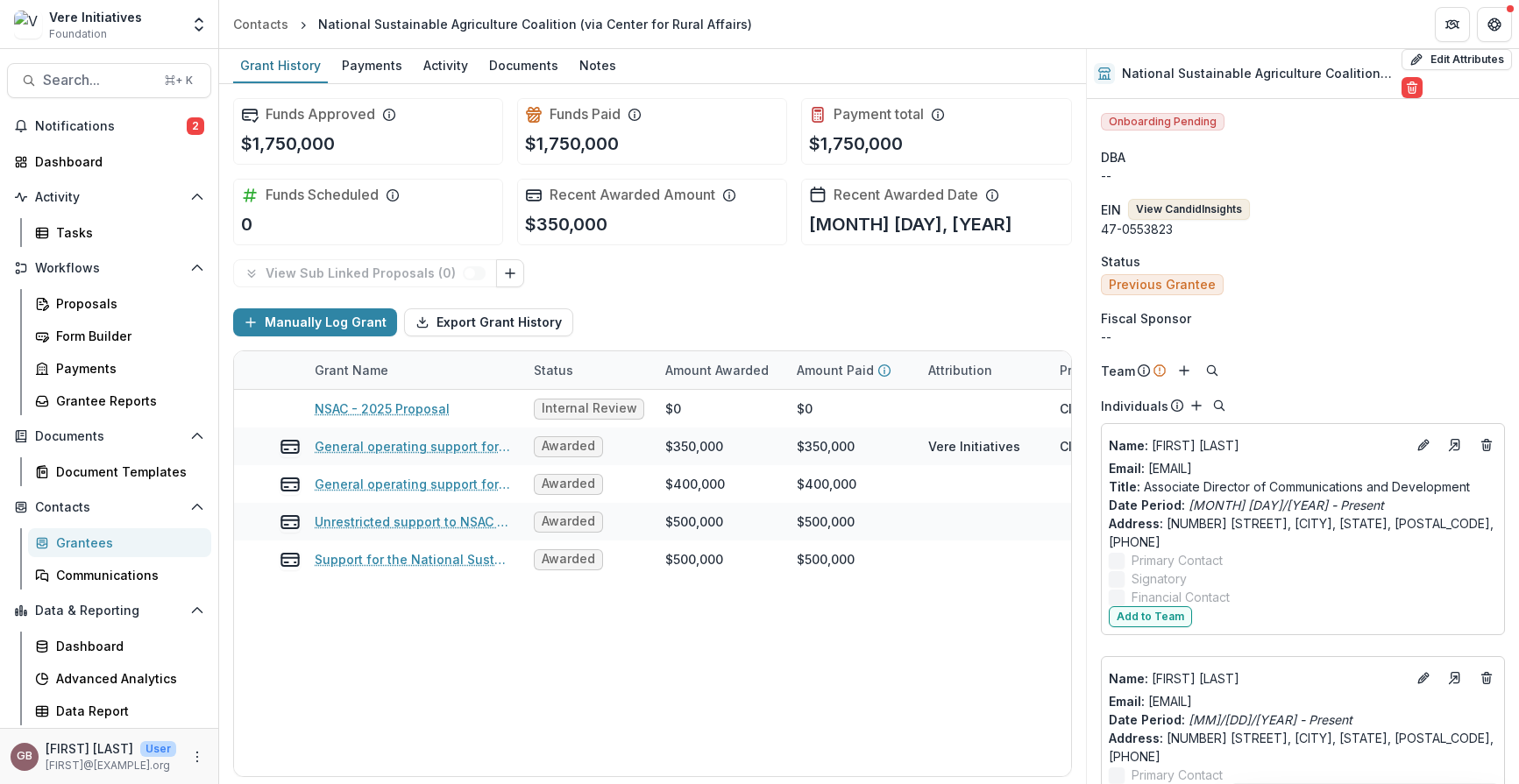 click on "View Candid  Insights" at bounding box center [1189, 209] 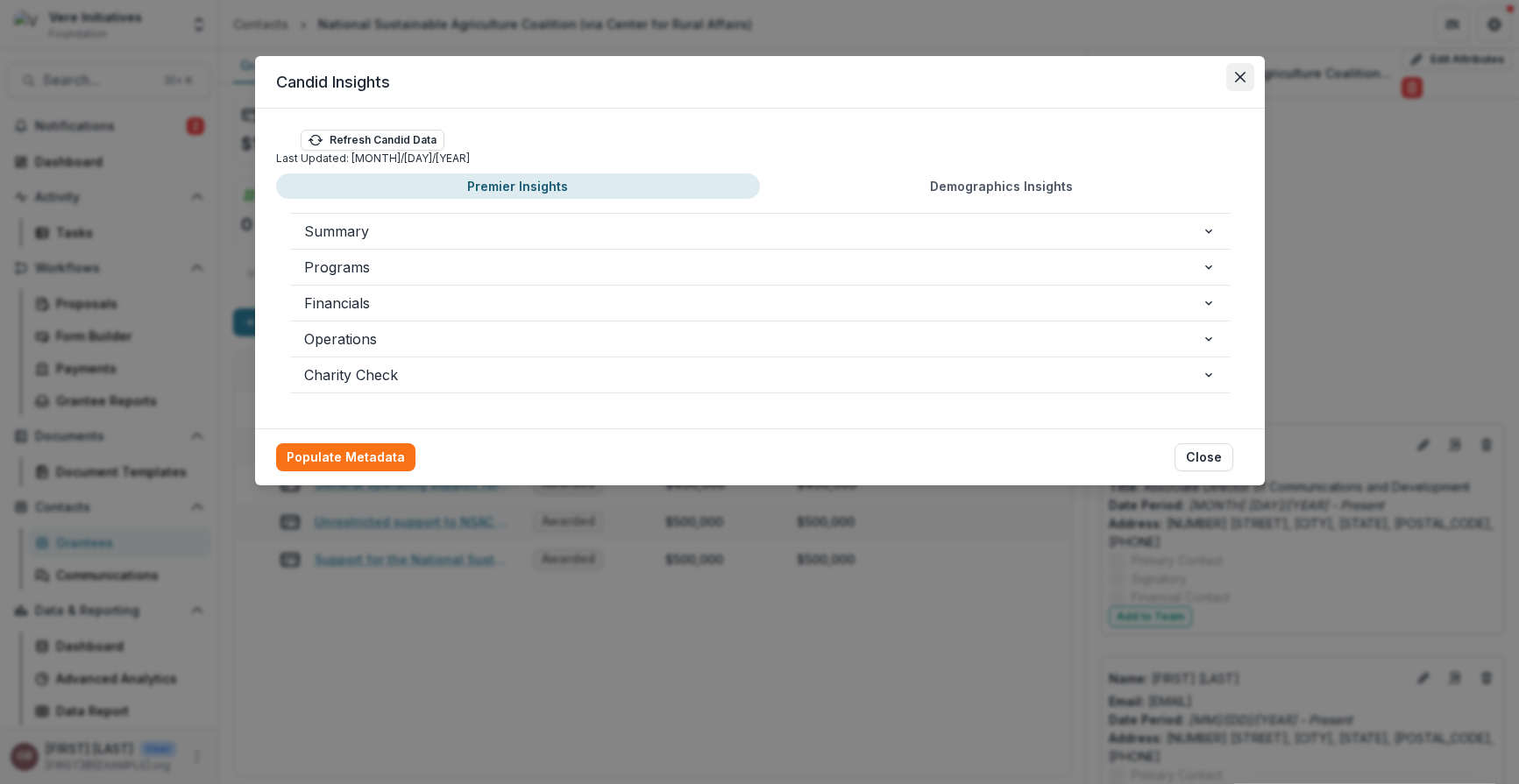 click at bounding box center [1240, 77] 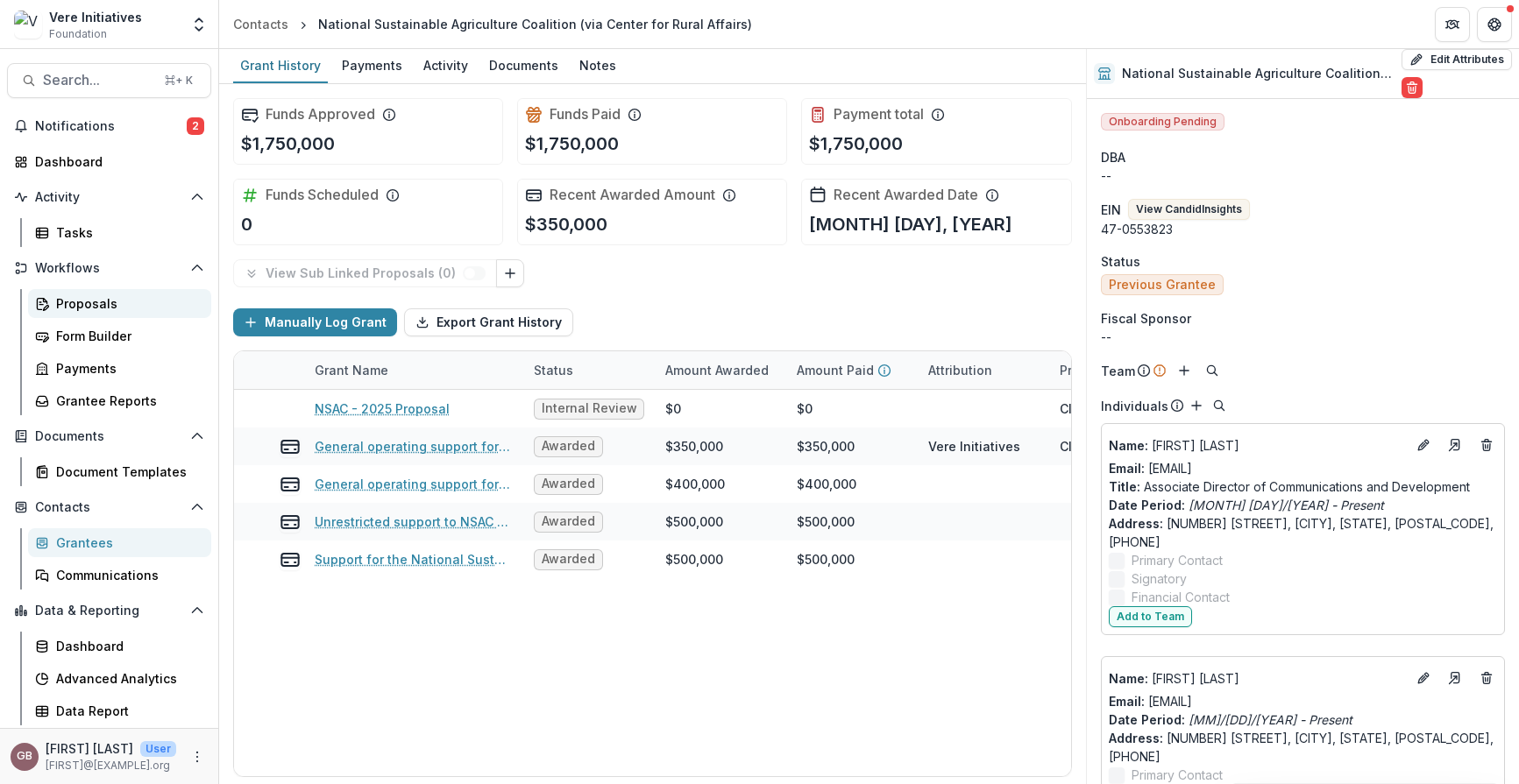 click on "Proposals" at bounding box center [119, 303] 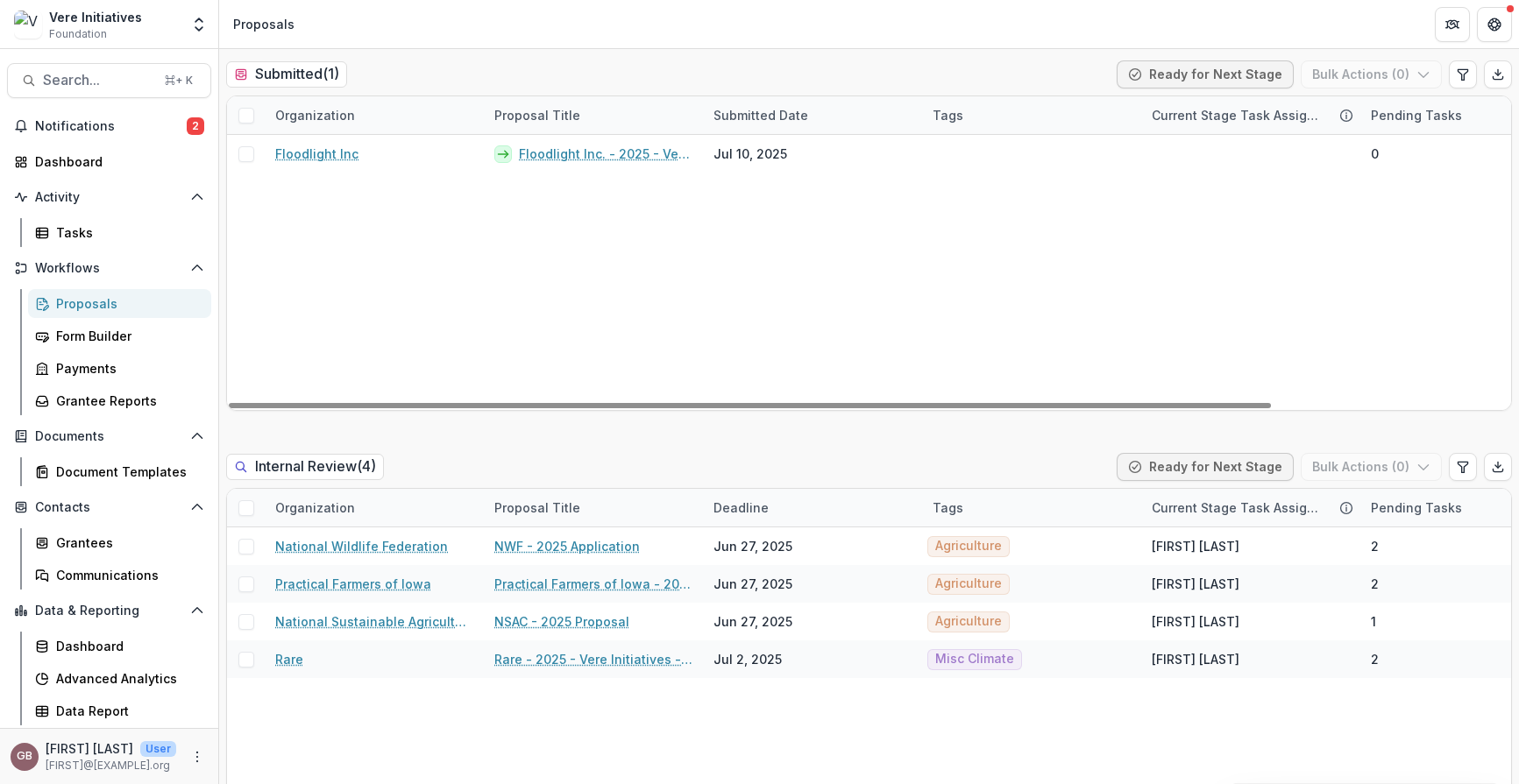 scroll, scrollTop: 611, scrollLeft: 0, axis: vertical 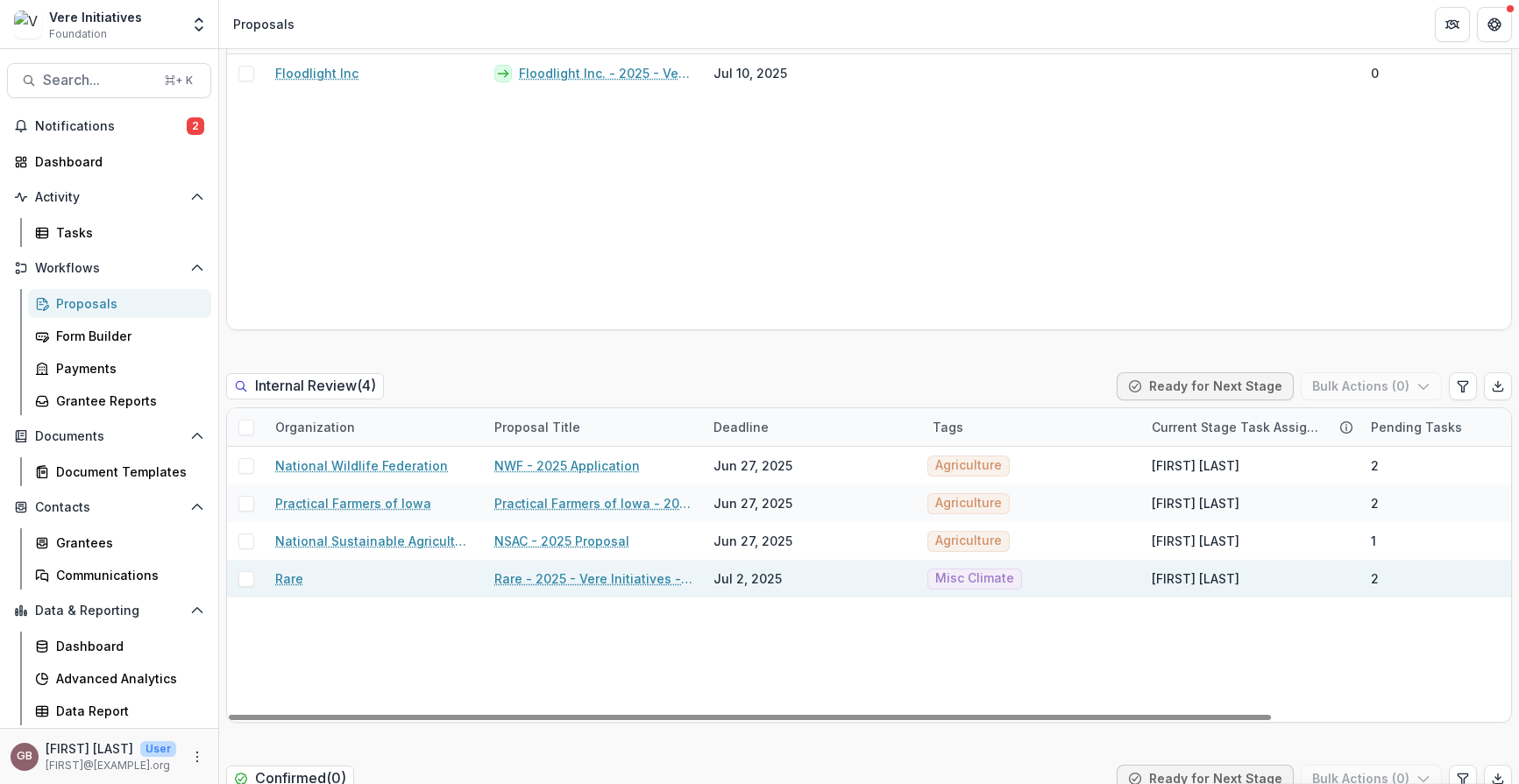 click on "Rare" at bounding box center [289, 578] 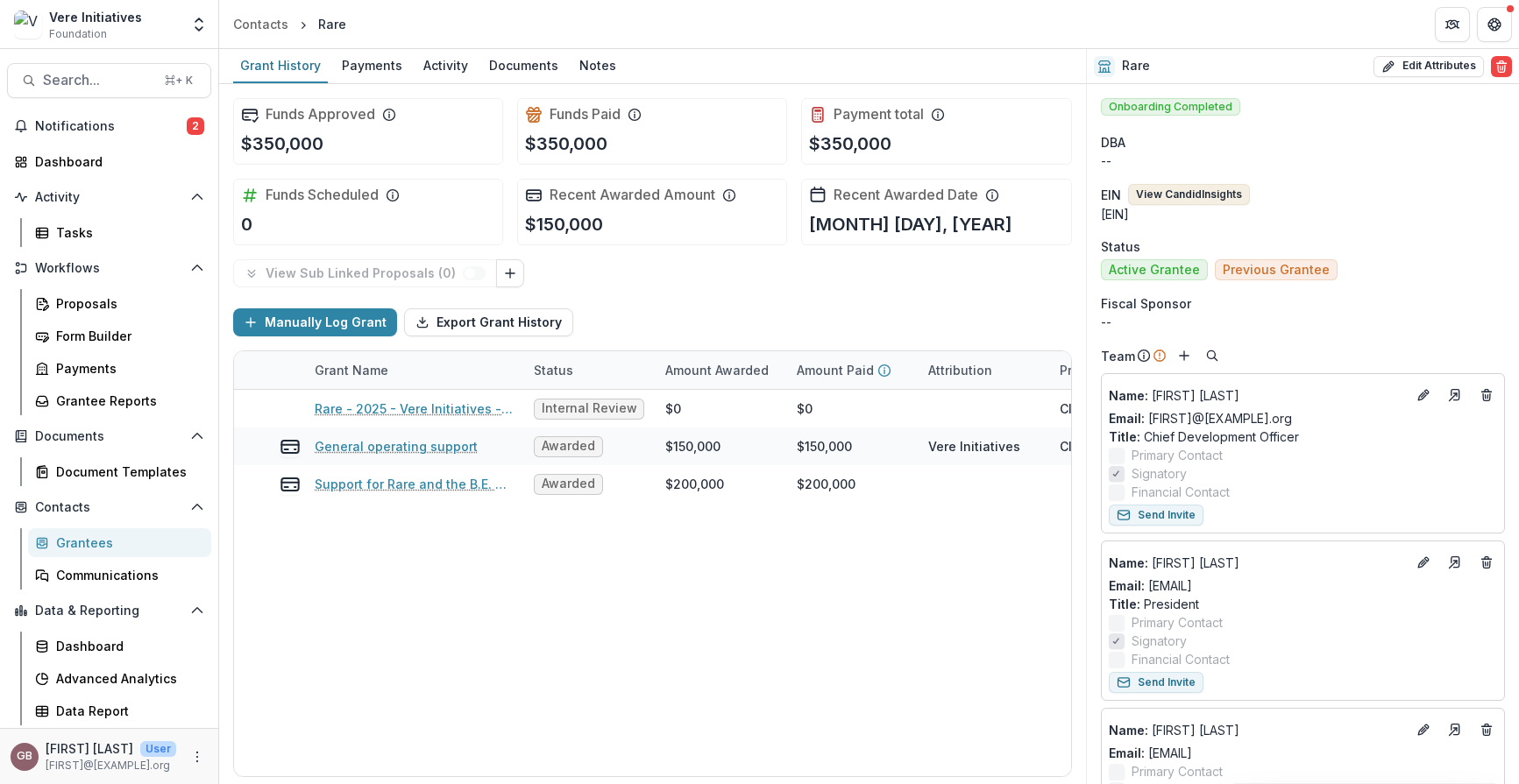 click on "View Candid  Insights" at bounding box center (1189, 194) 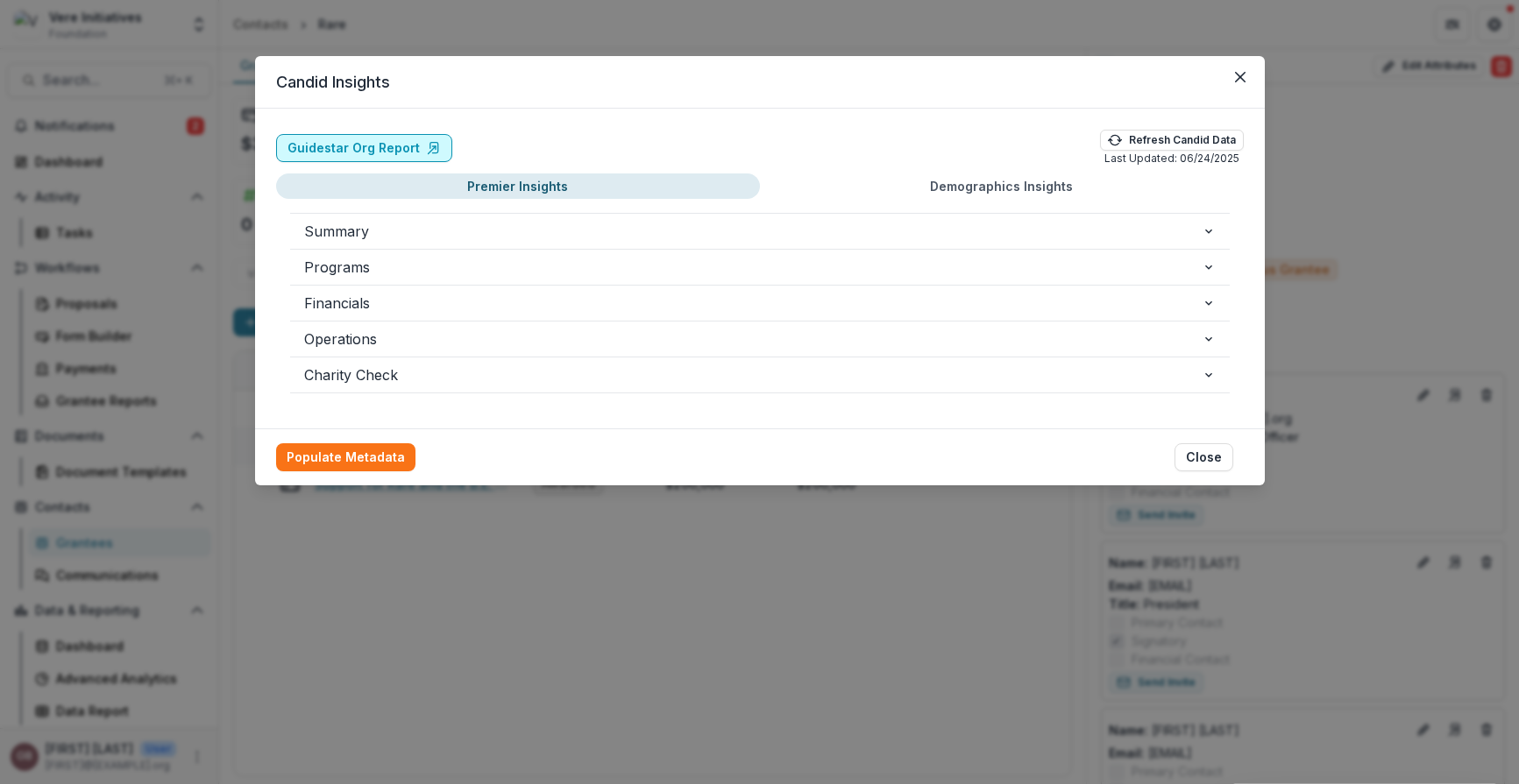 click on "Guidestar Org Report" at bounding box center (364, 148) 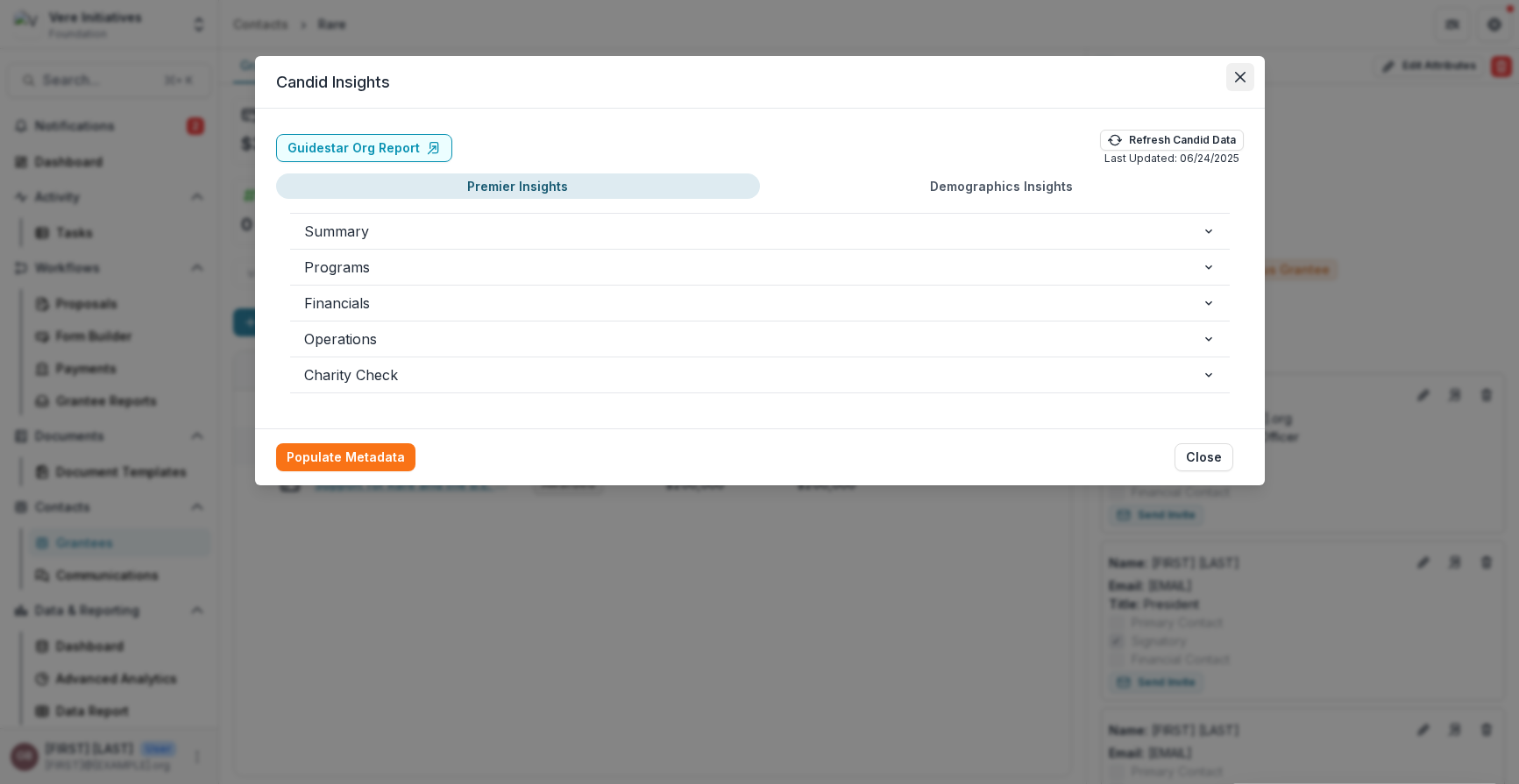 click 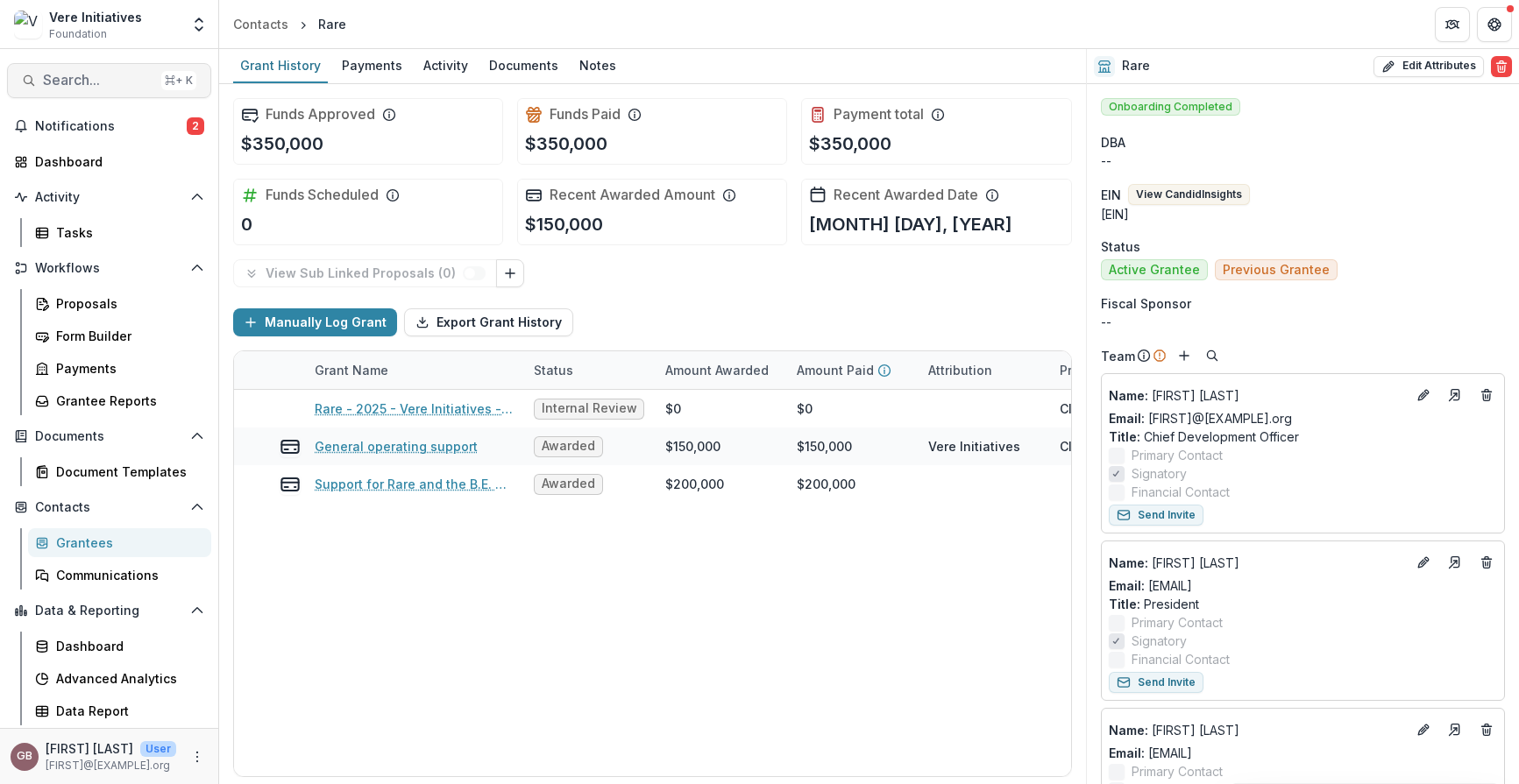 click on "Search..." at bounding box center (98, 80) 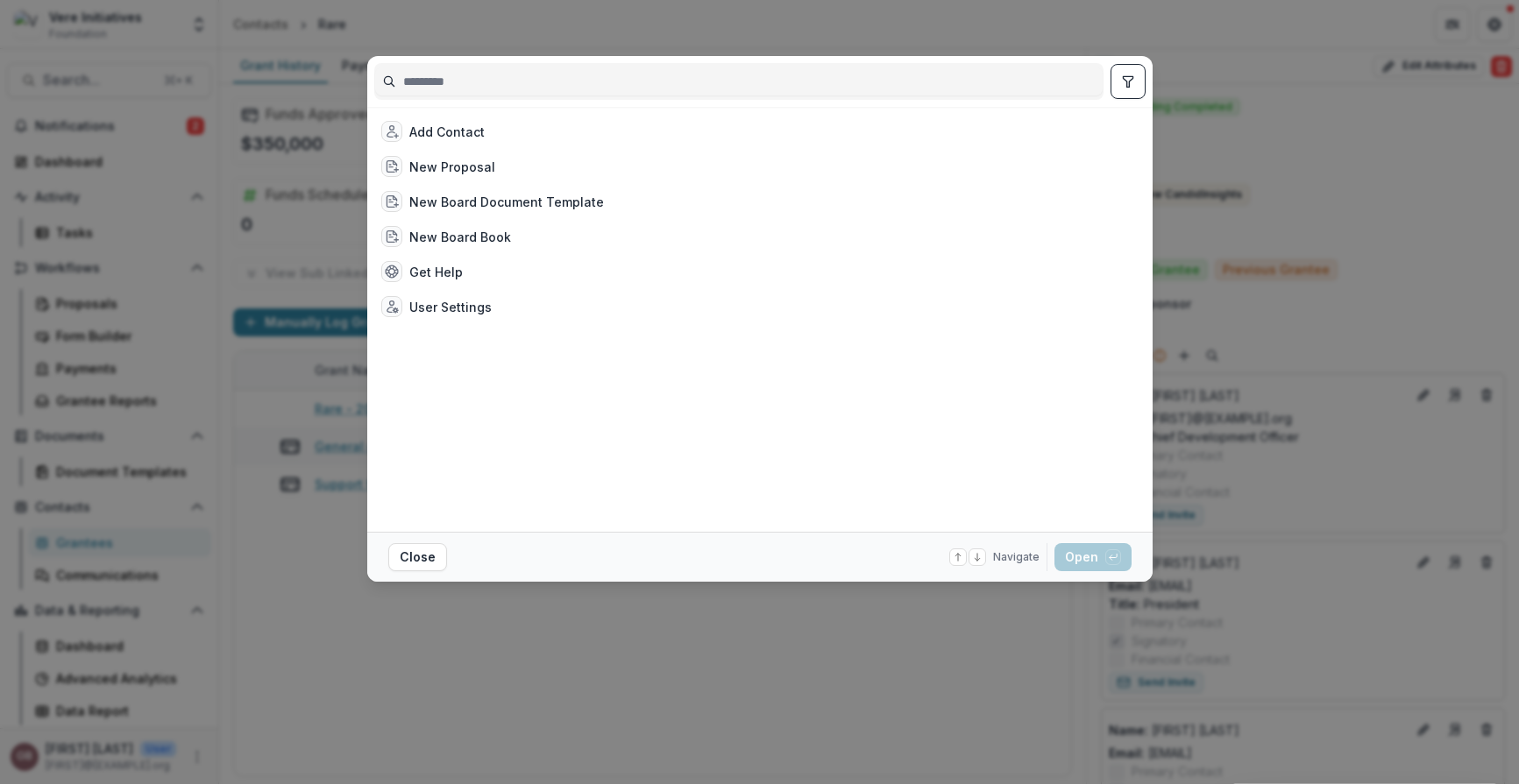 click at bounding box center (739, 81) 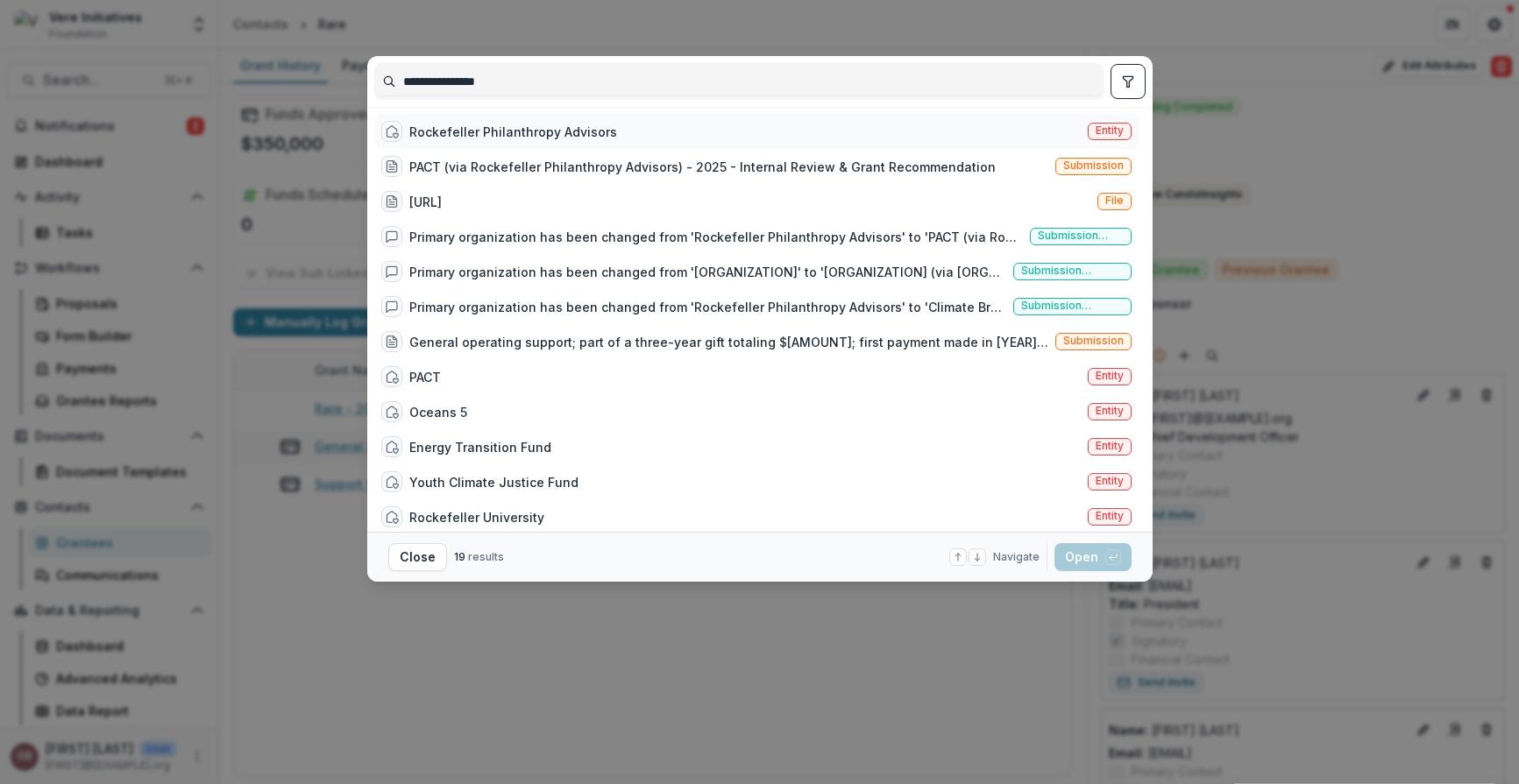 type on "**********" 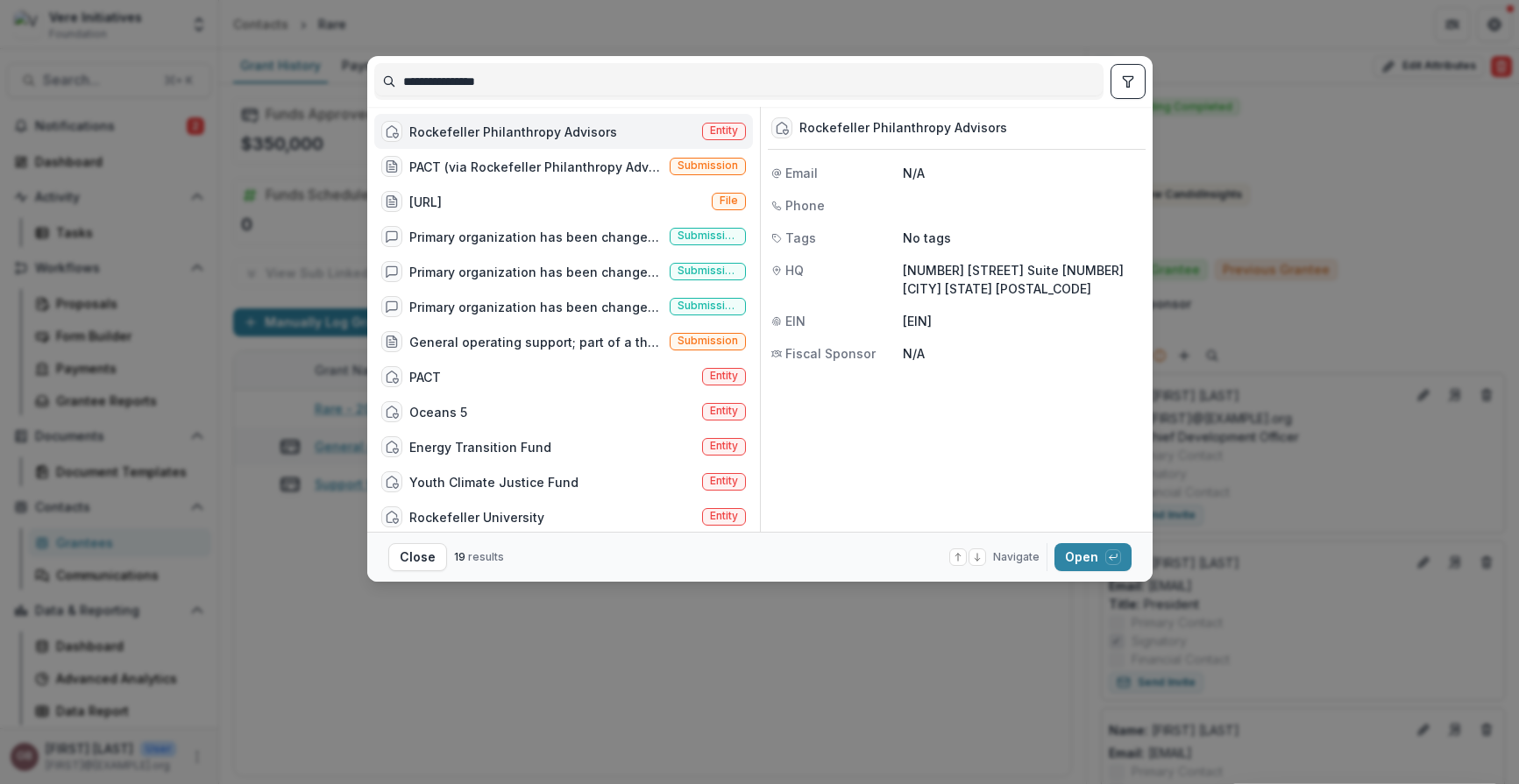 click on "Close 19 results Navigate up and down with arrow keys Open with enter key" at bounding box center [760, 556] 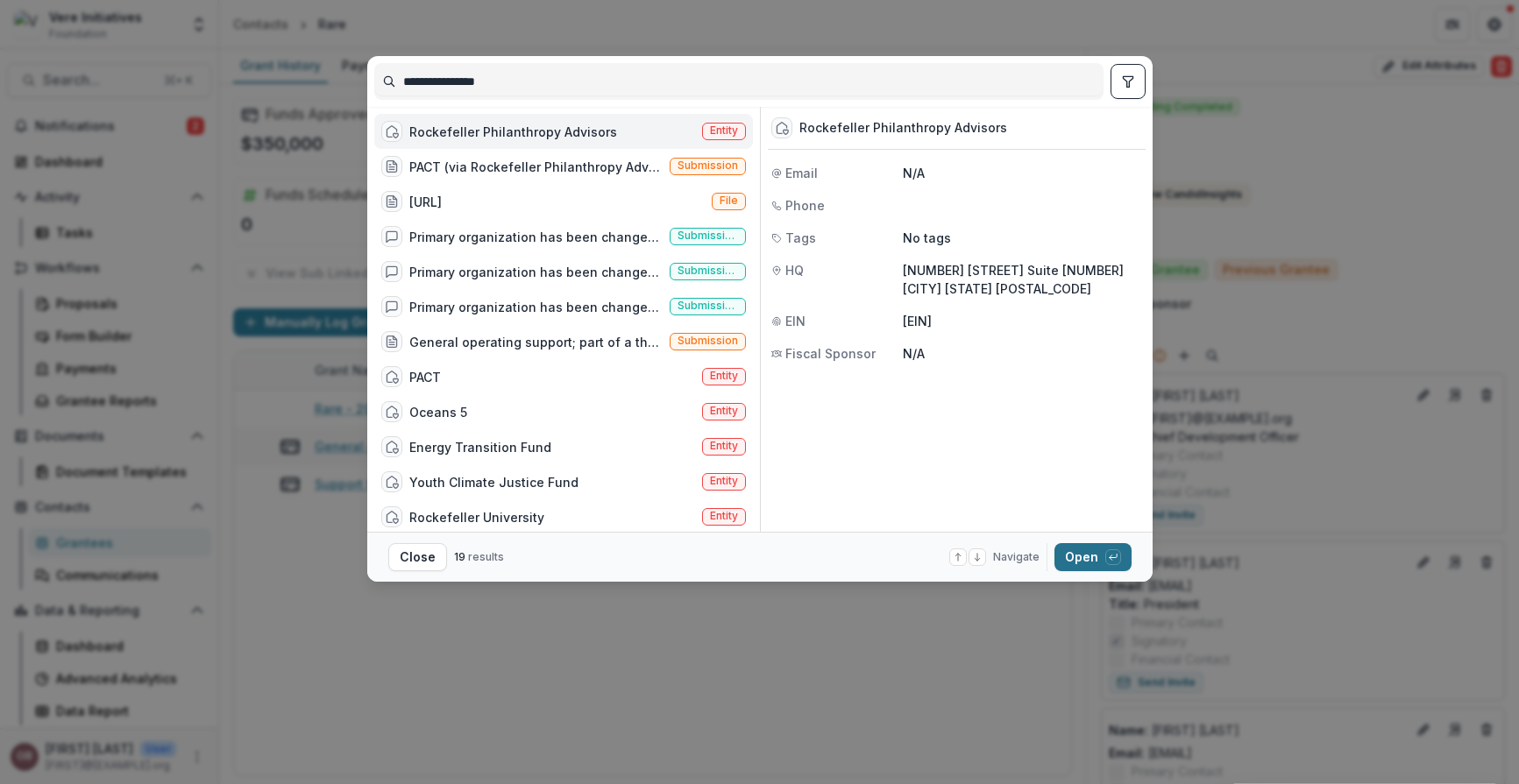 click on "Open with enter key" at bounding box center [1093, 557] 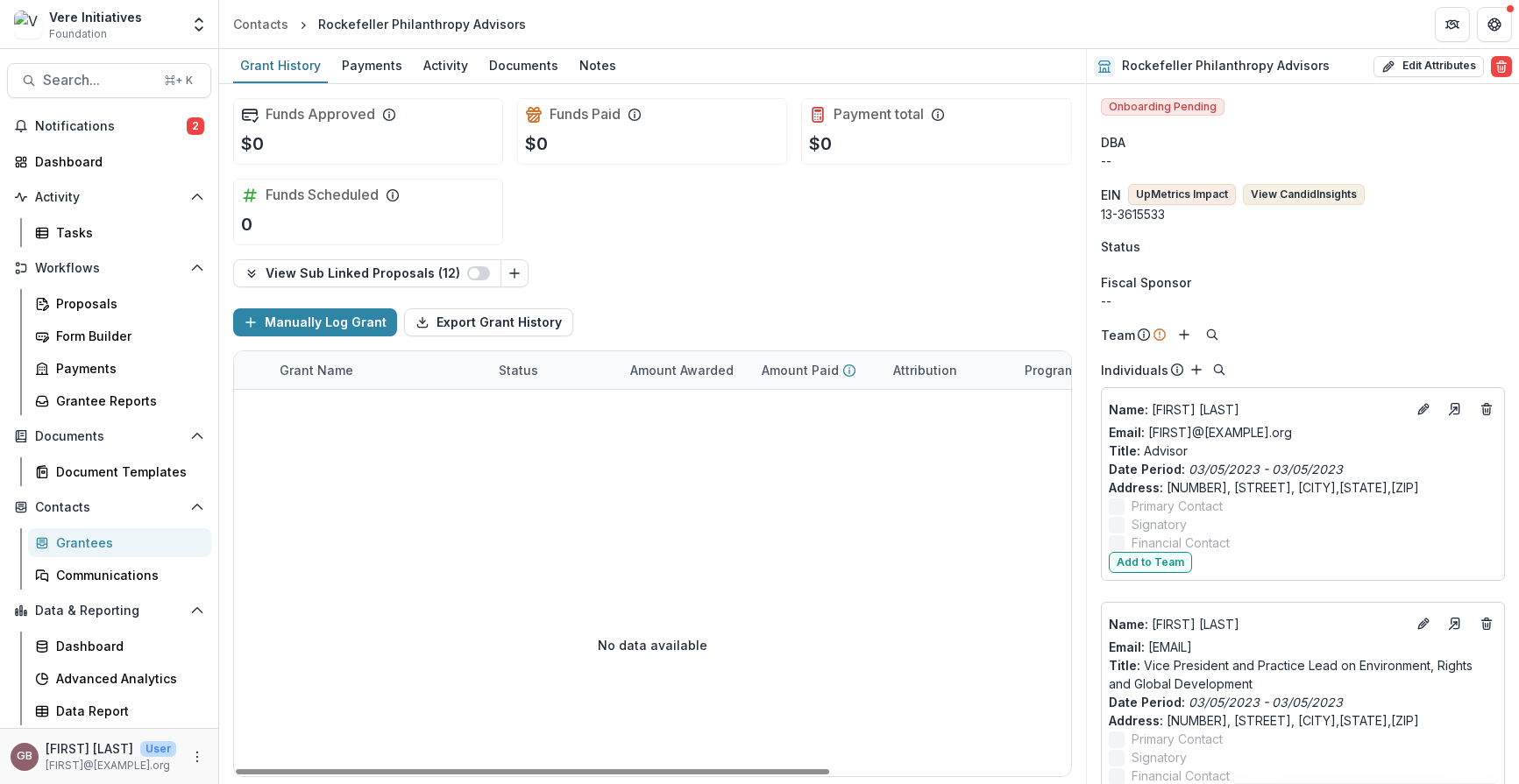 click on "View Candid  Insights" at bounding box center (1303, 194) 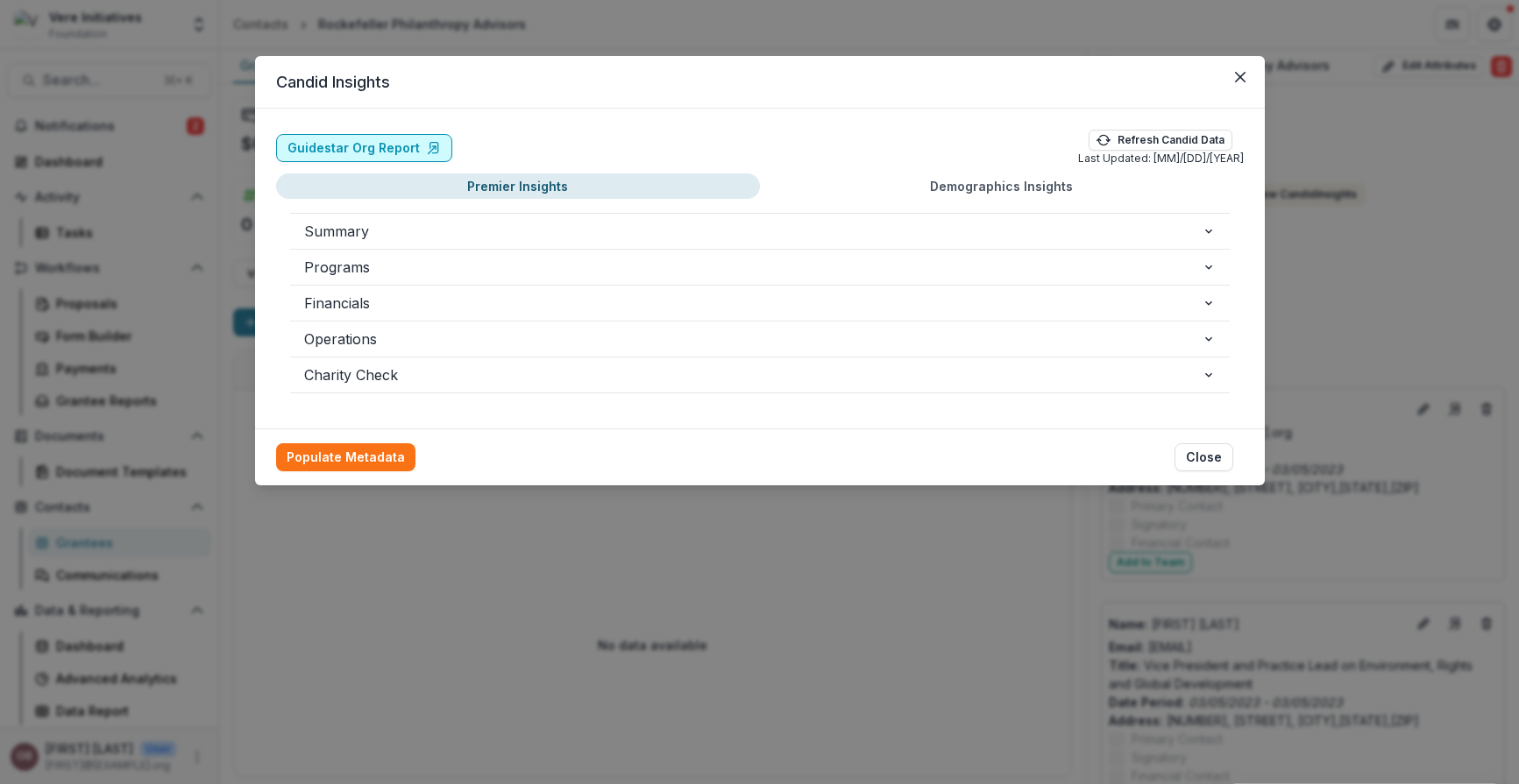 click on "Guidestar Org Report" at bounding box center [364, 148] 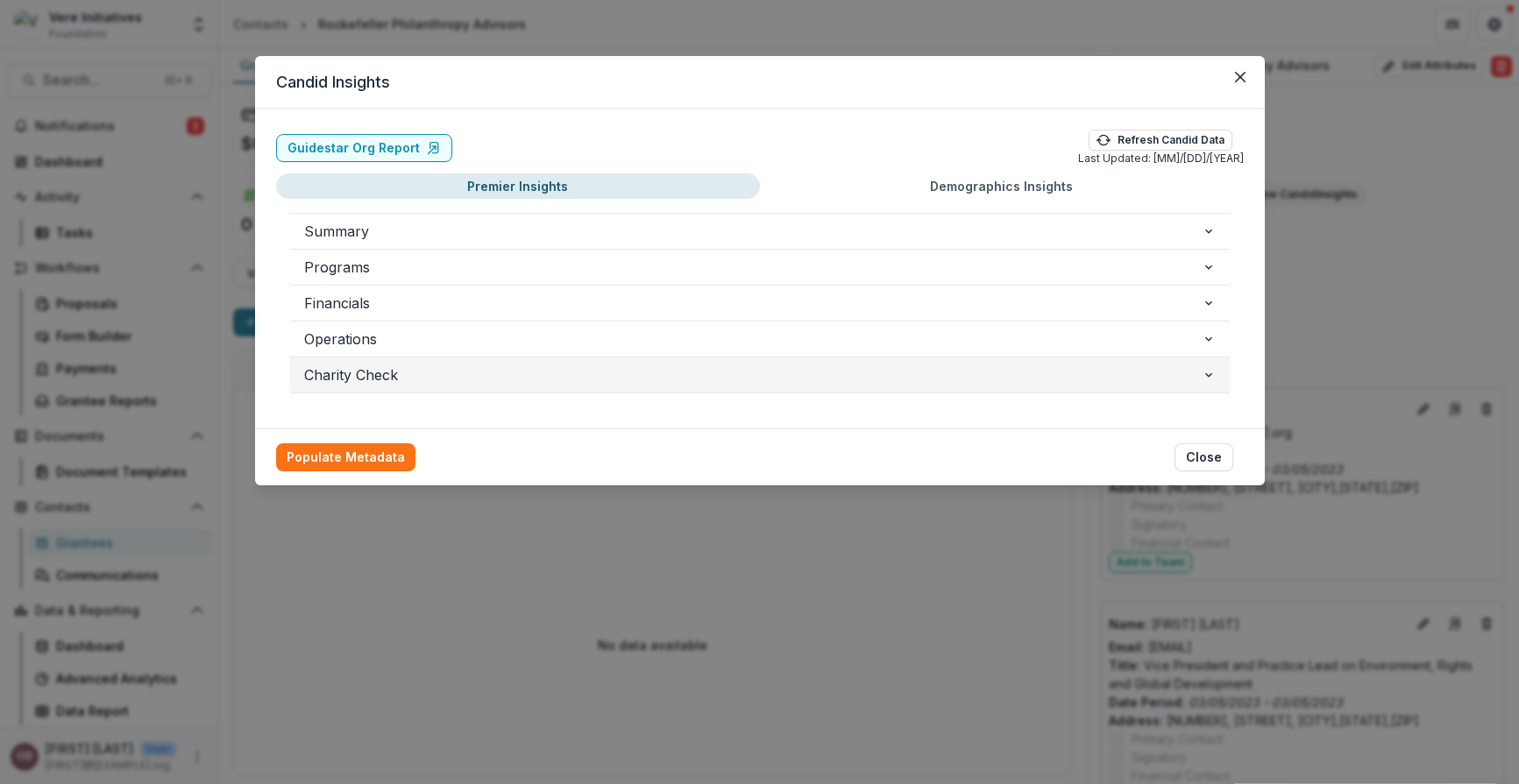 click on "Charity Check" at bounding box center (753, 375) 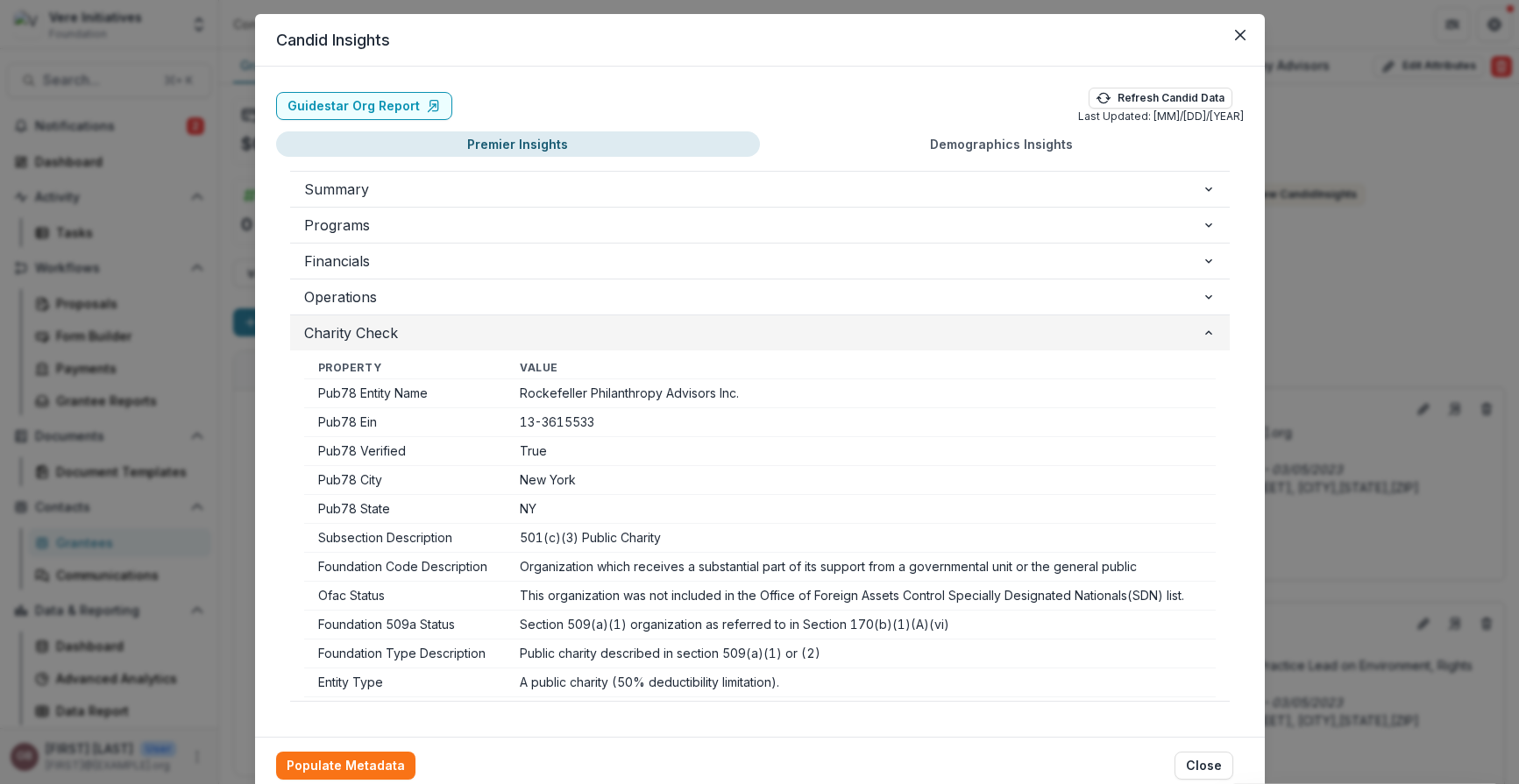 scroll, scrollTop: 45, scrollLeft: 0, axis: vertical 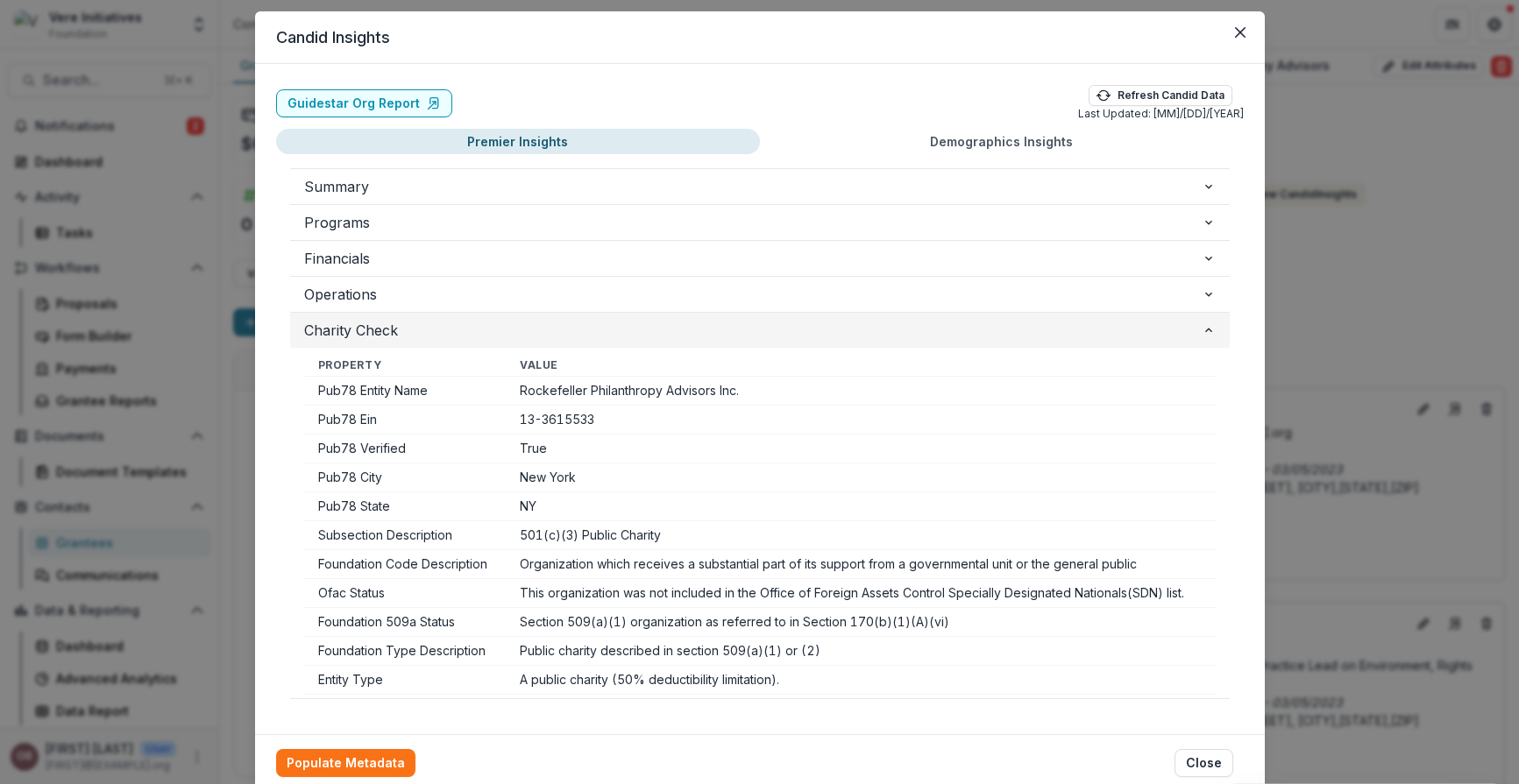 type 